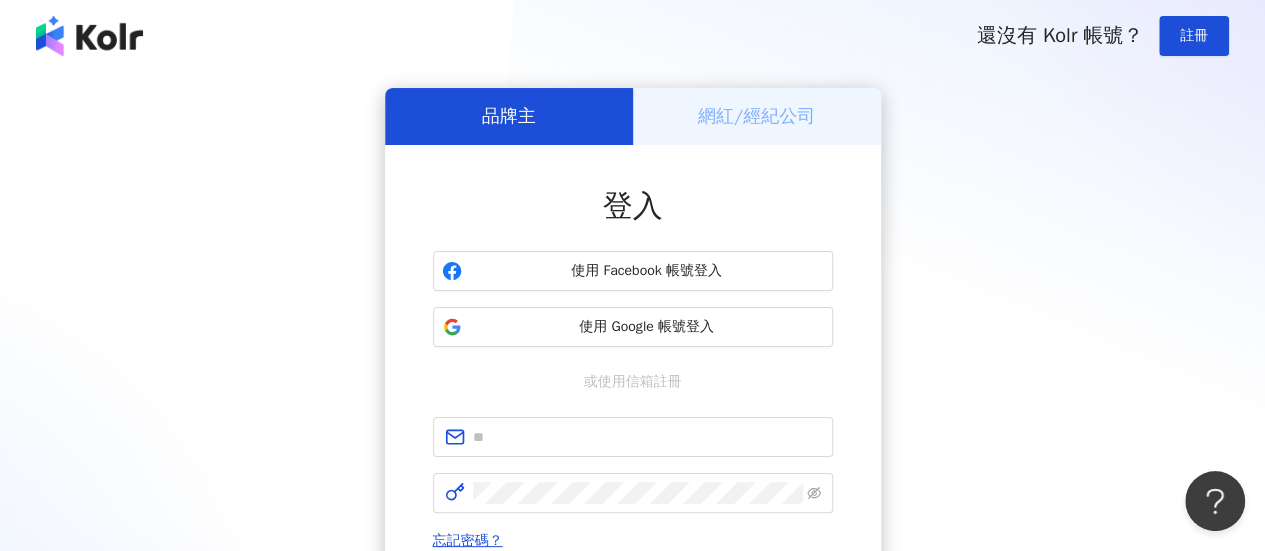 scroll, scrollTop: 0, scrollLeft: 0, axis: both 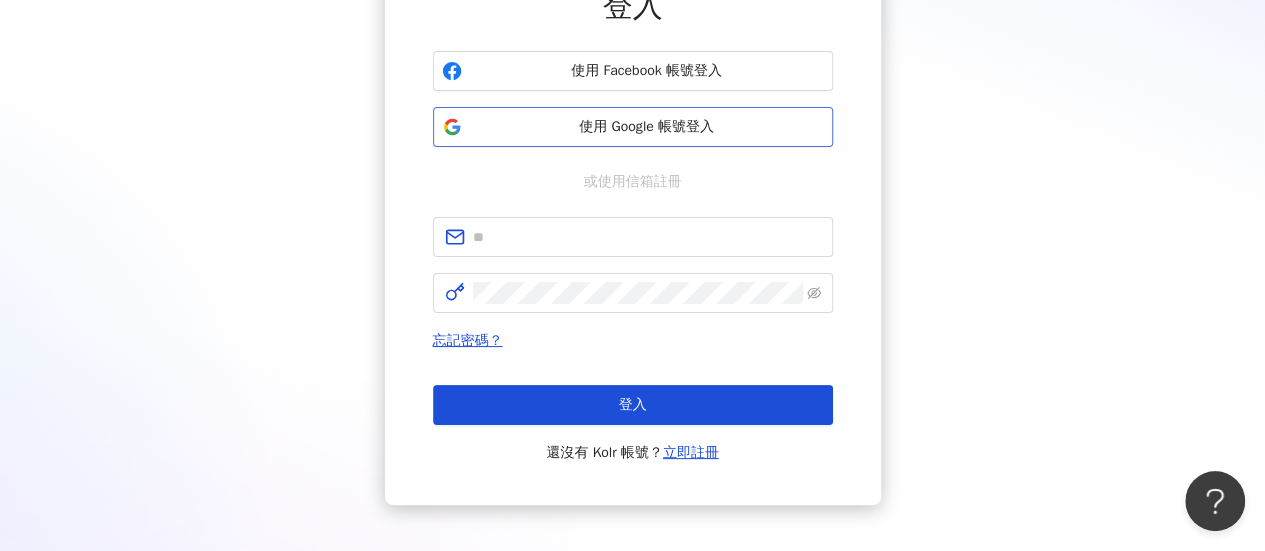 click on "使用 Google 帳號登入" at bounding box center (633, 127) 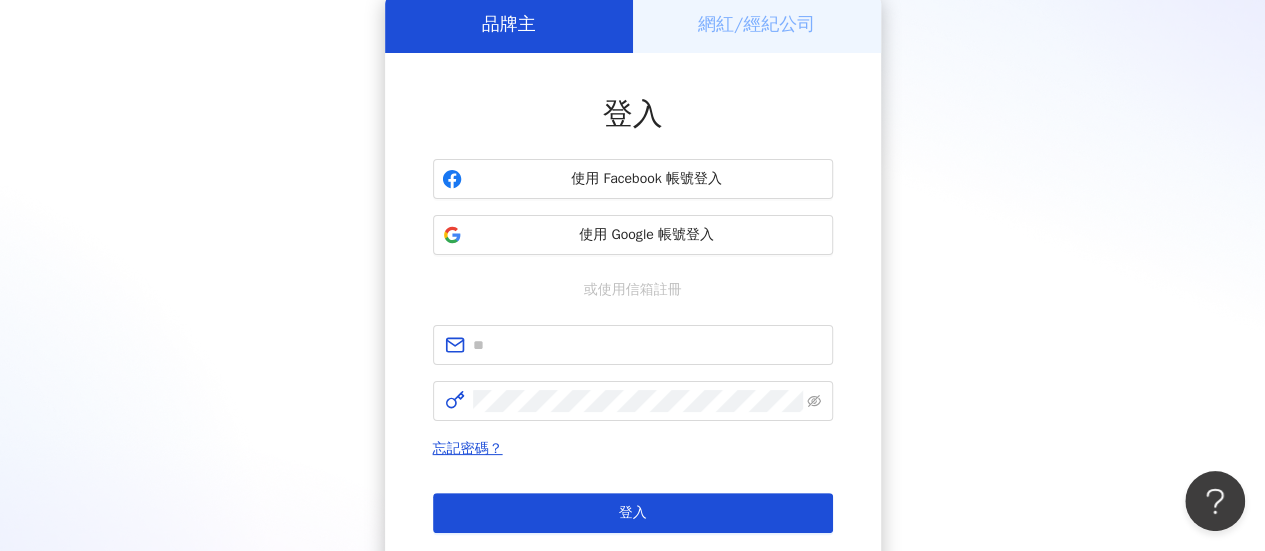 scroll, scrollTop: 200, scrollLeft: 0, axis: vertical 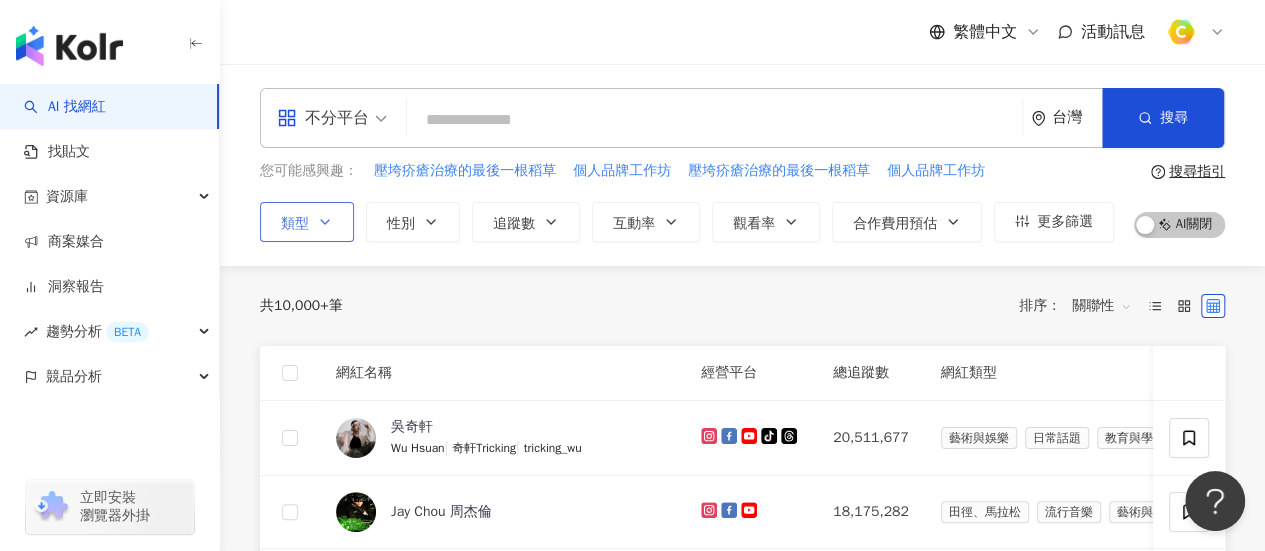click 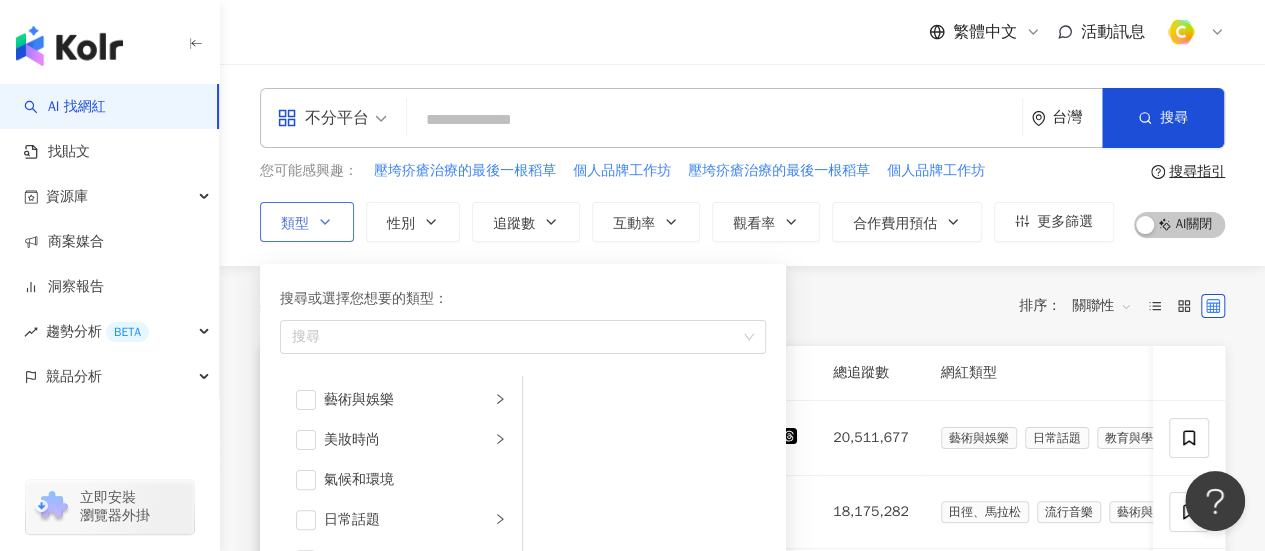 click on "搜尋或選擇您想要的類型：   搜尋 藝術與娛樂 美妝時尚 氣候和環境 日常話題 教育與學習 家庭 財經 美食 命理占卜 遊戲 法政社會 生活風格 影視娛樂 醫療與健康 寵物 攝影 感情 宗教 促購導購 運動 科技 交通工具 旅遊 成人" at bounding box center [515, 464] 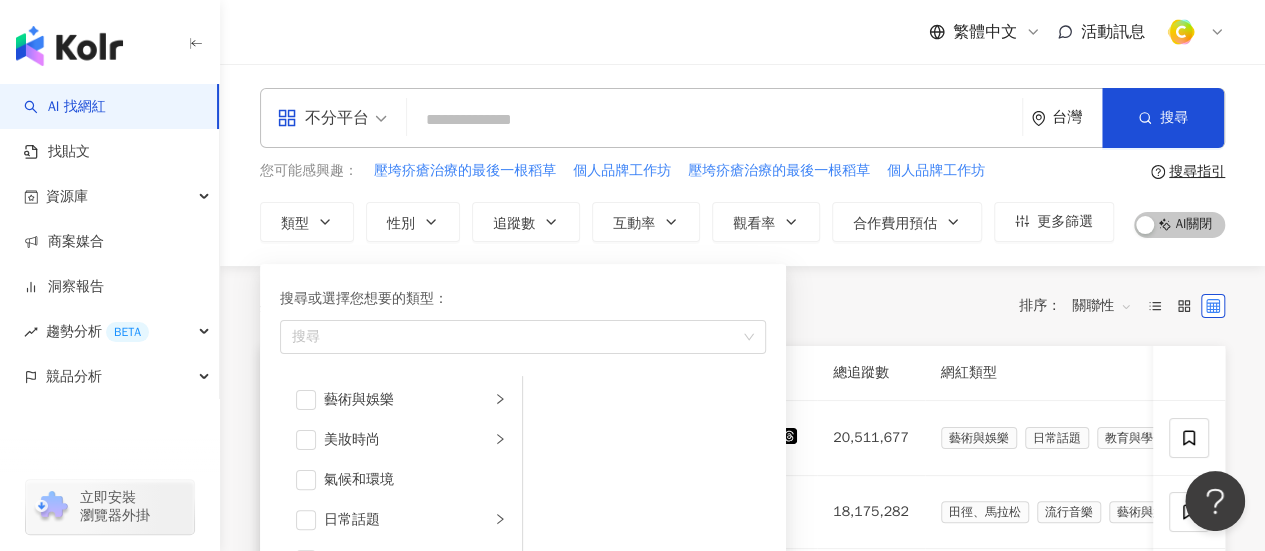 click on "共  10,000+  筆 排序： 關聯性" at bounding box center [742, 306] 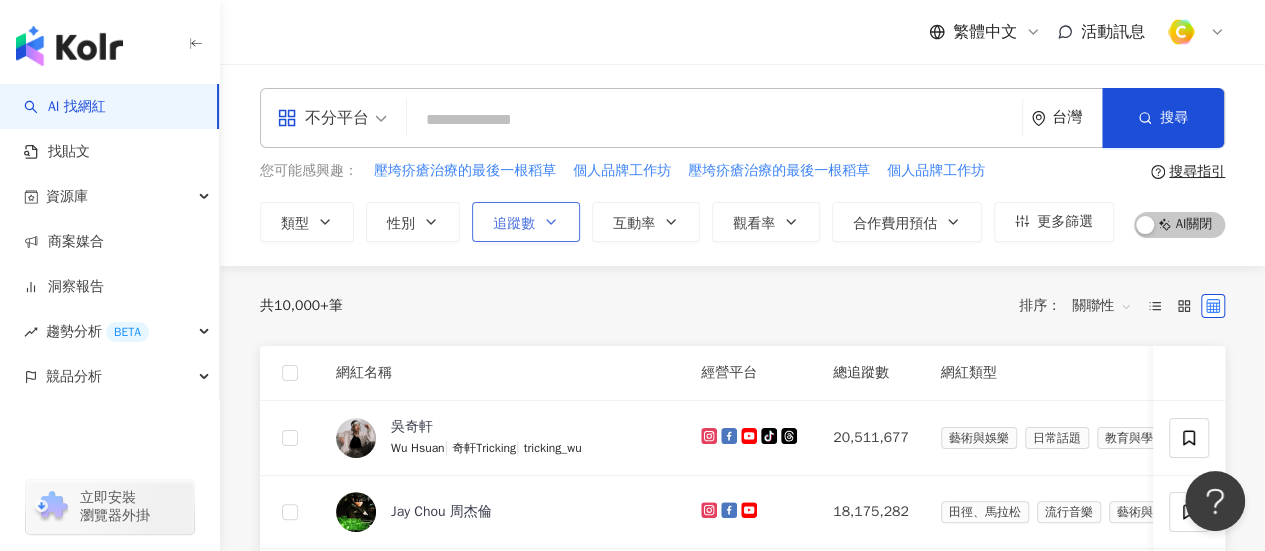 click on "追蹤數" at bounding box center [526, 222] 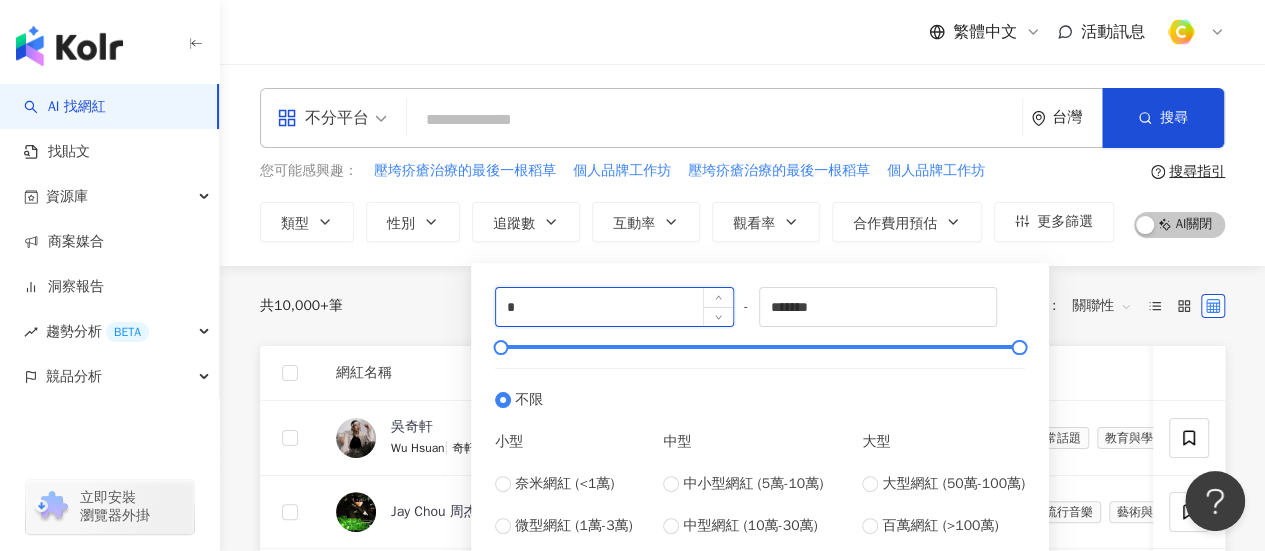 click on "*" at bounding box center (614, 307) 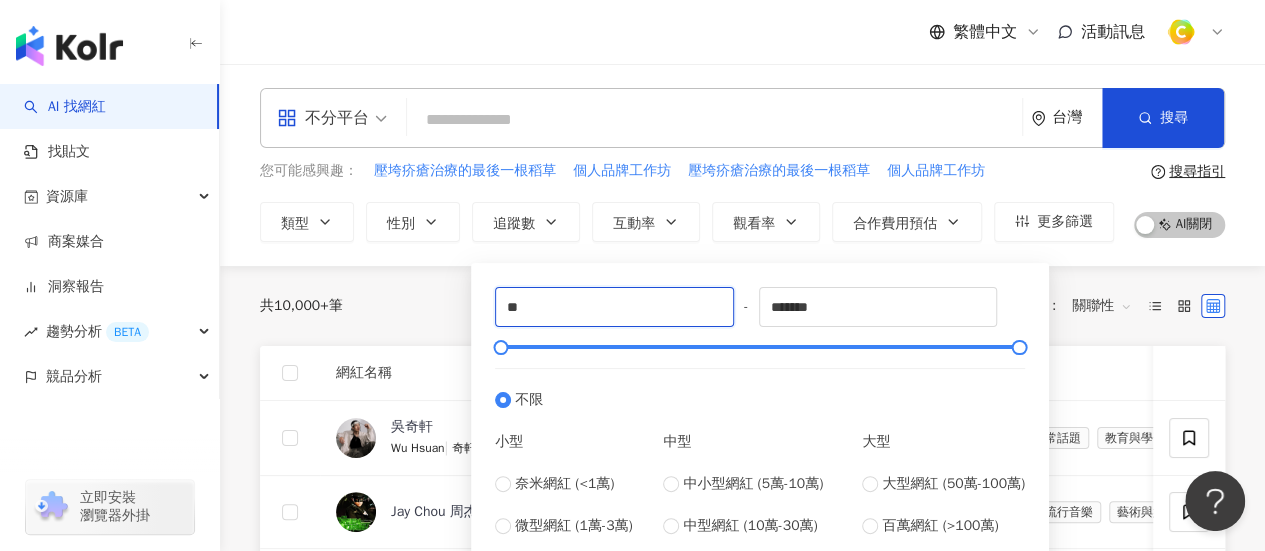 type on "*" 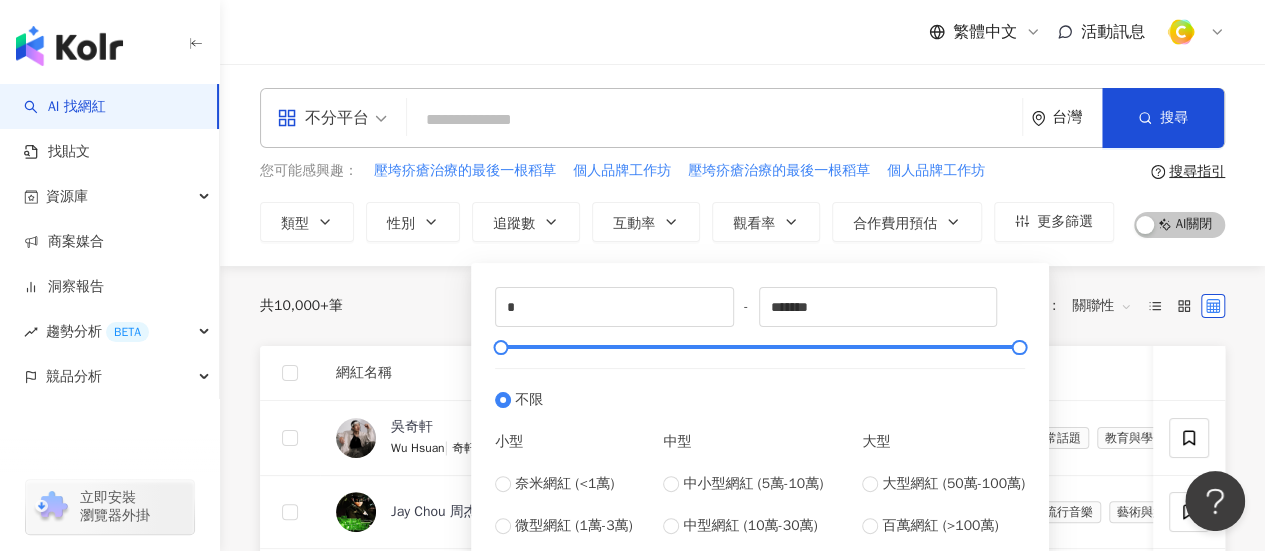 click on "*  -  ******* 不限 小型 奈米網紅 (<1萬) 微型網紅 (1萬-3萬) 小型網紅 (3萬-5萬) 中型 中小型網紅 (5萬-10萬) 中型網紅 (10萬-30萬) 中大型網紅 (30萬-50萬) 大型 大型網紅 (50萬-100萬) 百萬網紅 (>100萬)" at bounding box center [760, 433] 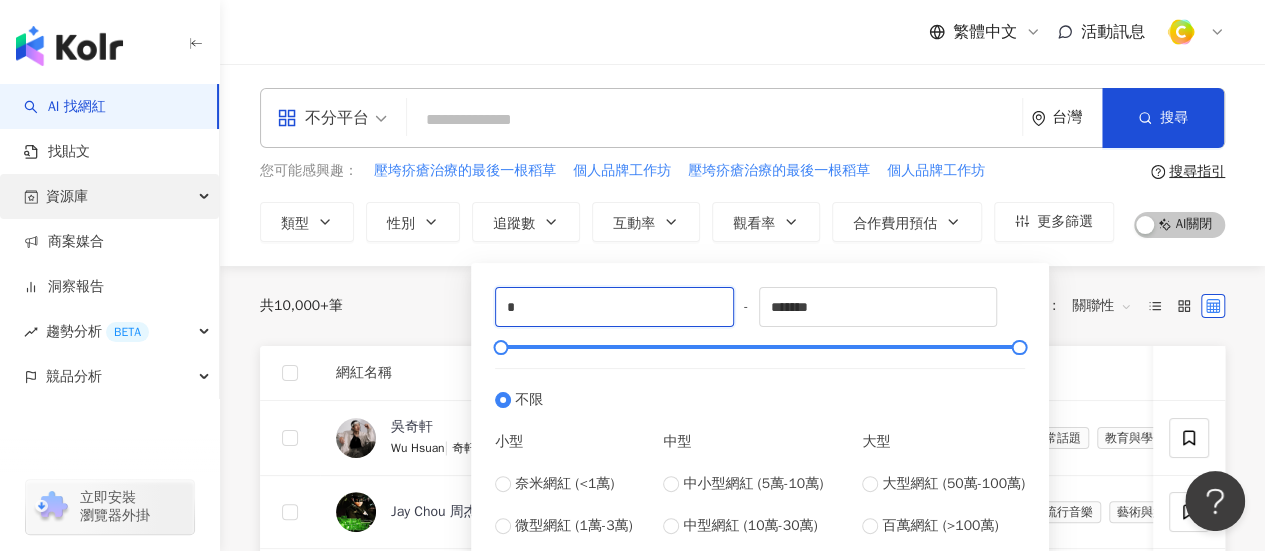 drag, startPoint x: 655, startPoint y: 312, endPoint x: 188, endPoint y: 217, distance: 476.5648 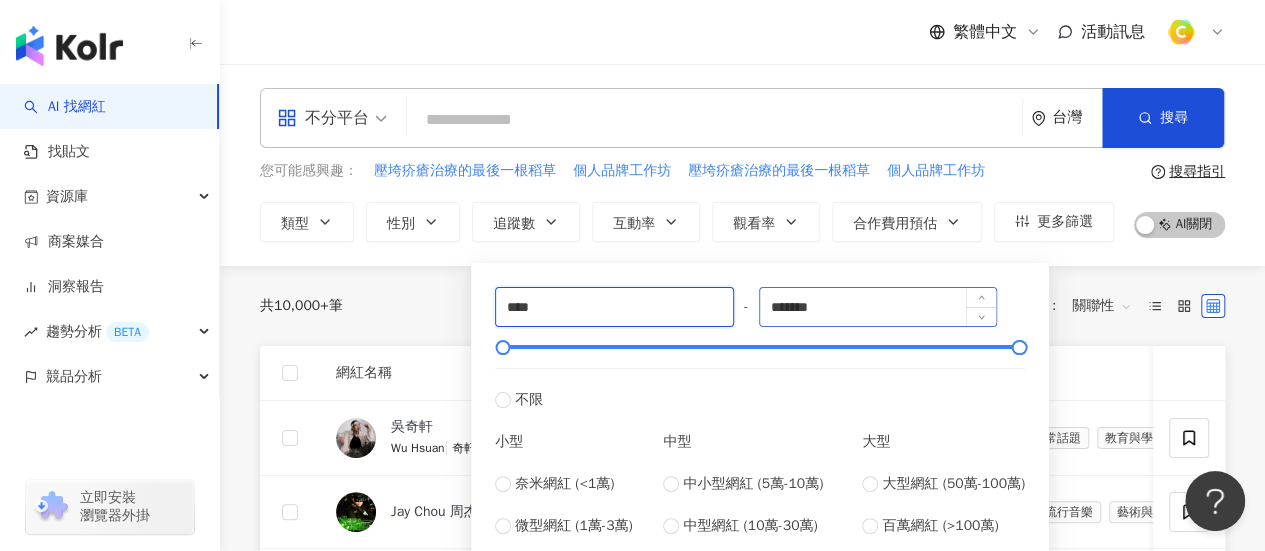 type on "****" 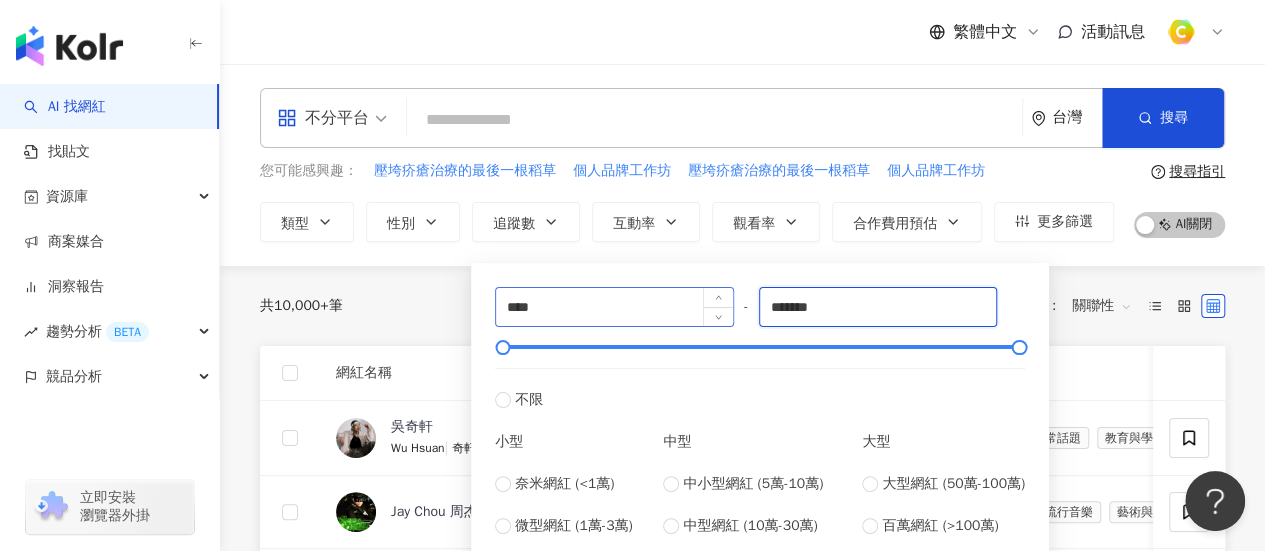 drag, startPoint x: 854, startPoint y: 309, endPoint x: 620, endPoint y: 308, distance: 234.00214 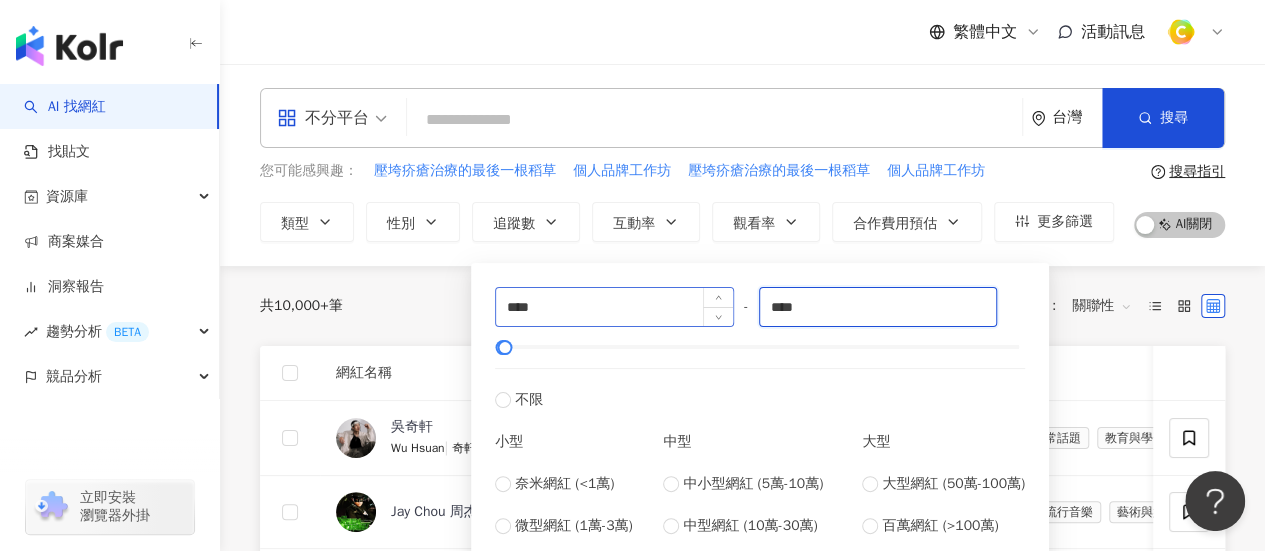 type on "****" 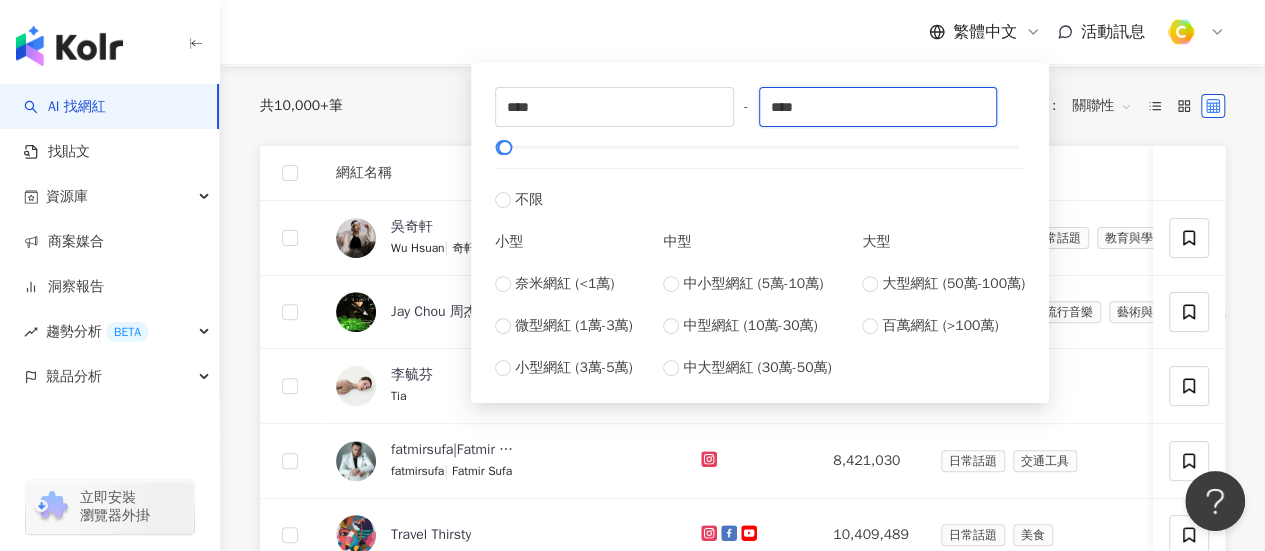 scroll, scrollTop: 0, scrollLeft: 0, axis: both 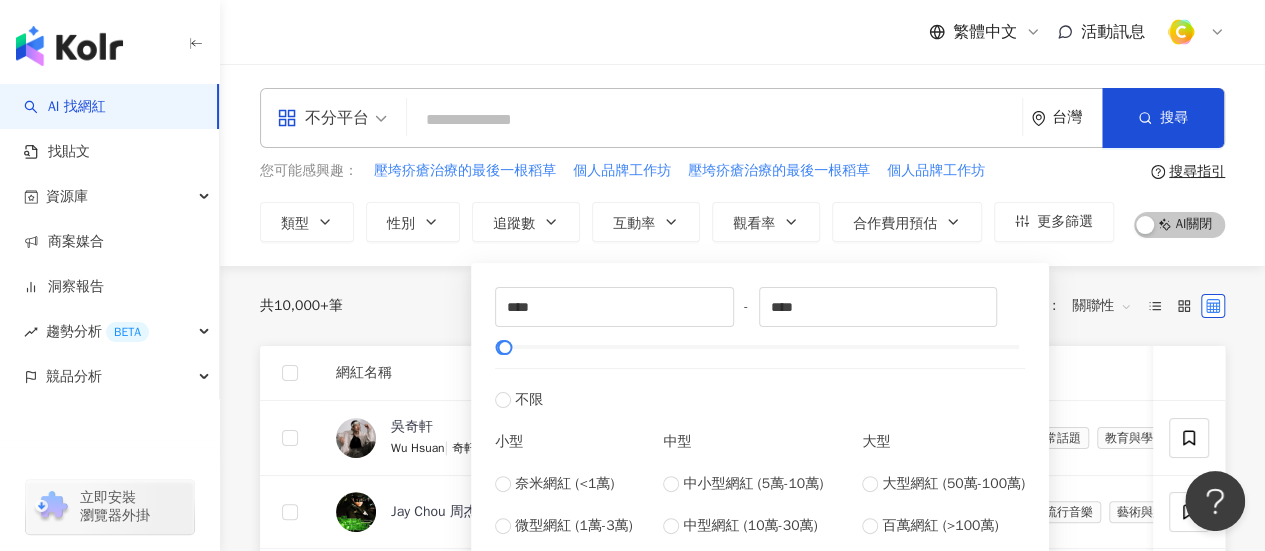 click on "共  10,000+  筆 排序： 關聯性" at bounding box center [742, 306] 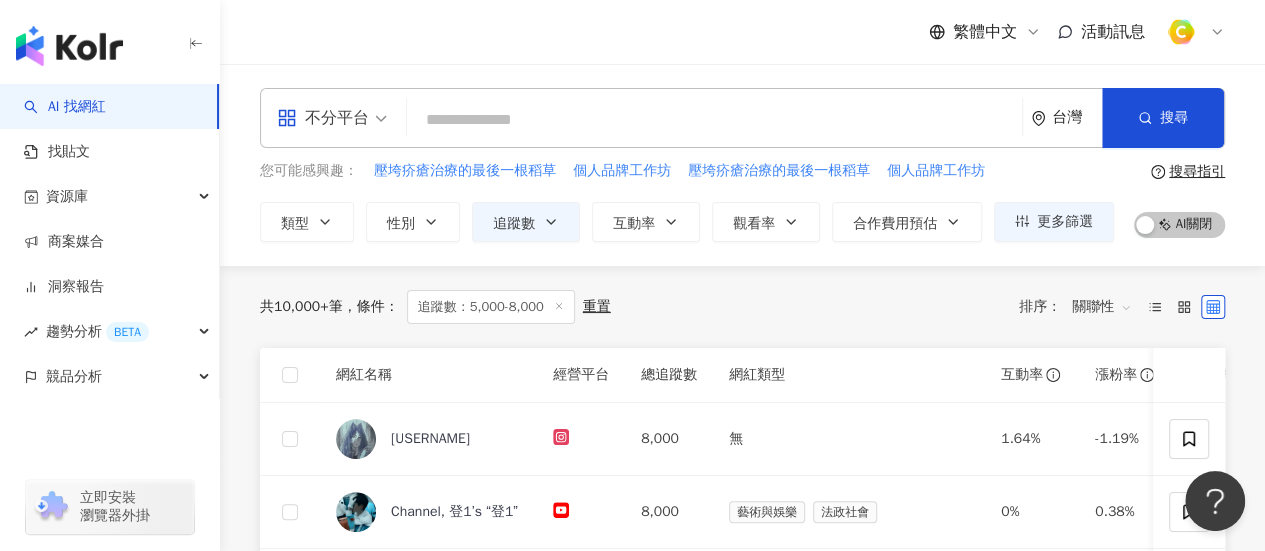 click on "不分平台" at bounding box center [323, 118] 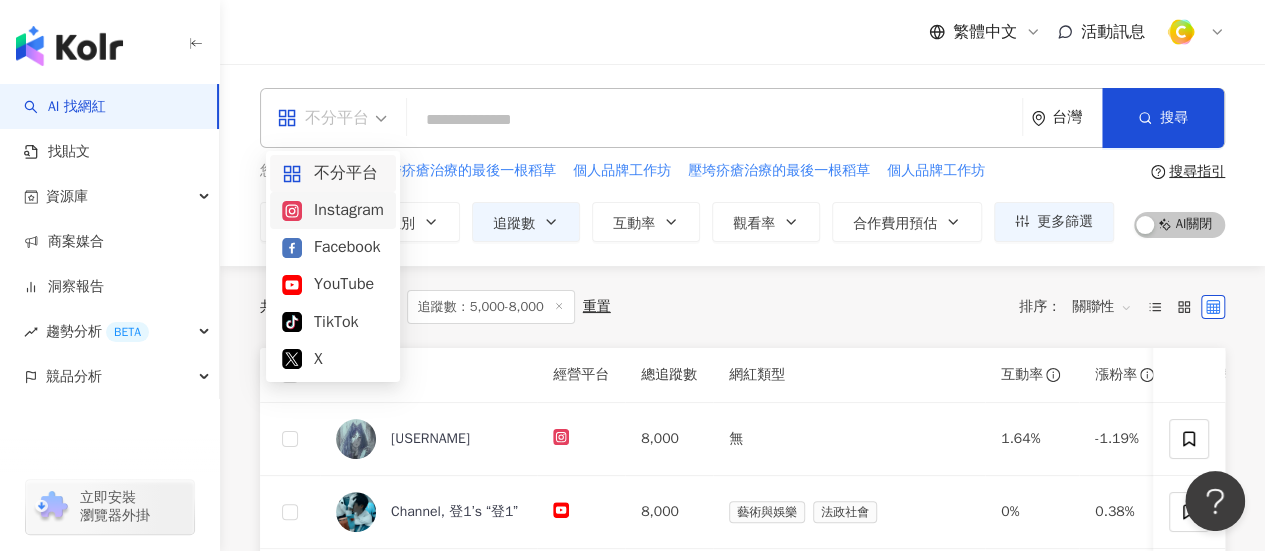 click on "Instagram" at bounding box center (333, 210) 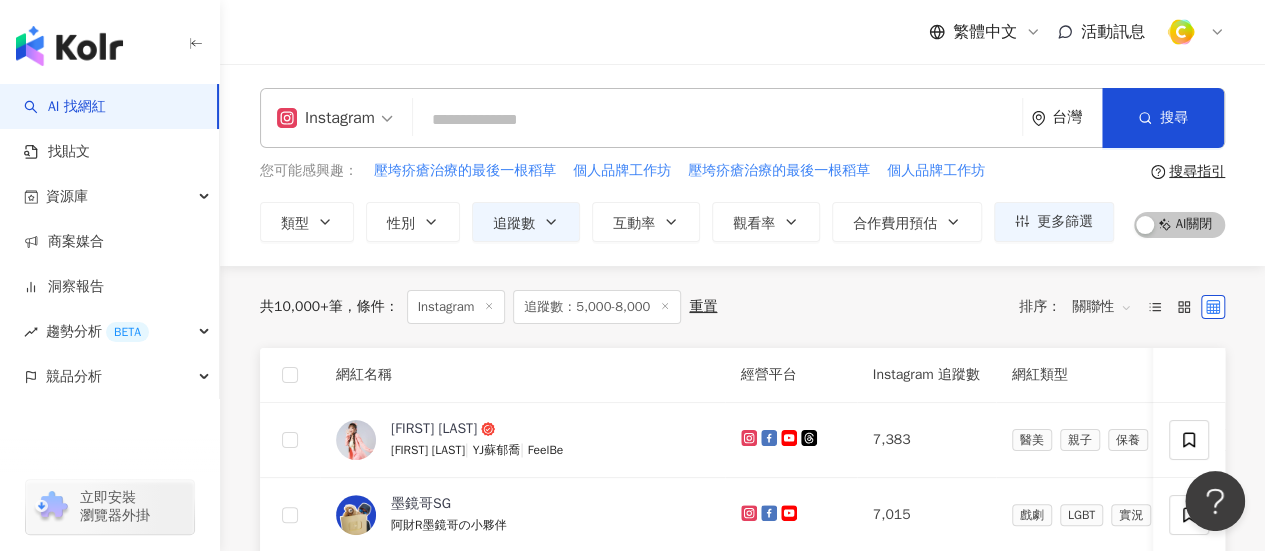 click at bounding box center [717, 120] 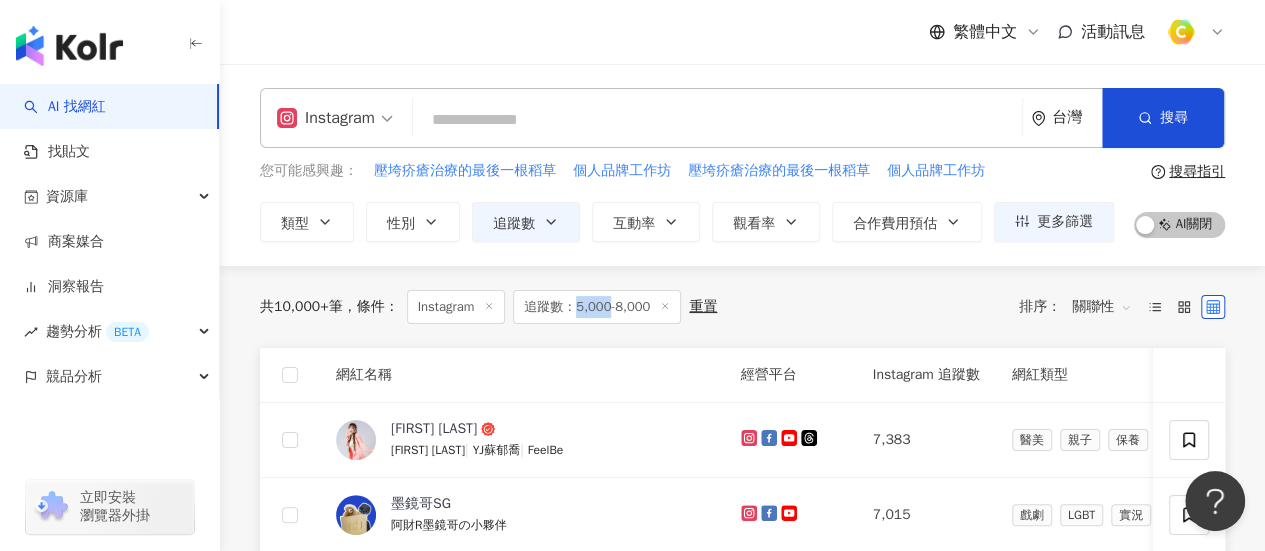 click on "追蹤數：5,000-8,000" at bounding box center [597, 307] 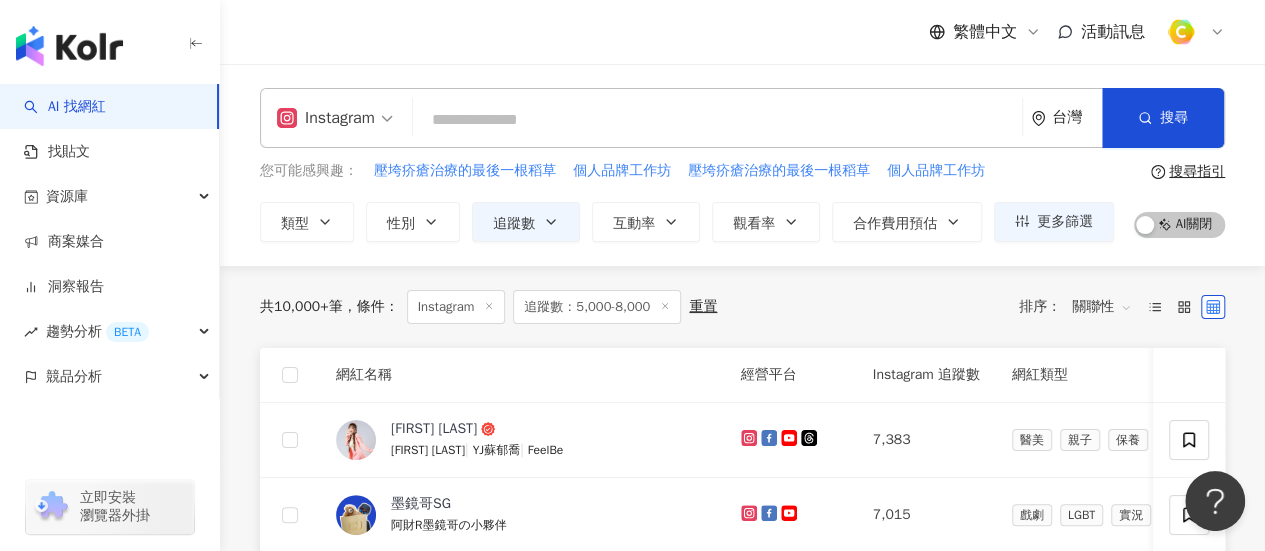 click on "重置" at bounding box center [703, 307] 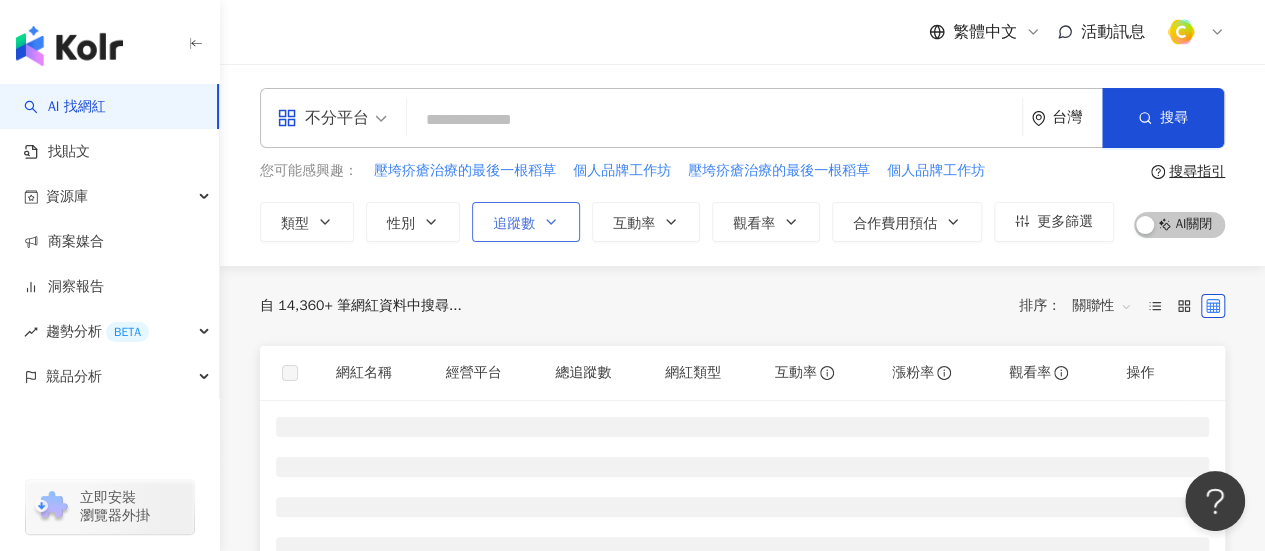click on "追蹤數" at bounding box center (514, 224) 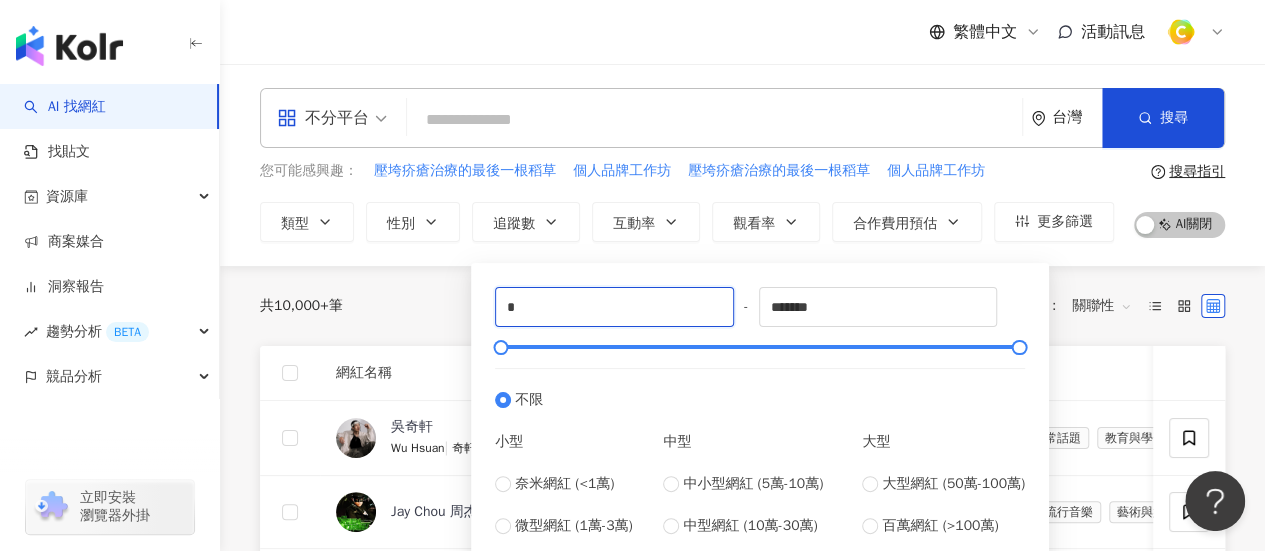 drag, startPoint x: 638, startPoint y: 304, endPoint x: 325, endPoint y: 297, distance: 313.07828 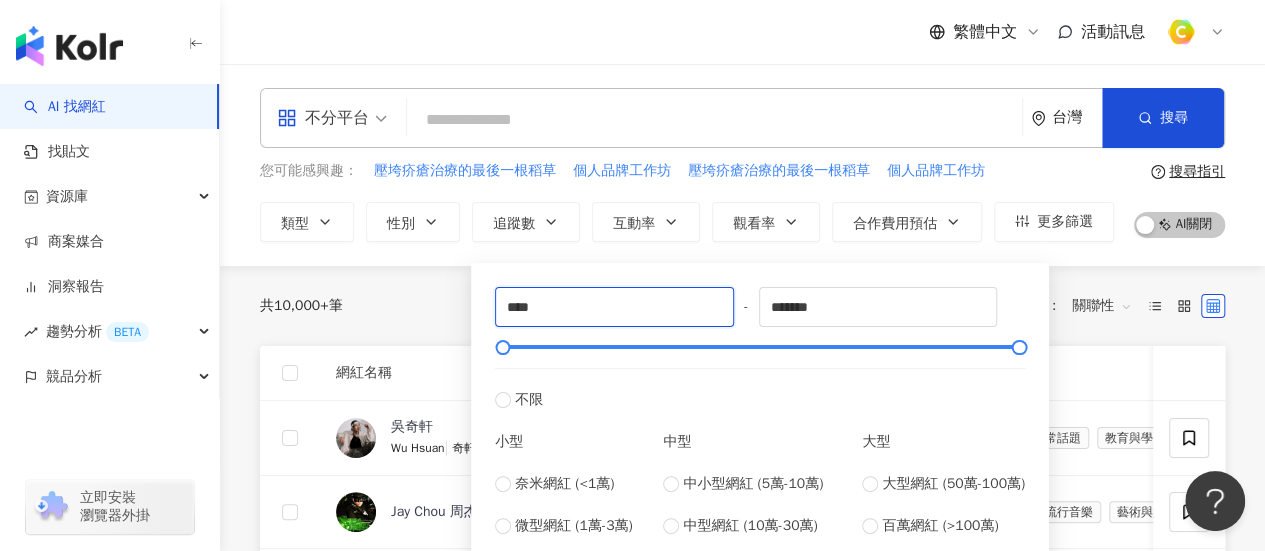type on "****" 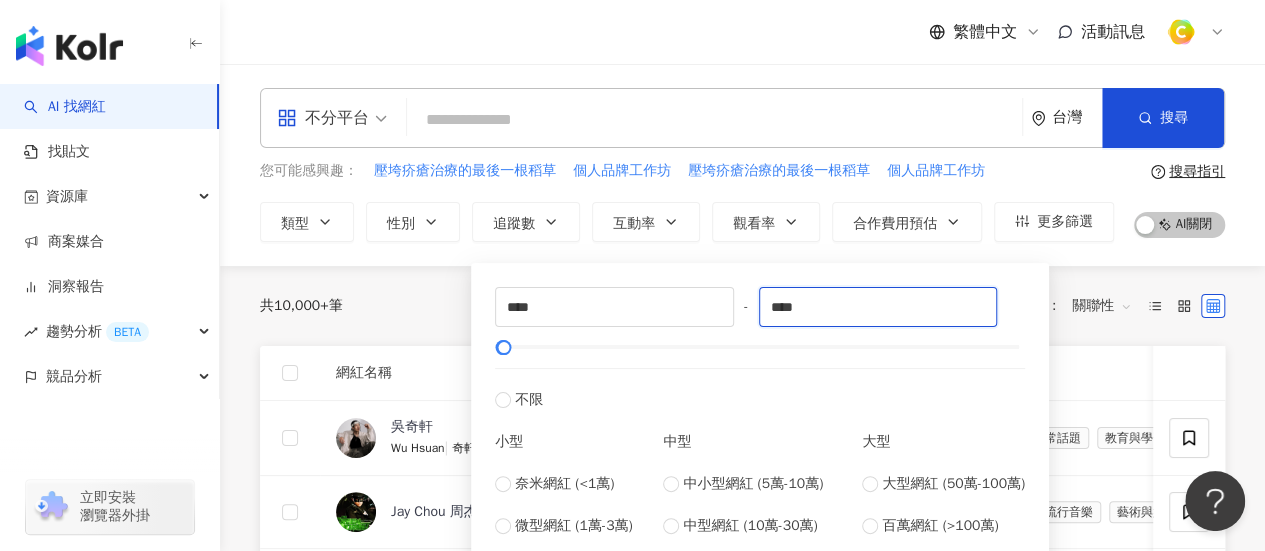 type on "****" 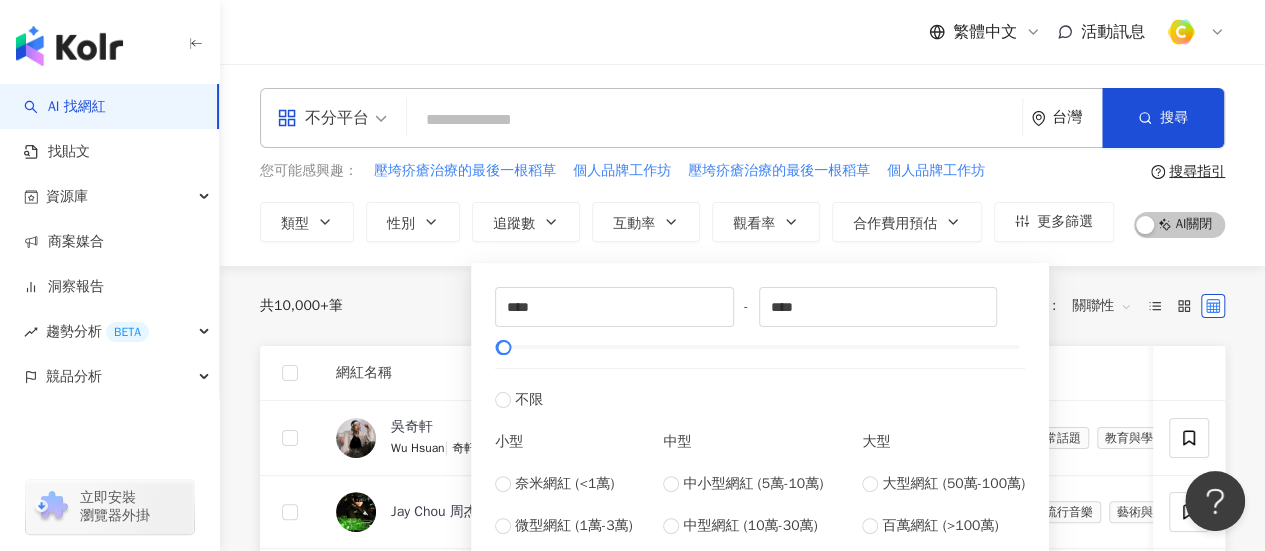click on "共  10,000+  筆 排序： 關聯性" at bounding box center [742, 306] 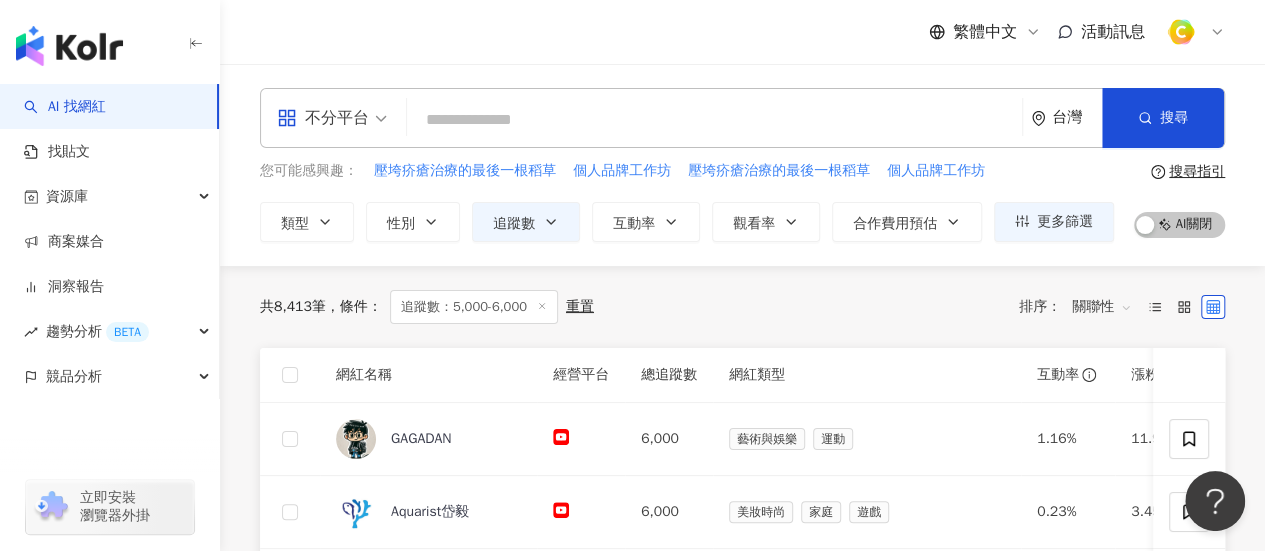 click at bounding box center [714, 120] 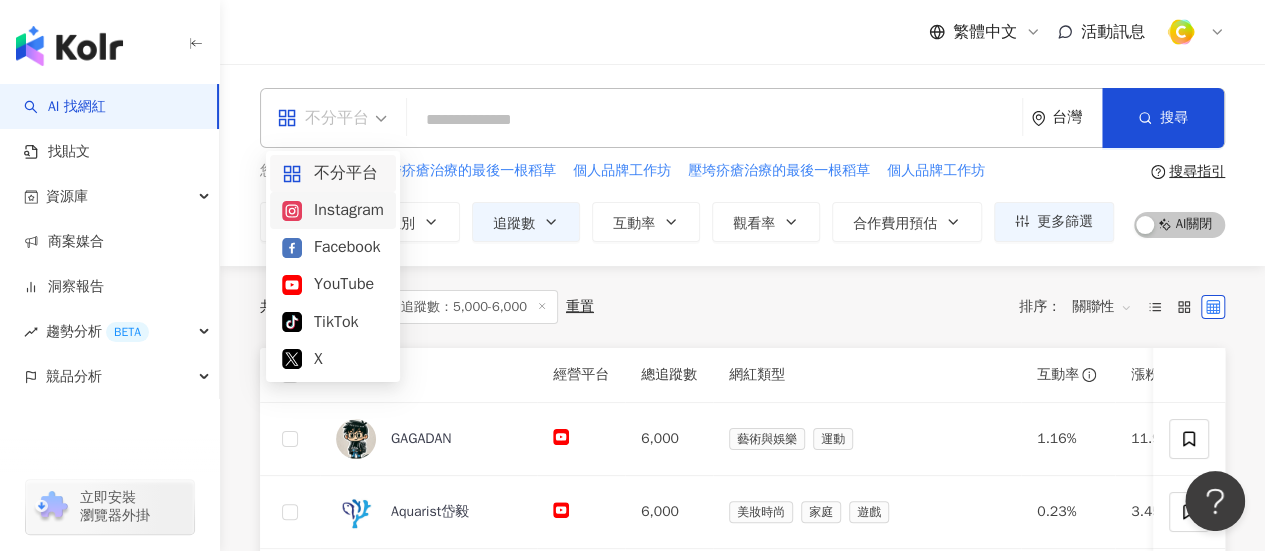 click on "Instagram" at bounding box center (333, 210) 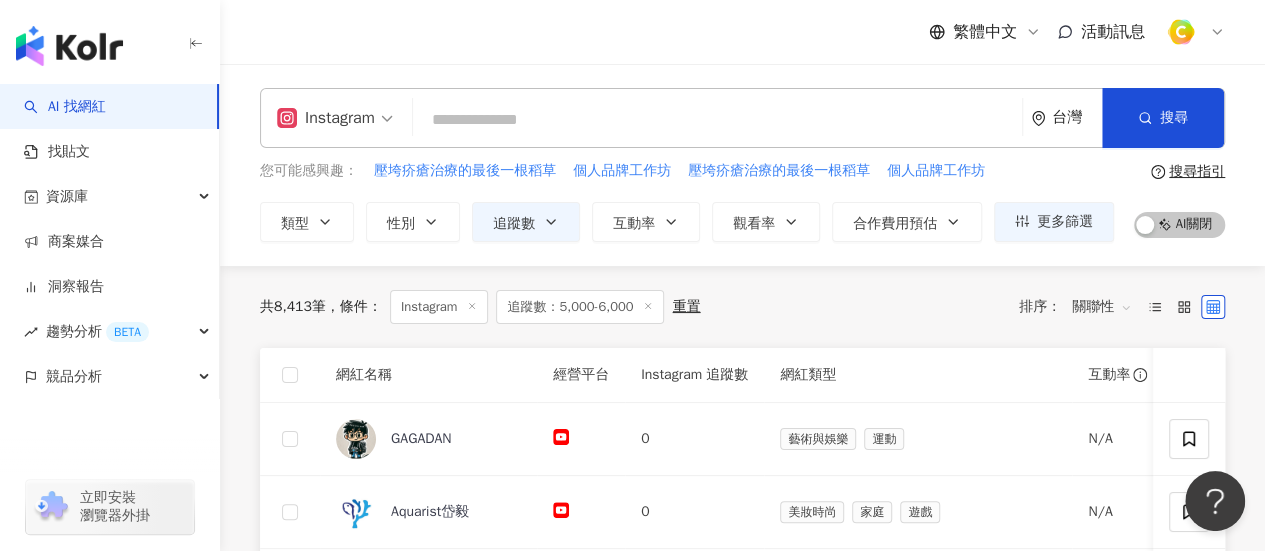 click at bounding box center (717, 120) 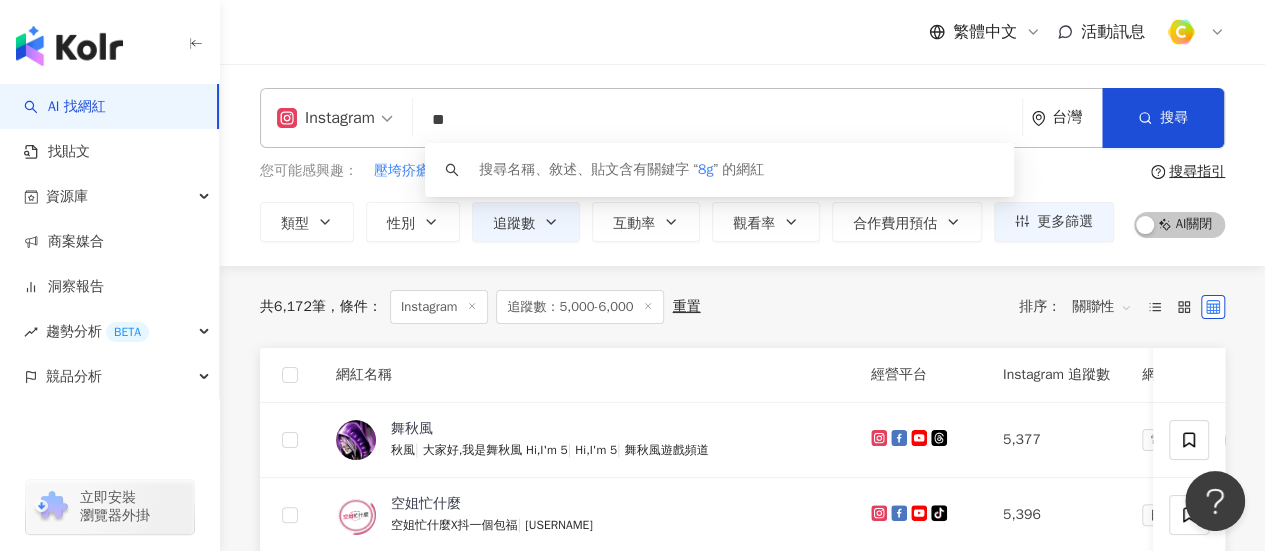 type on "*" 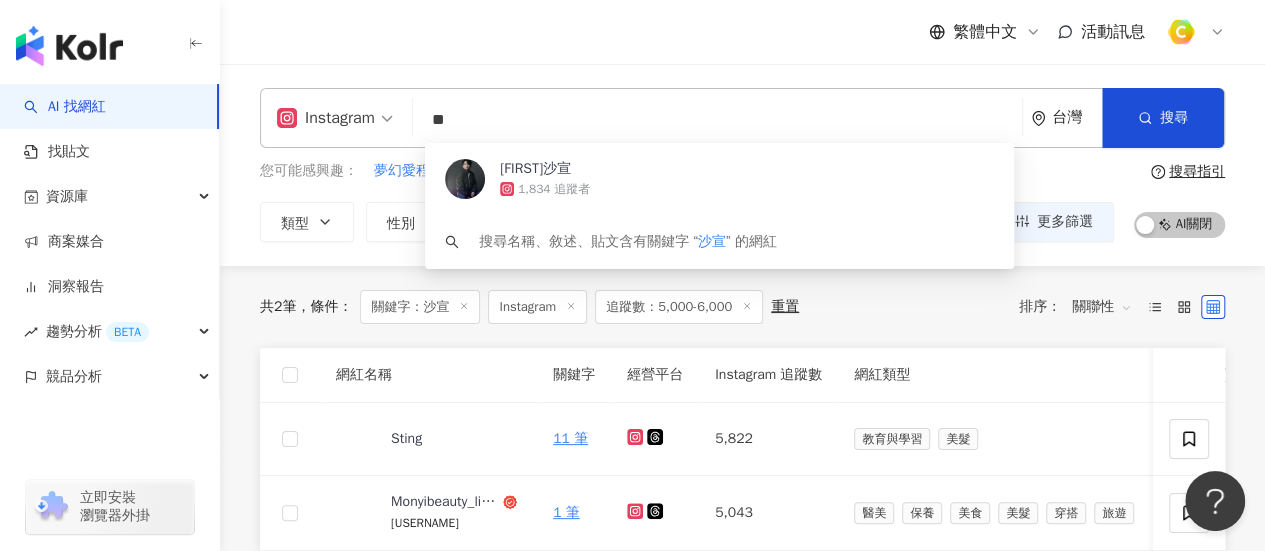 type on "*" 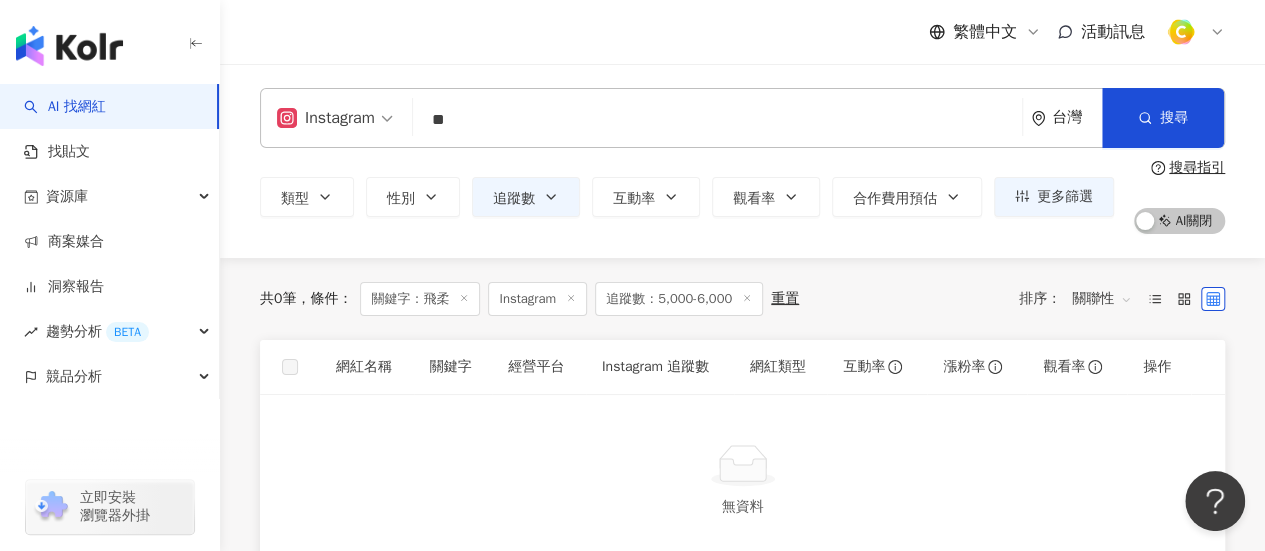 click on "共 0 筆 條件 ： 關鍵字：飛柔 Instagram 追蹤數：5,000-6,000 重置 排序： 關聯性" at bounding box center (742, 299) 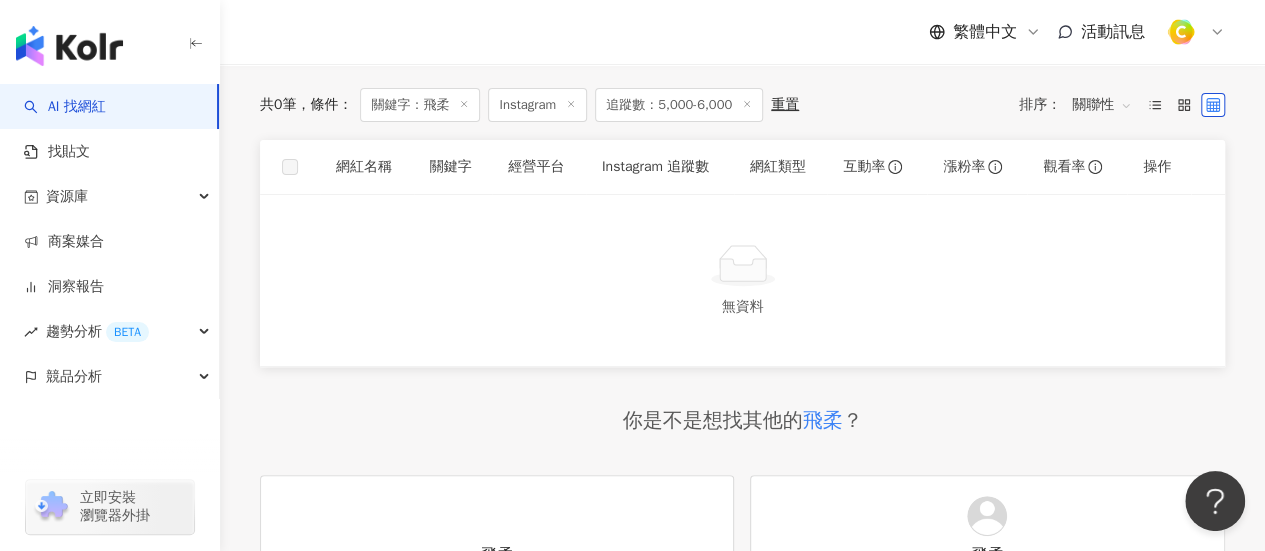 scroll, scrollTop: 0, scrollLeft: 0, axis: both 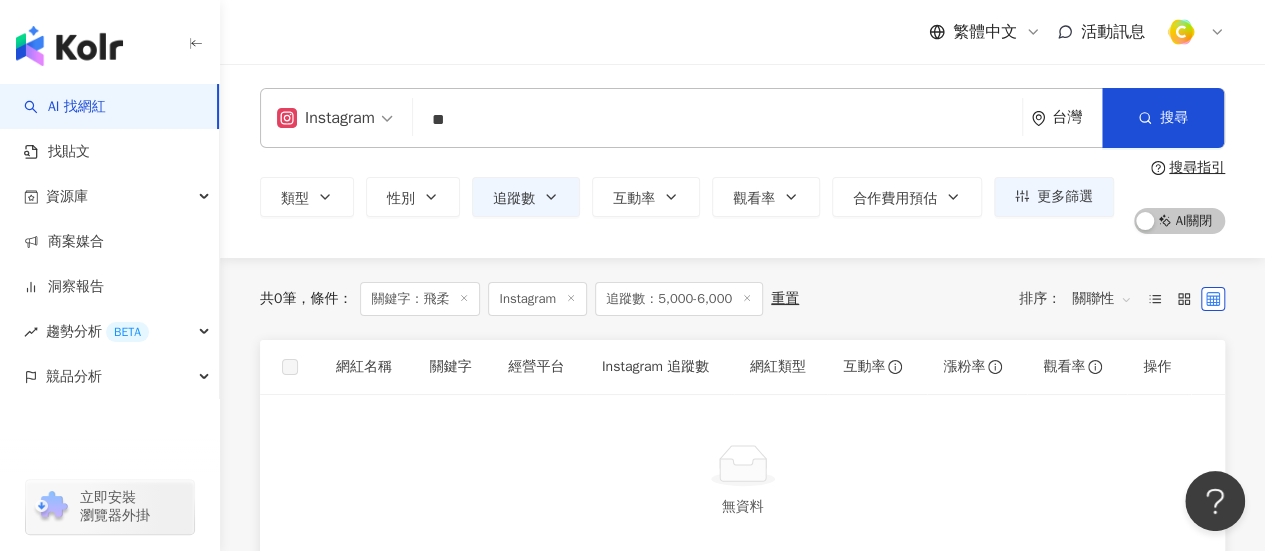 click on "**" at bounding box center [717, 120] 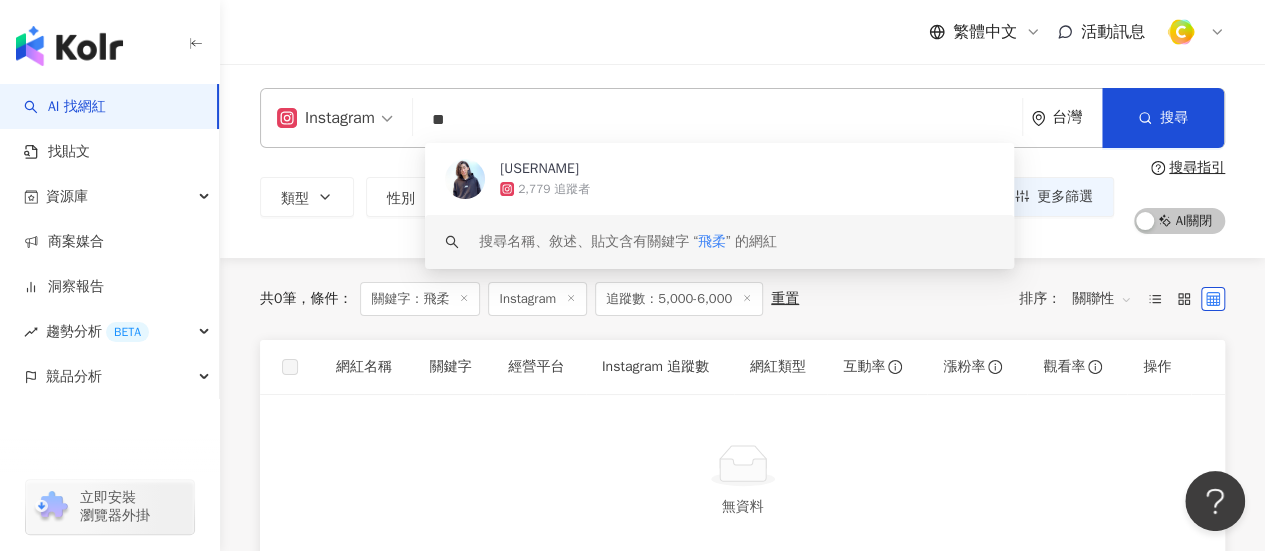 type on "*" 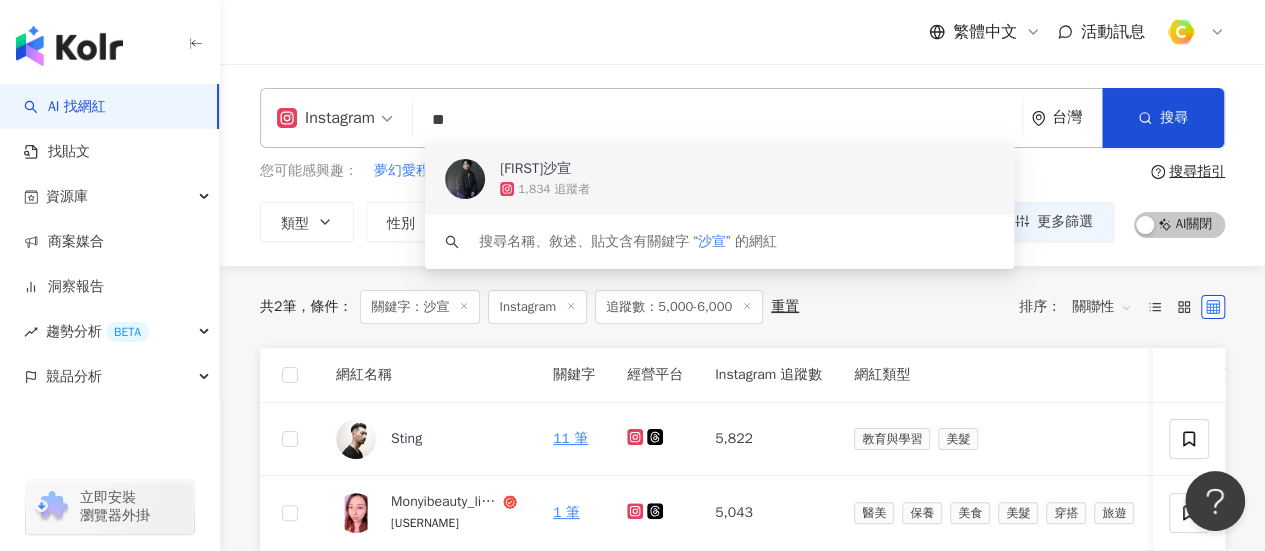 click on "共  2  筆 條件 ： 關鍵字：沙宣 Instagram 追蹤數：5,000-6,000 重置 排序： 關聯性" at bounding box center (742, 307) 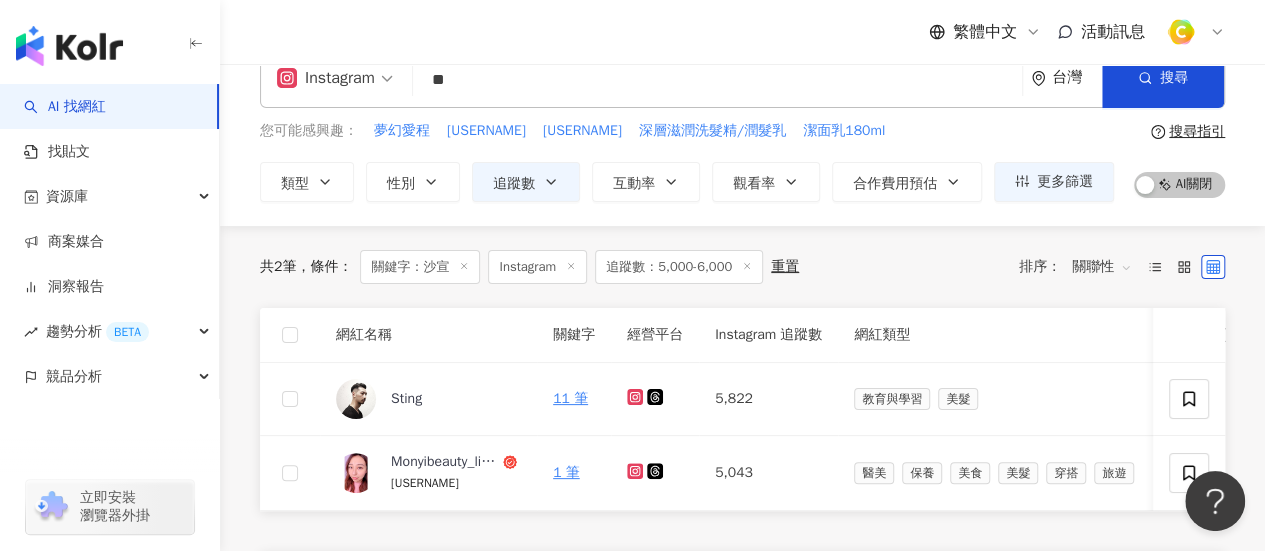 scroll, scrollTop: 0, scrollLeft: 0, axis: both 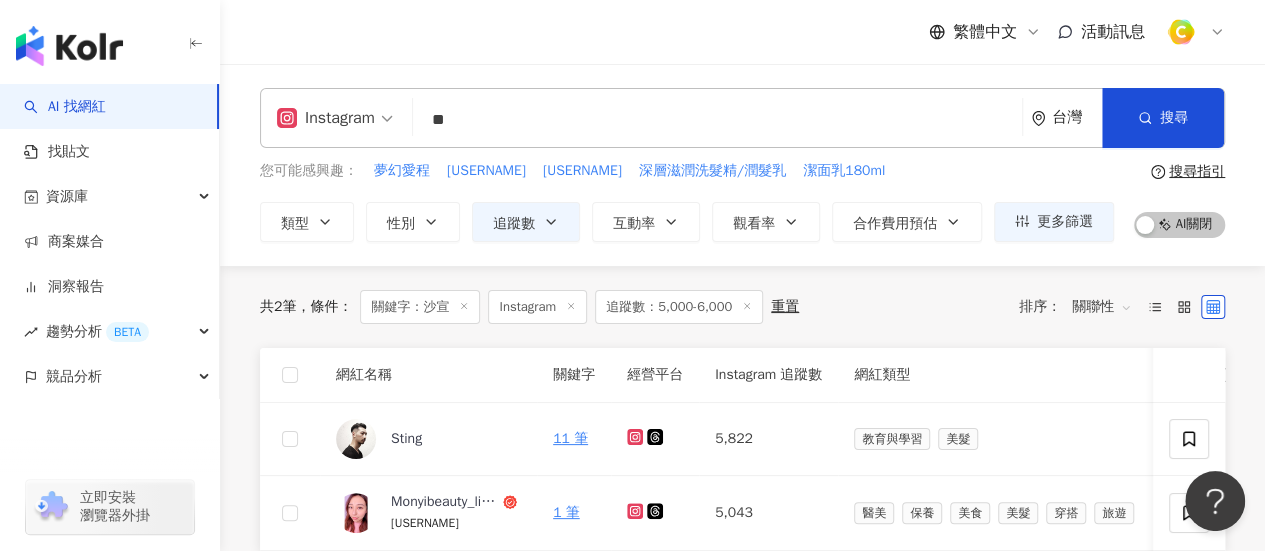 drag, startPoint x: 472, startPoint y: 100, endPoint x: 477, endPoint y: 126, distance: 26.476404 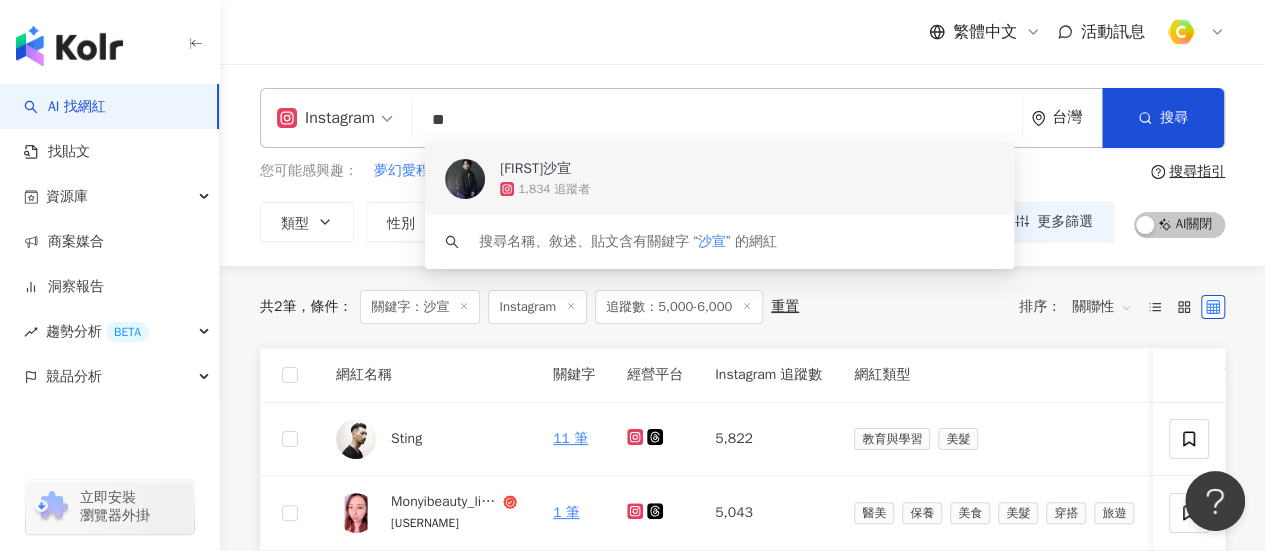 drag, startPoint x: 500, startPoint y: 125, endPoint x: 0, endPoint y: 41, distance: 507.0069 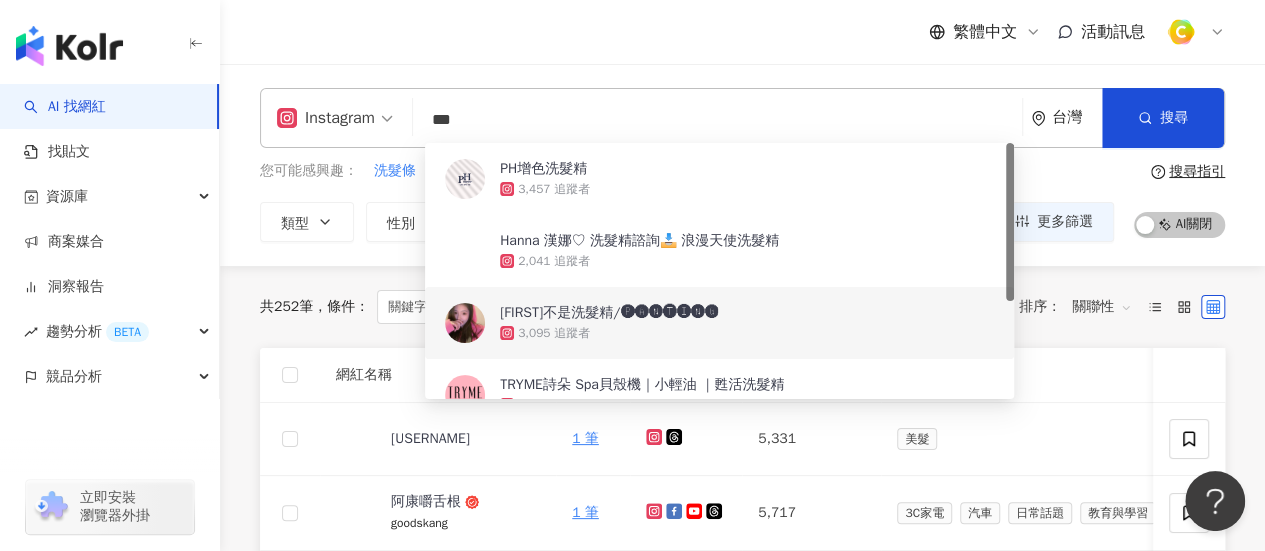 type on "***" 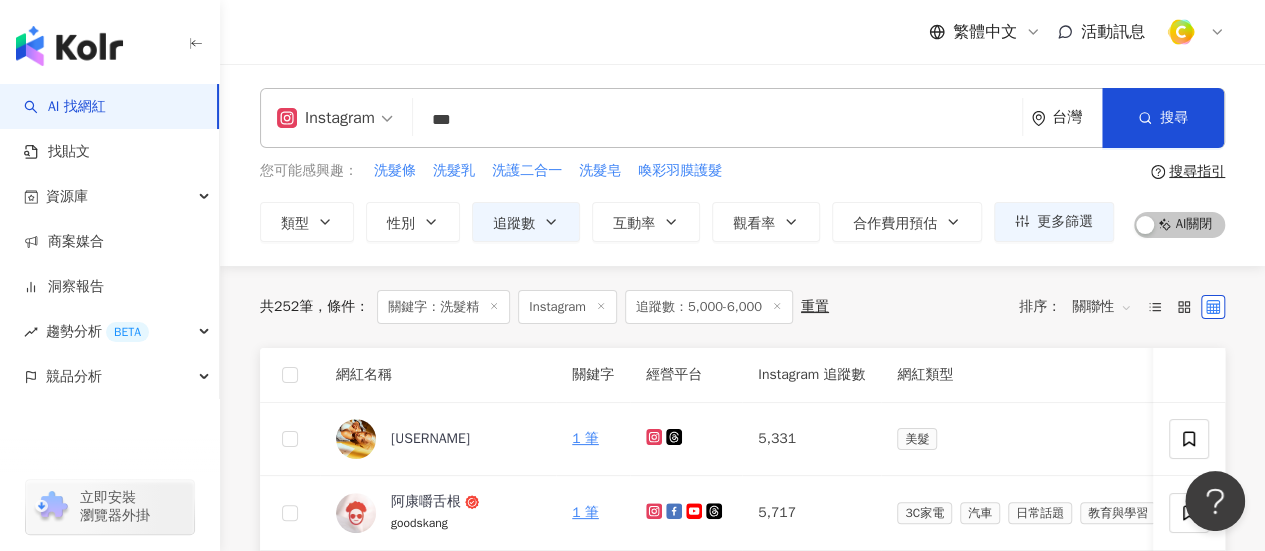 click on "共  252  筆 條件 ： 關鍵字：洗髮精 Instagram 追蹤數：5,000-6,000 重置 排序： 關聯性" at bounding box center (742, 307) 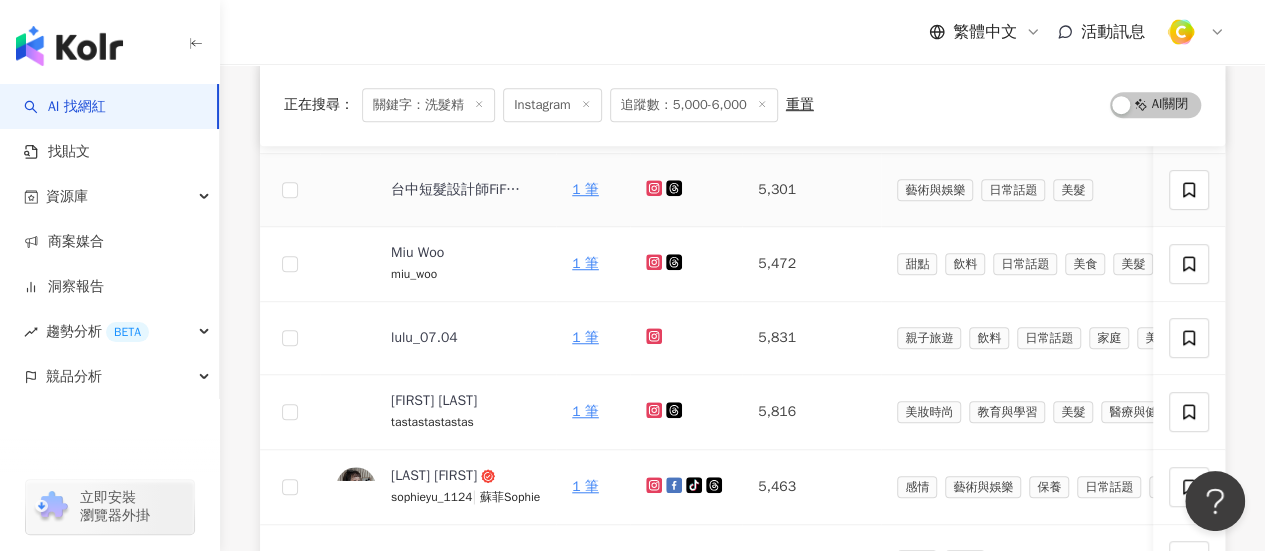 scroll, scrollTop: 800, scrollLeft: 0, axis: vertical 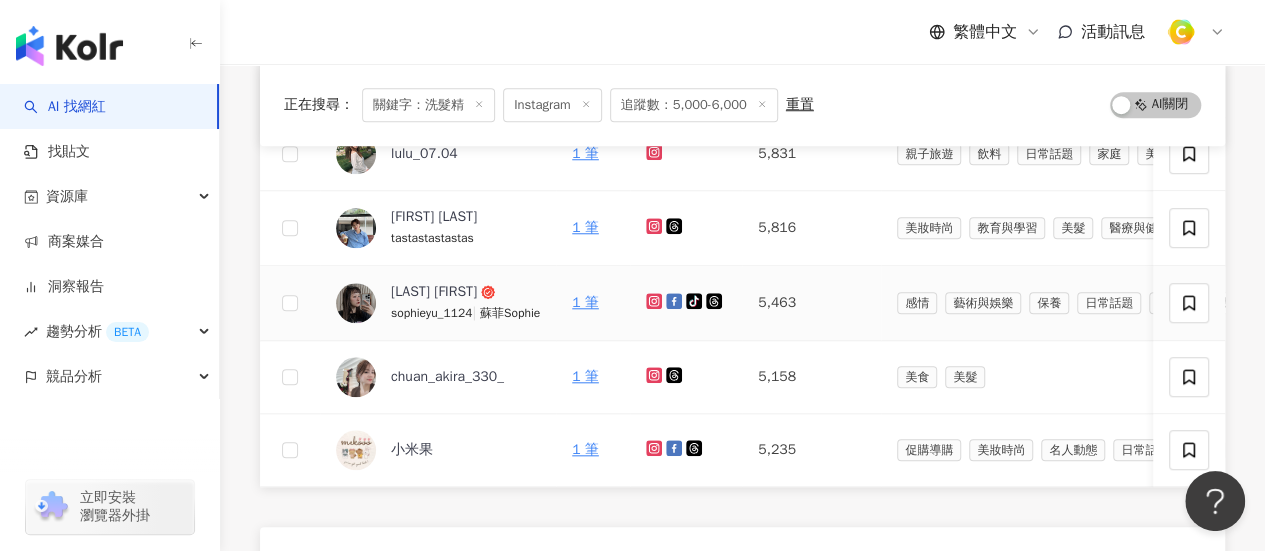 click 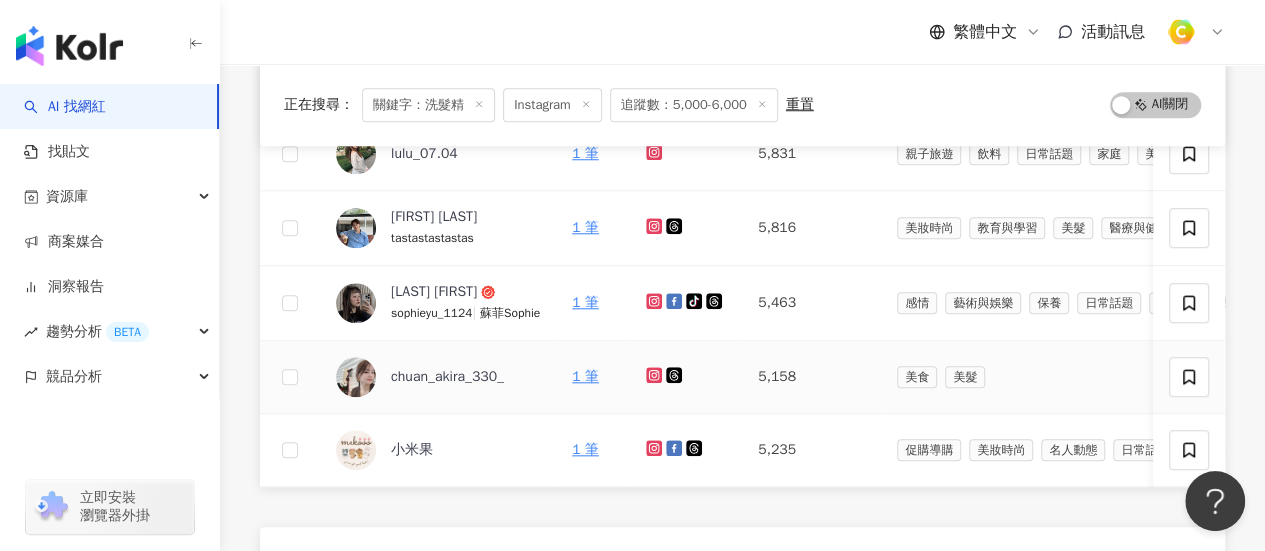click 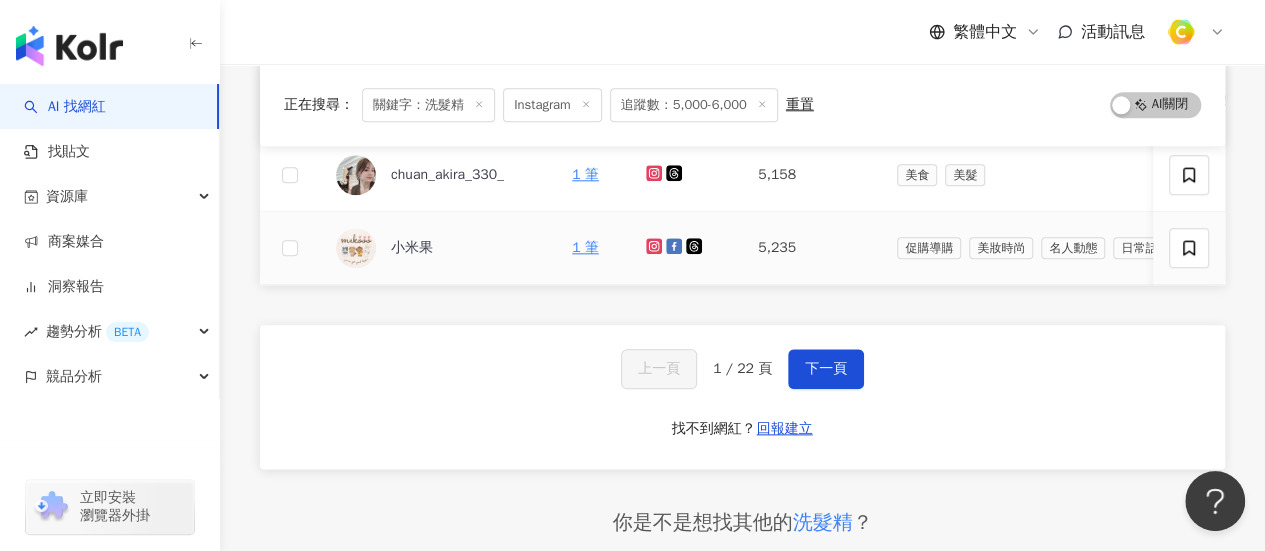 scroll, scrollTop: 1200, scrollLeft: 0, axis: vertical 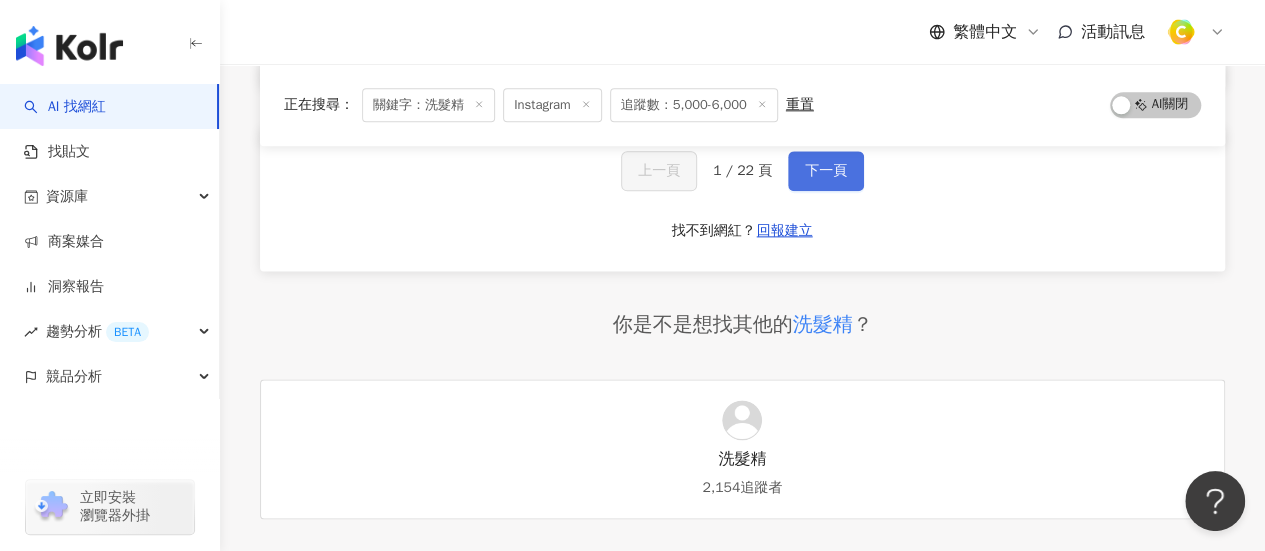 click on "下一頁" at bounding box center (826, 171) 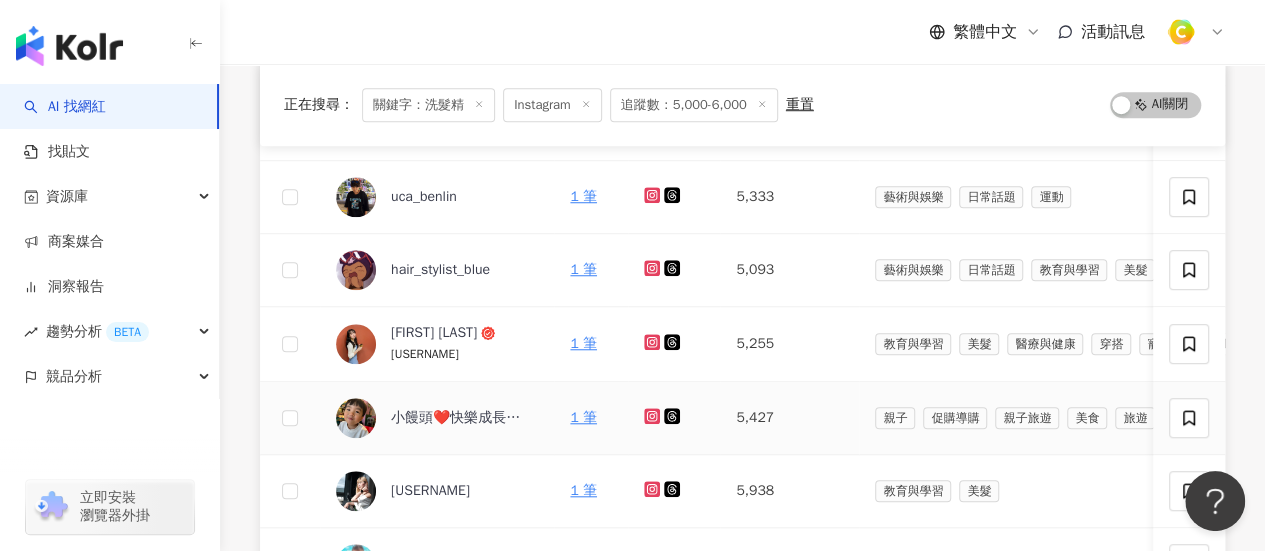 scroll, scrollTop: 988, scrollLeft: 0, axis: vertical 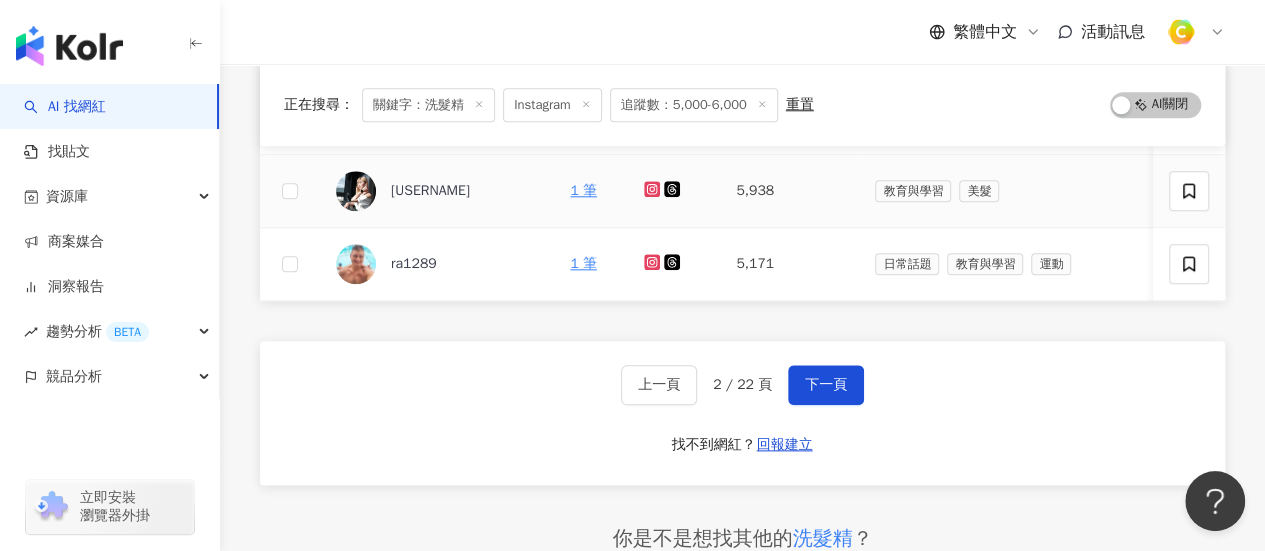 click 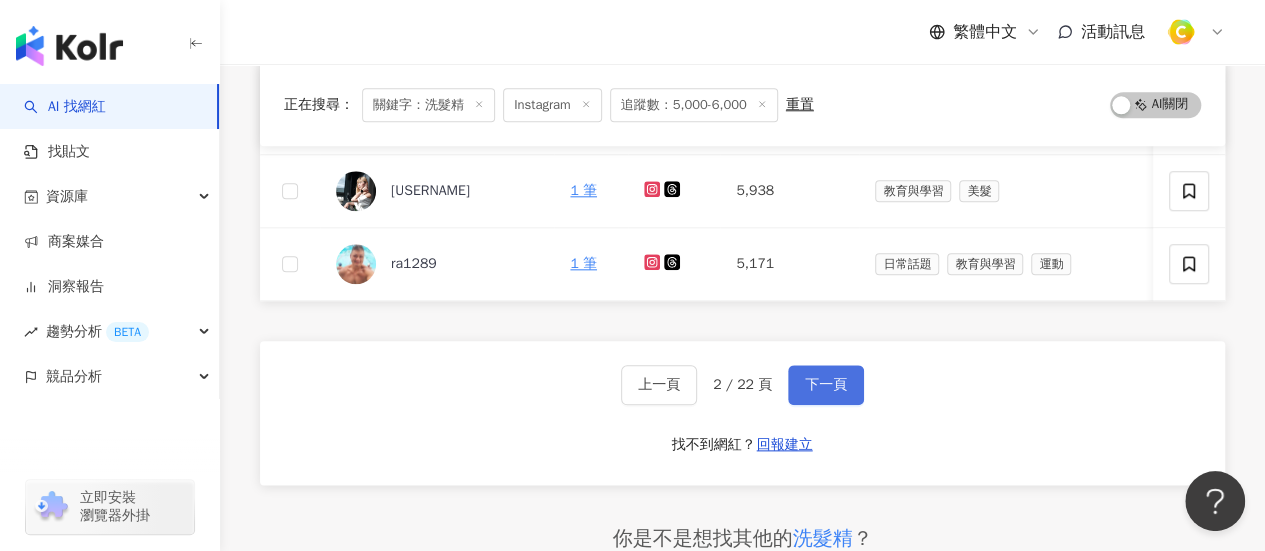 click on "下一頁" at bounding box center (826, 385) 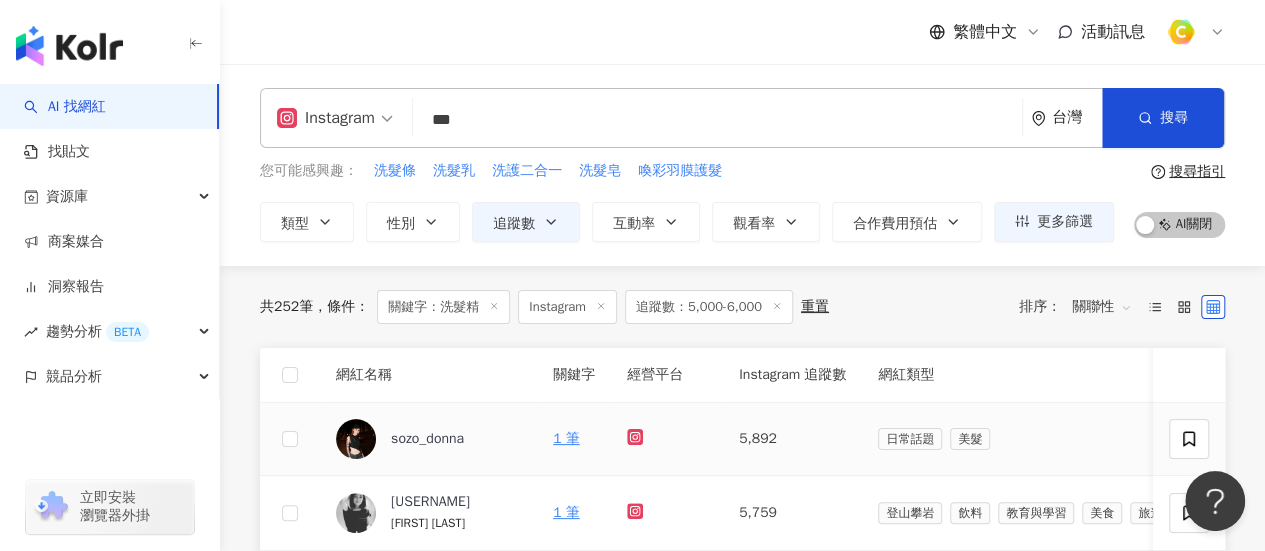 scroll, scrollTop: 200, scrollLeft: 0, axis: vertical 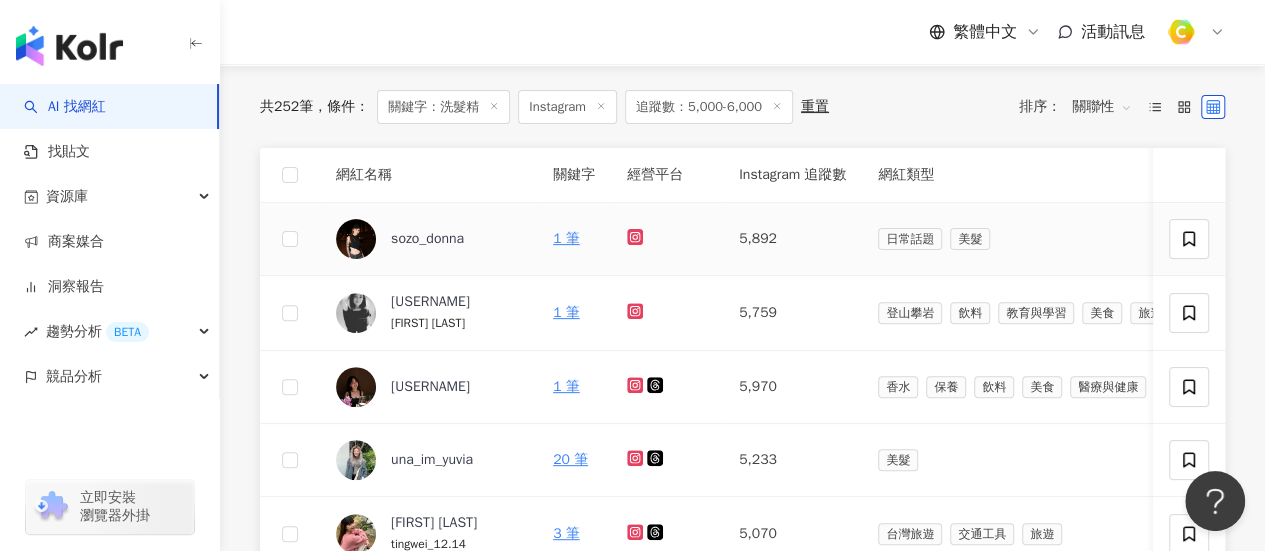 click 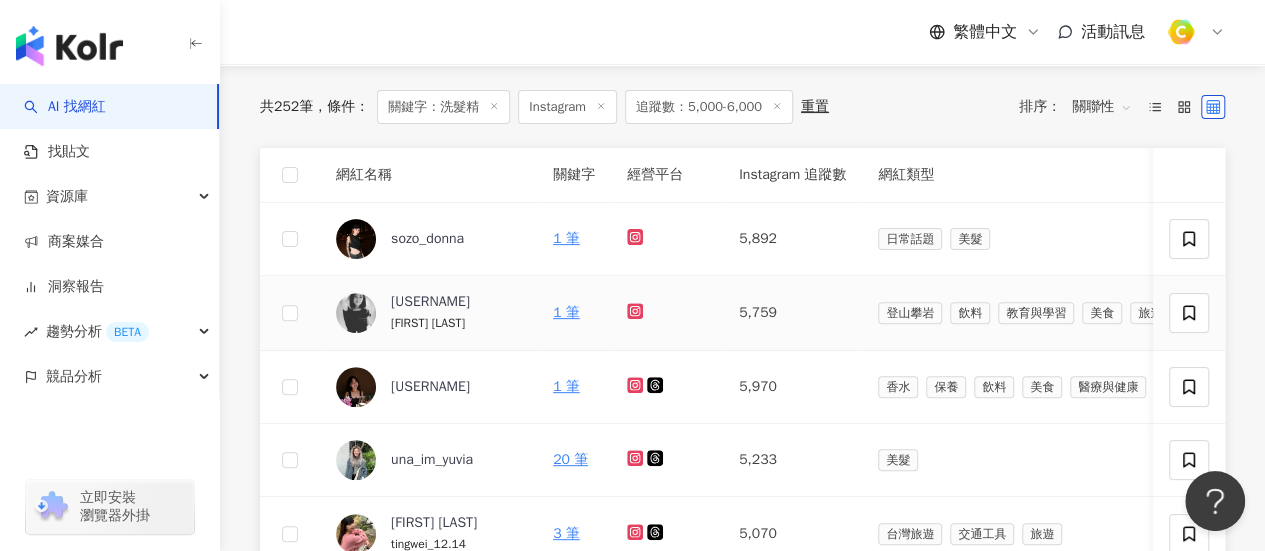 click 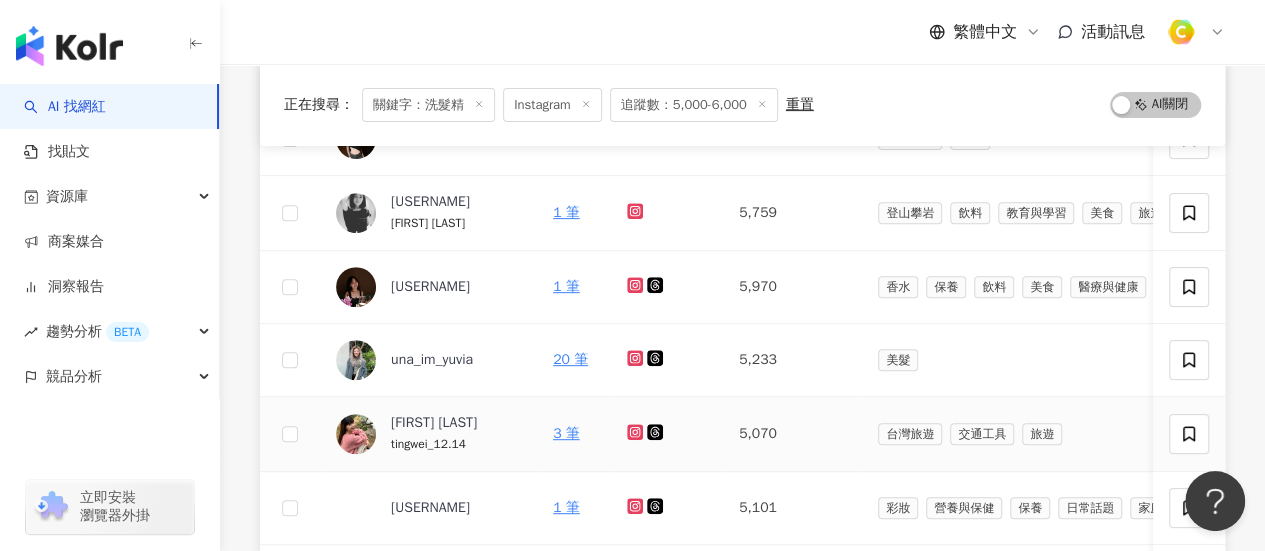 scroll, scrollTop: 500, scrollLeft: 0, axis: vertical 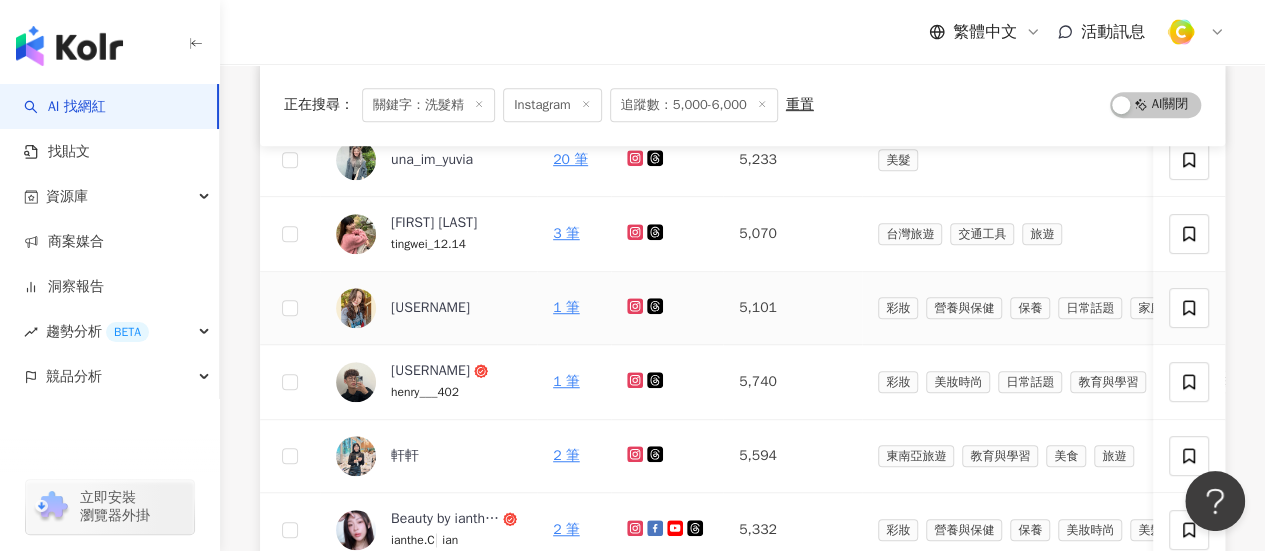 click 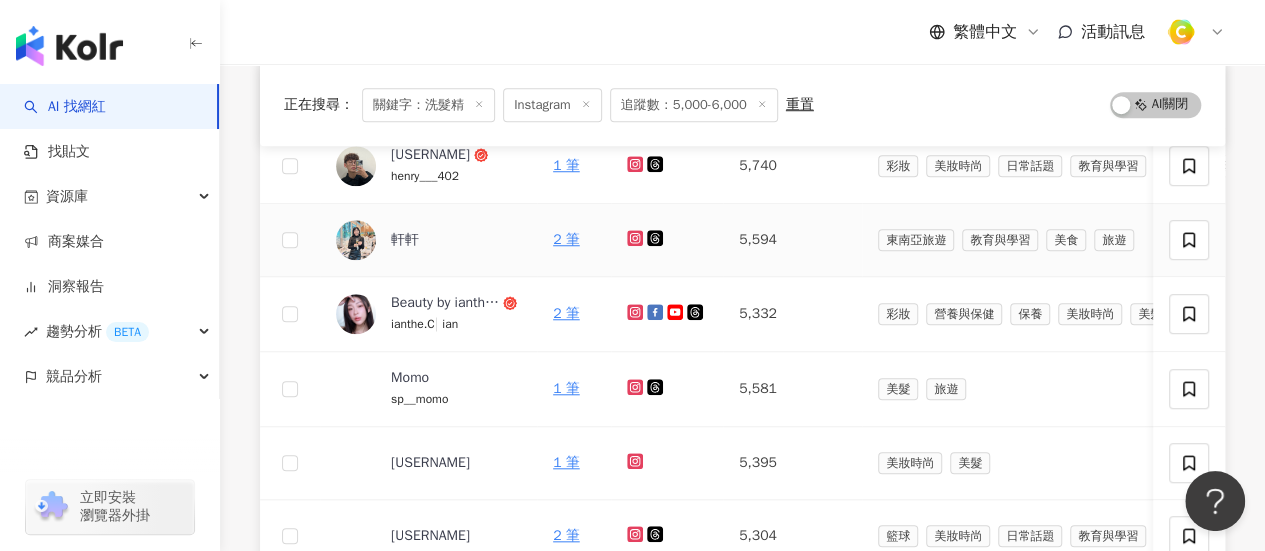 scroll, scrollTop: 800, scrollLeft: 0, axis: vertical 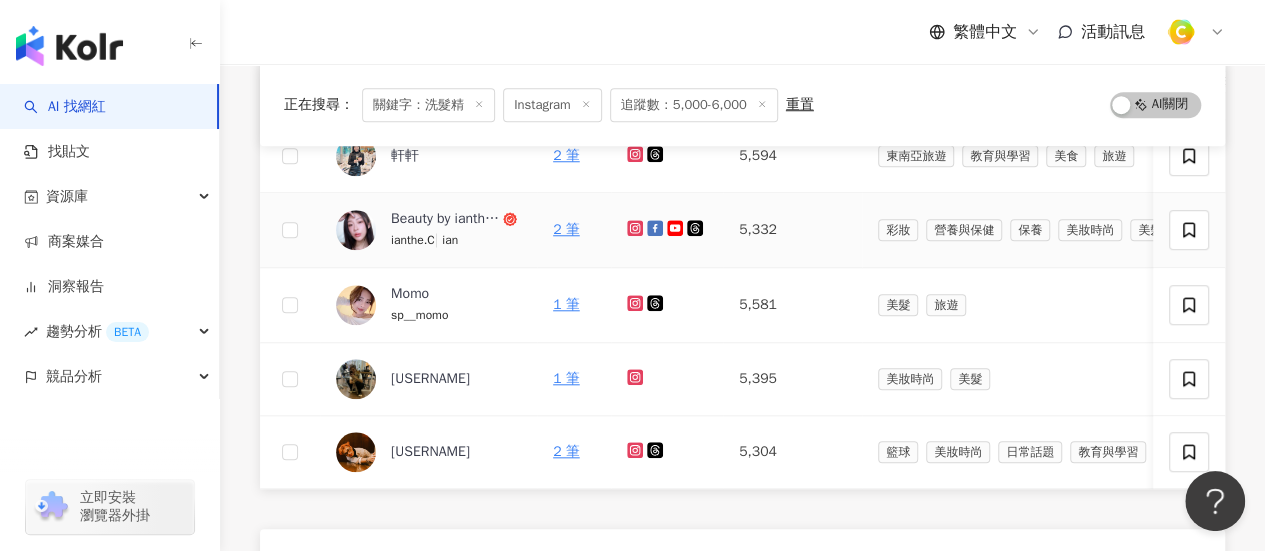 click at bounding box center (637, 229) 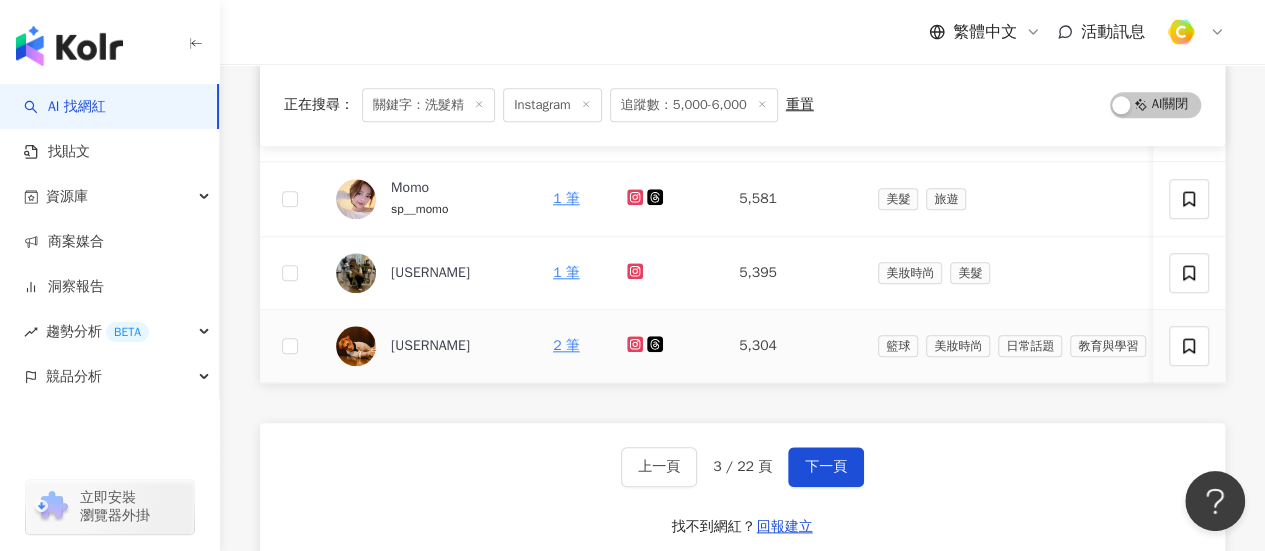 scroll, scrollTop: 800, scrollLeft: 0, axis: vertical 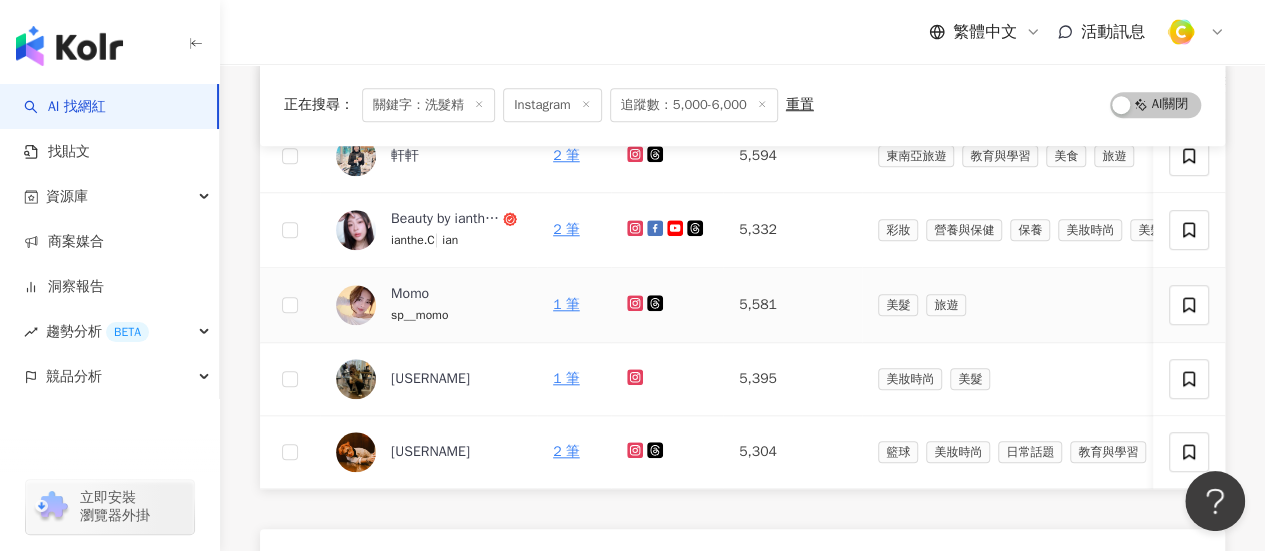 click 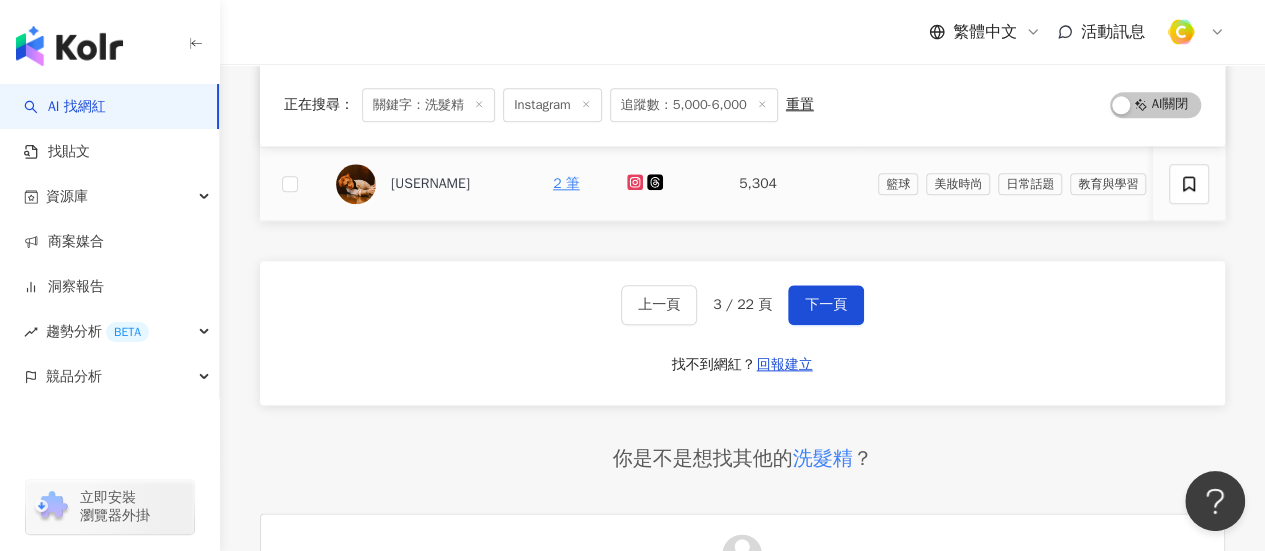 scroll, scrollTop: 1100, scrollLeft: 0, axis: vertical 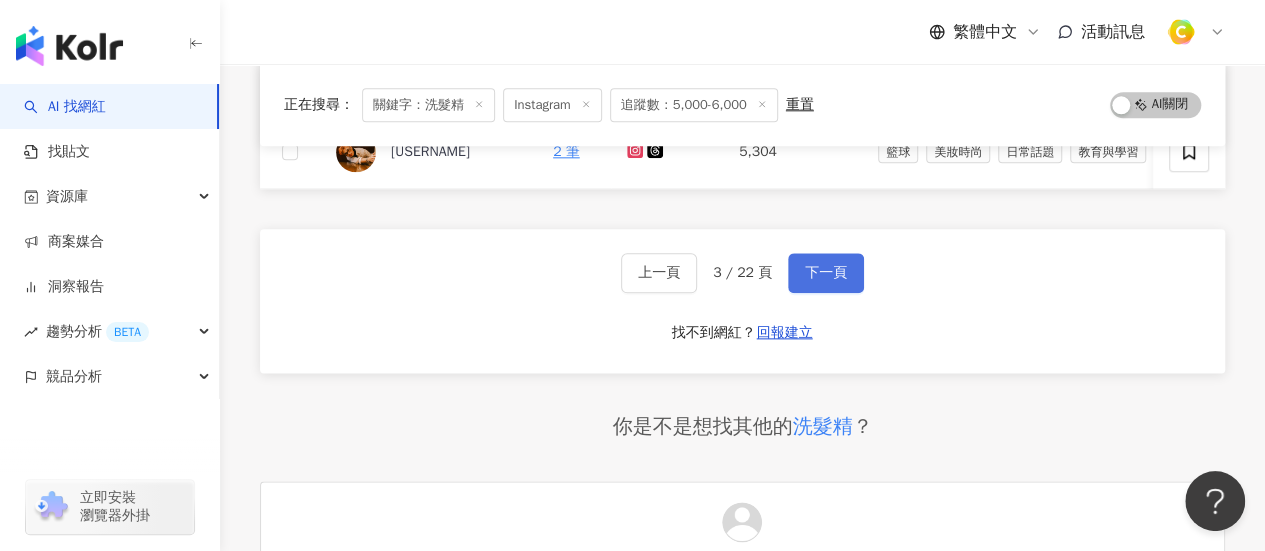 click on "下一頁" at bounding box center [826, 273] 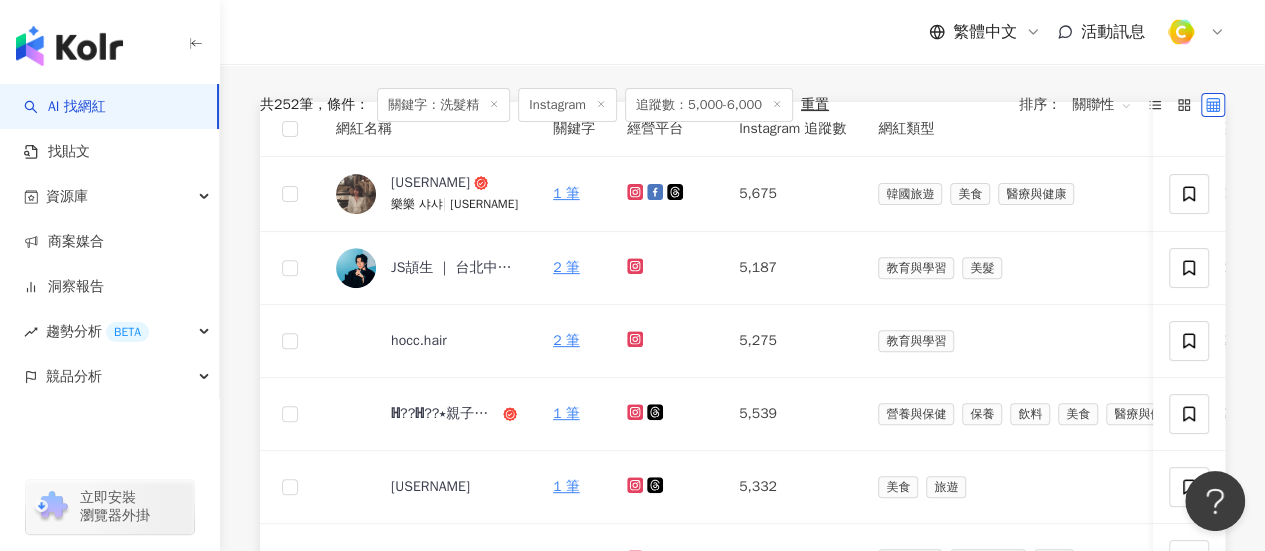 scroll, scrollTop: 100, scrollLeft: 0, axis: vertical 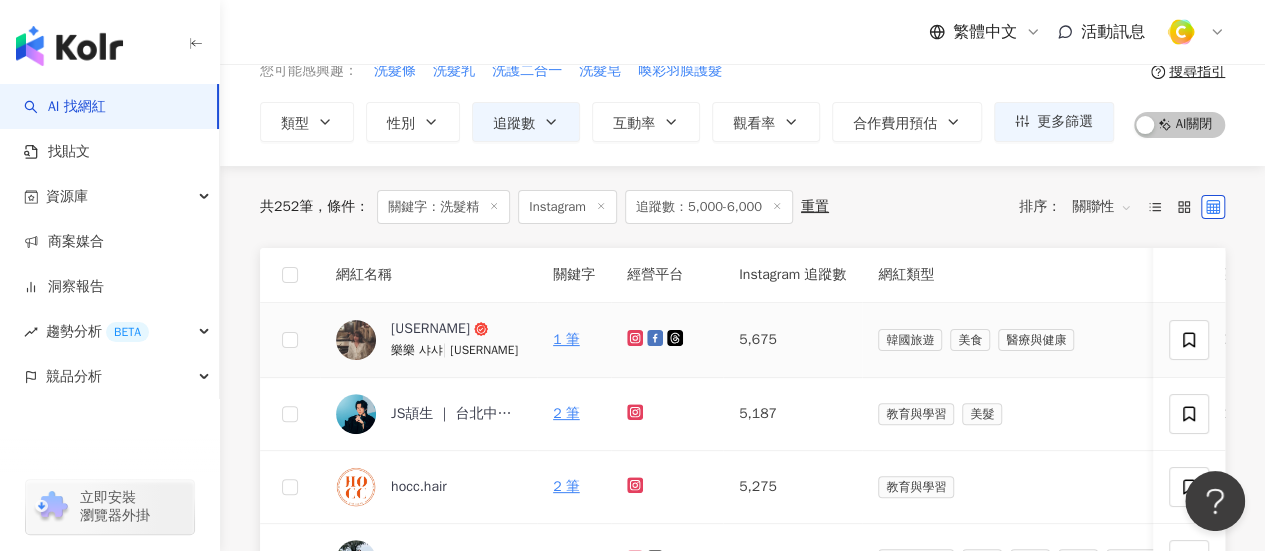 click 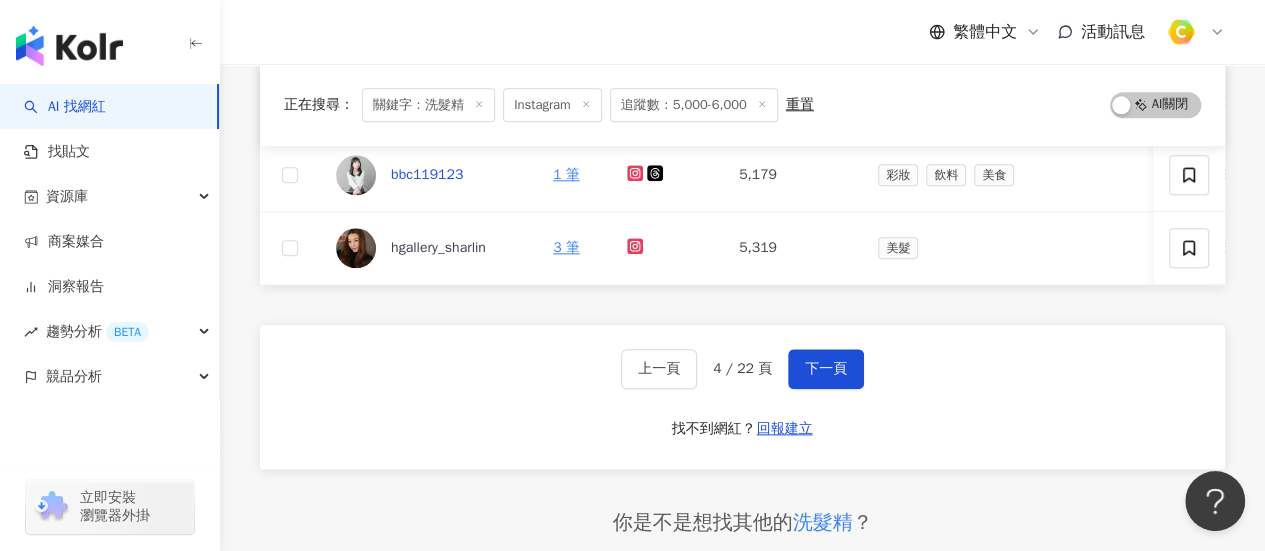 scroll, scrollTop: 900, scrollLeft: 0, axis: vertical 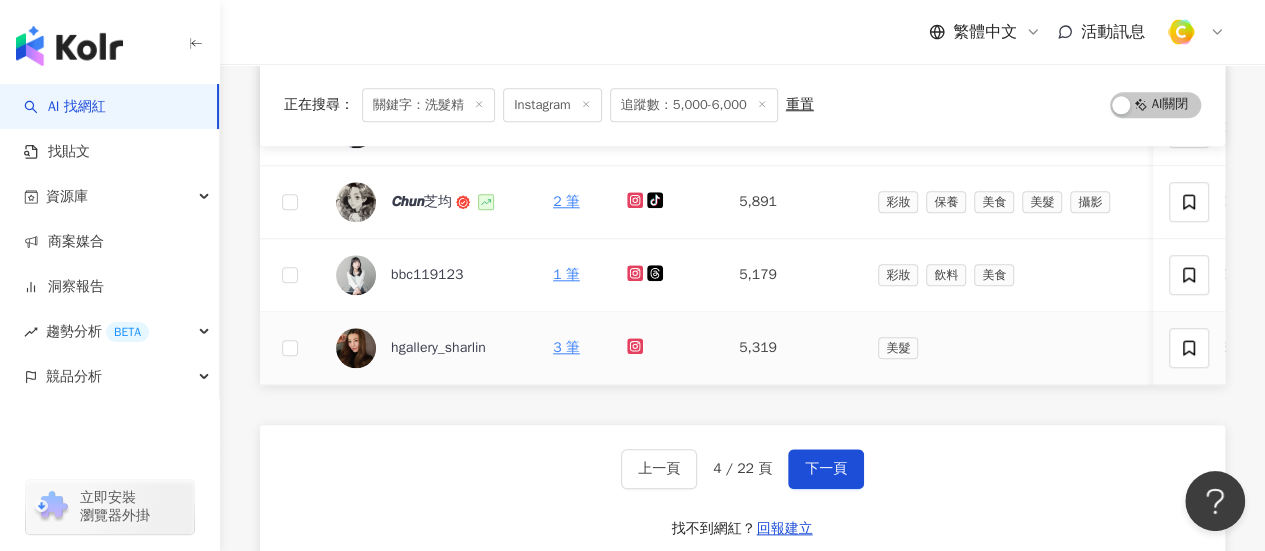 click 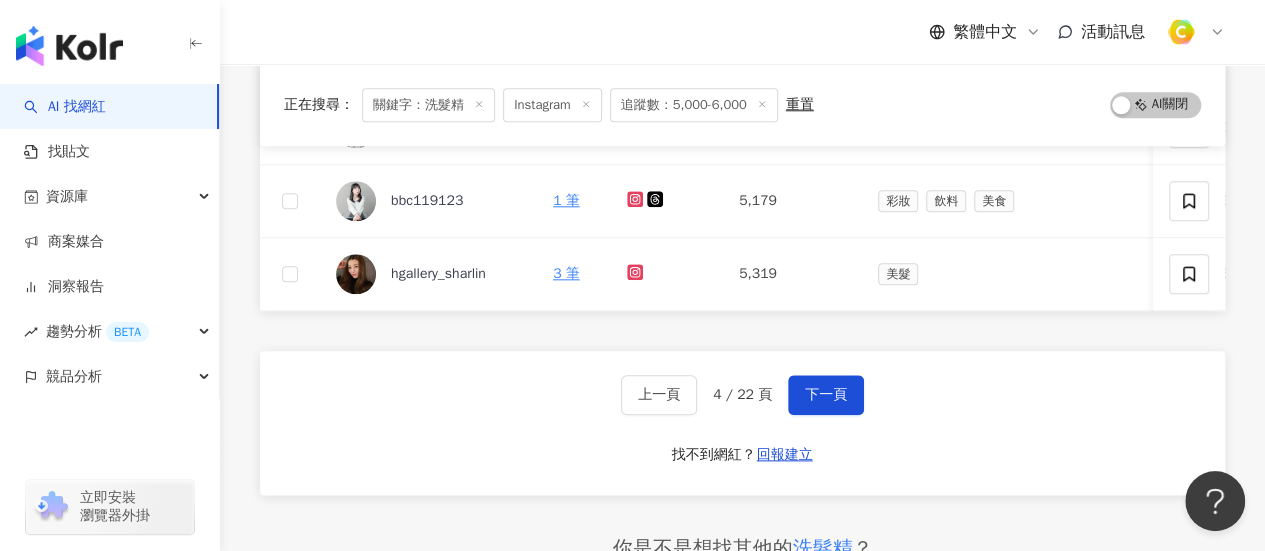 scroll, scrollTop: 1100, scrollLeft: 0, axis: vertical 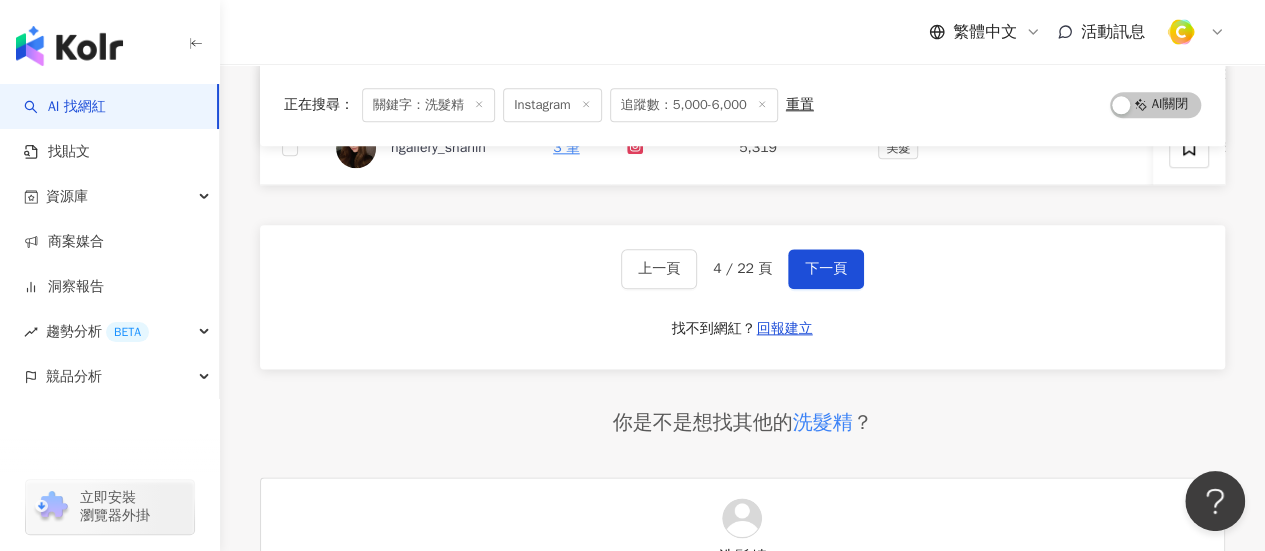 click on "上一頁 4 / 22 頁 下一頁 找不到網紅？ 回報建立" at bounding box center (742, 297) 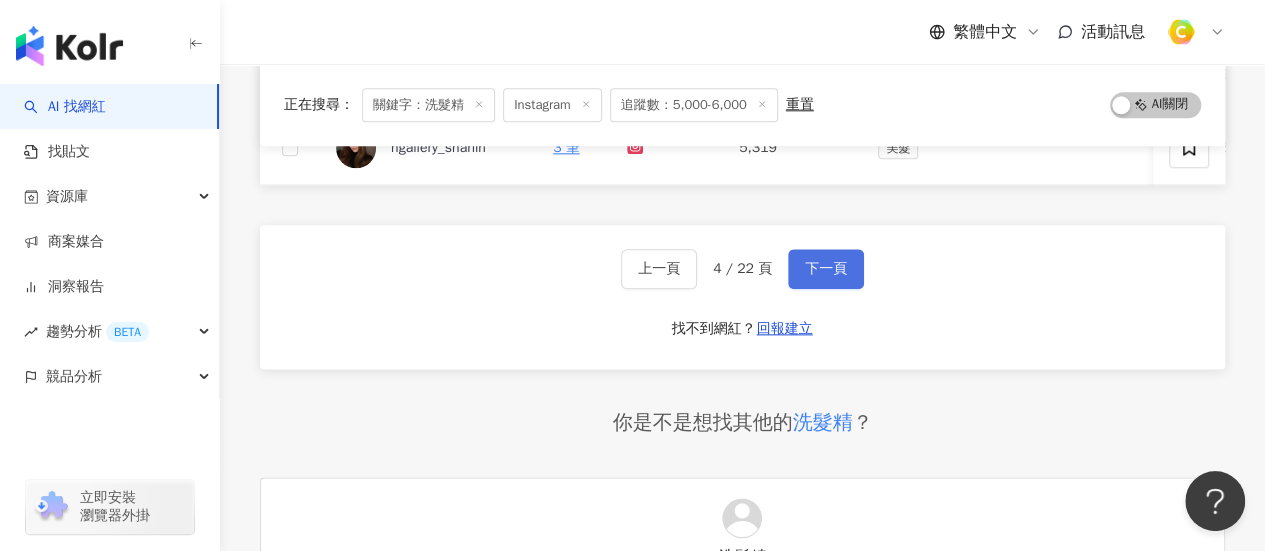 click on "下一頁" at bounding box center [826, 269] 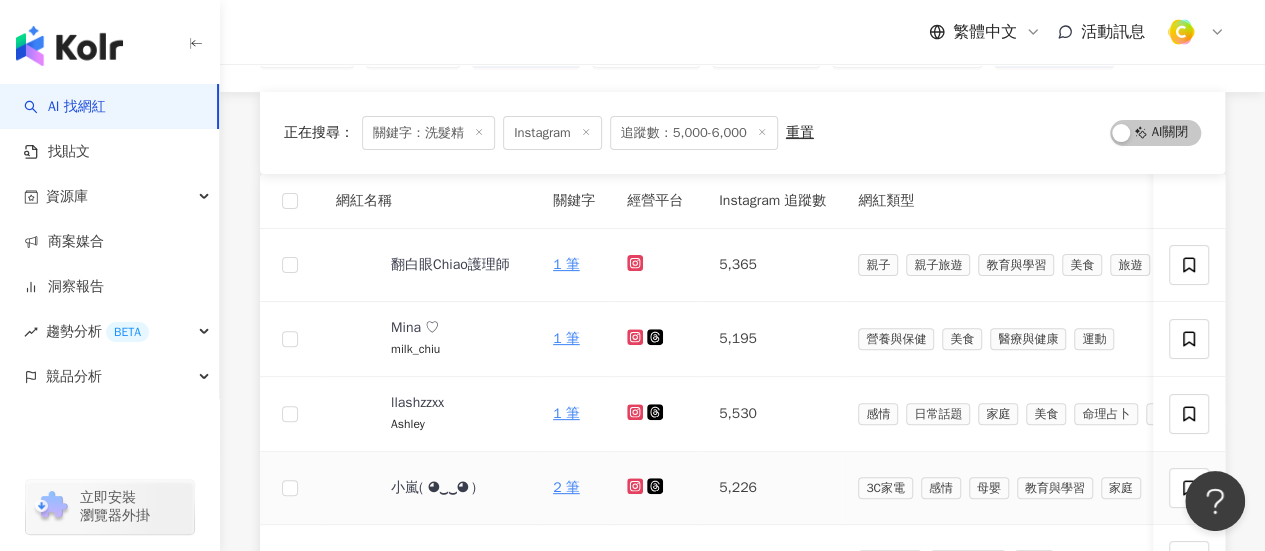 scroll, scrollTop: 392, scrollLeft: 0, axis: vertical 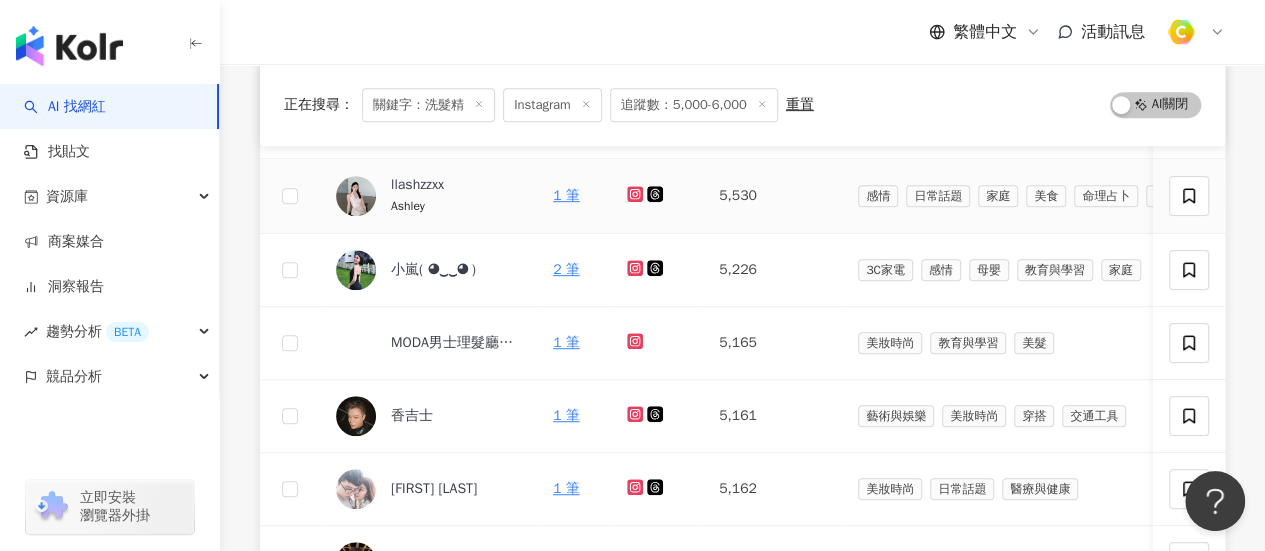 click at bounding box center [637, 195] 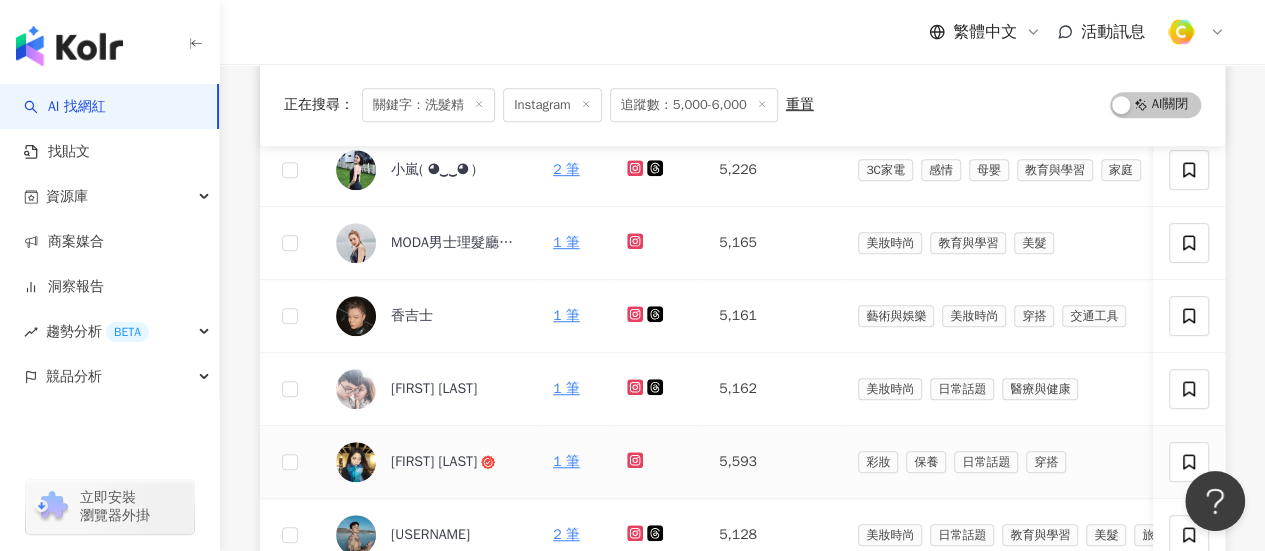 scroll, scrollTop: 592, scrollLeft: 0, axis: vertical 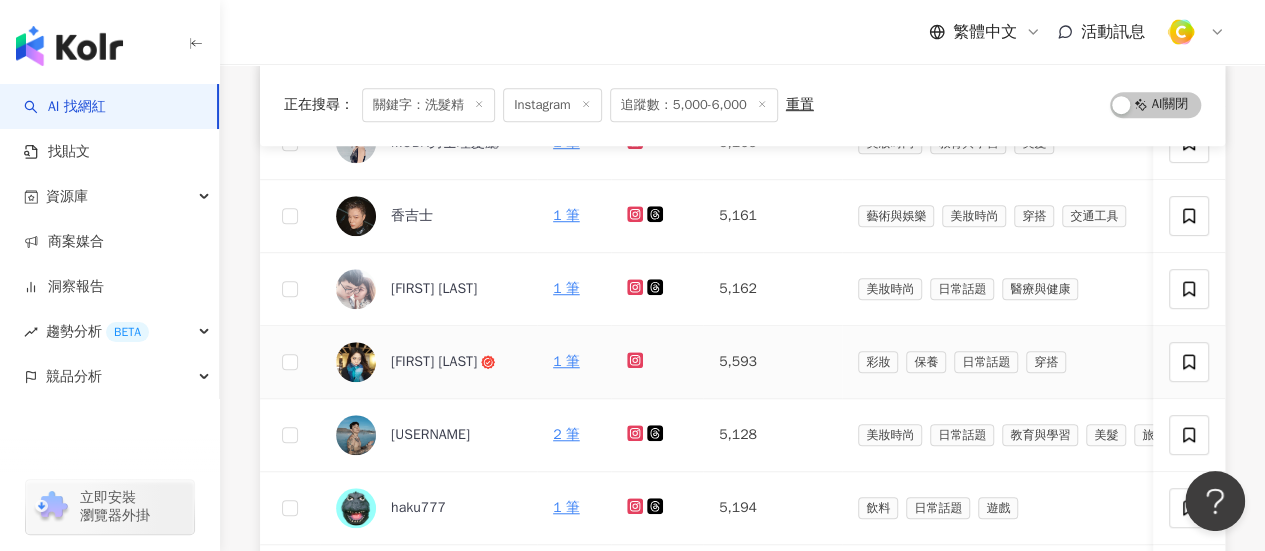 click 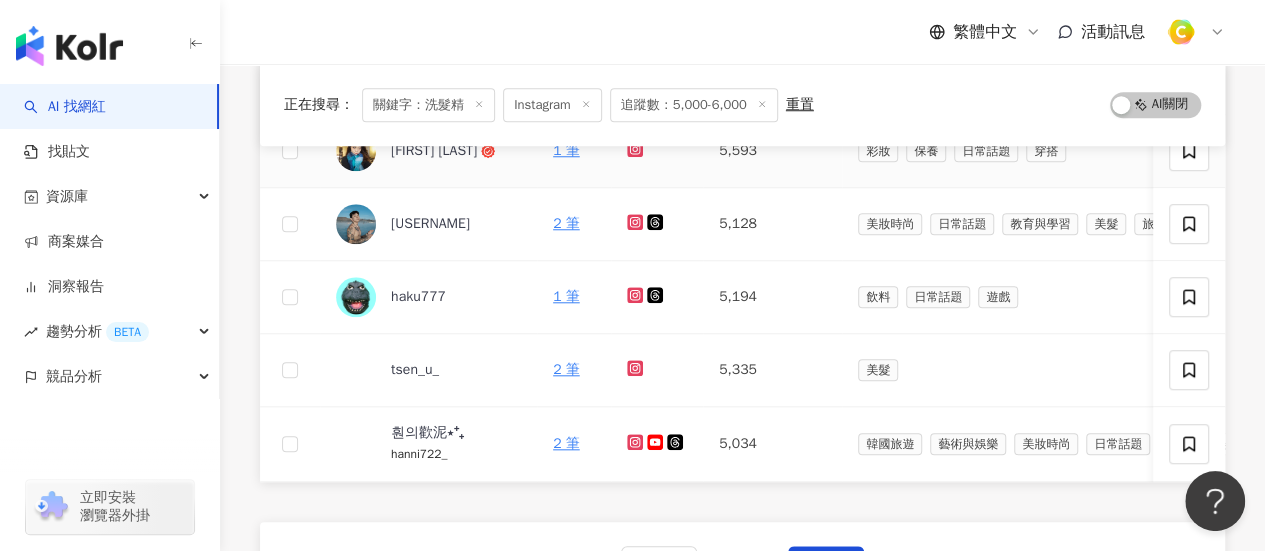 scroll, scrollTop: 892, scrollLeft: 0, axis: vertical 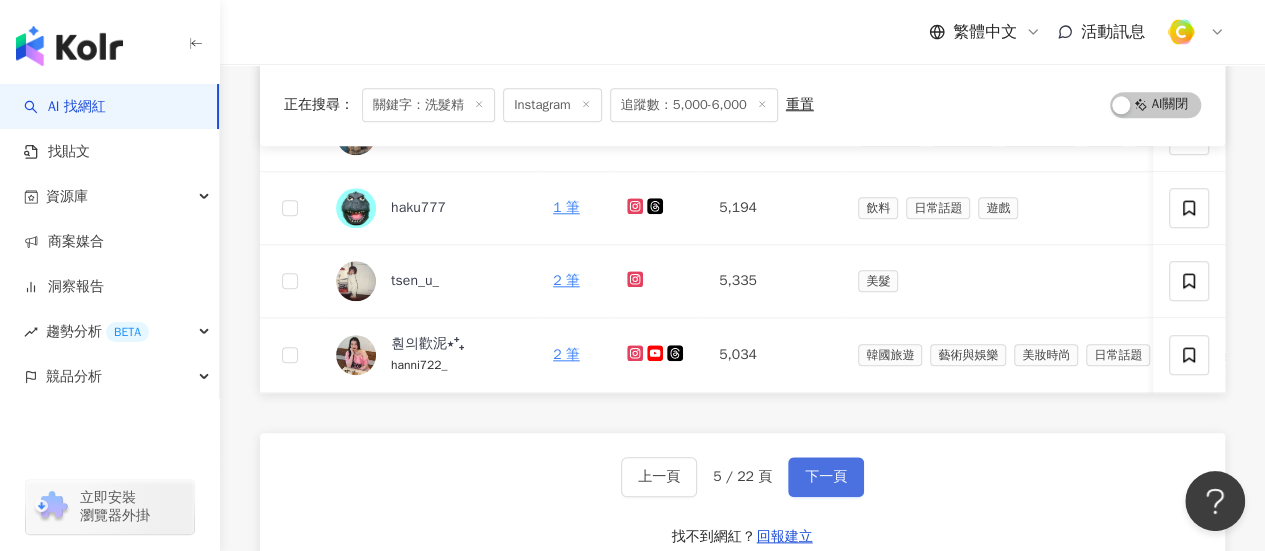 click on "下一頁" at bounding box center [826, 477] 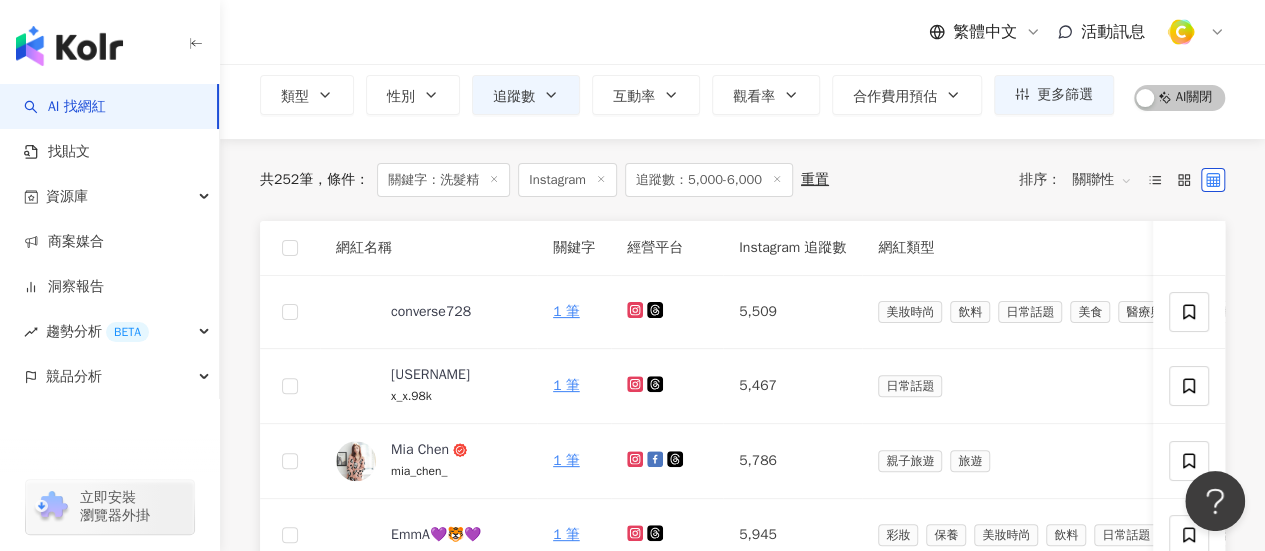 scroll, scrollTop: 200, scrollLeft: 0, axis: vertical 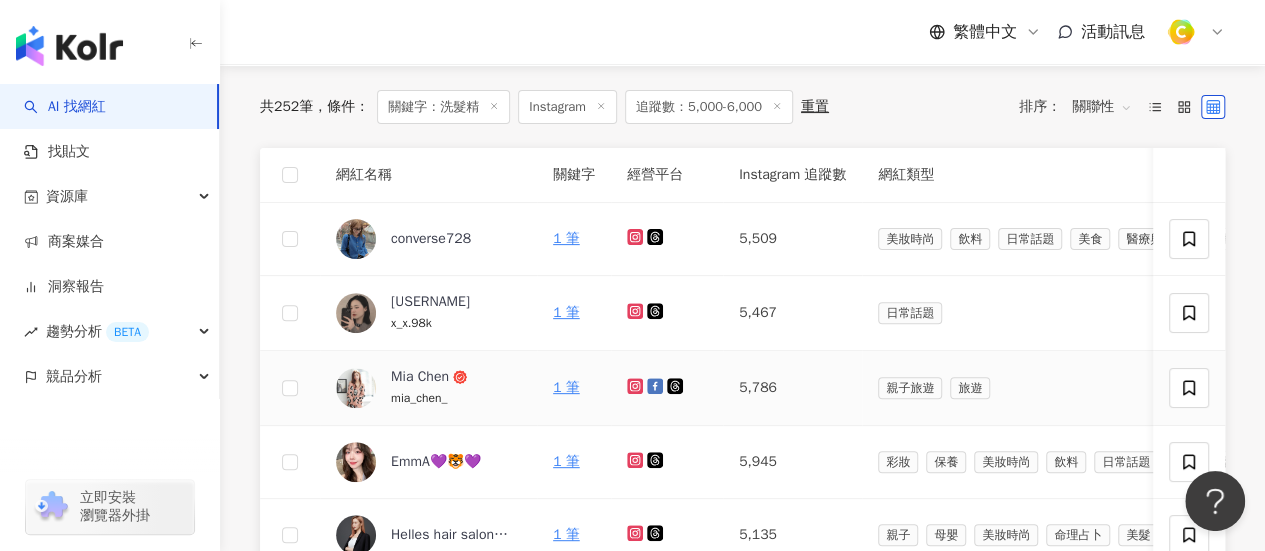 click 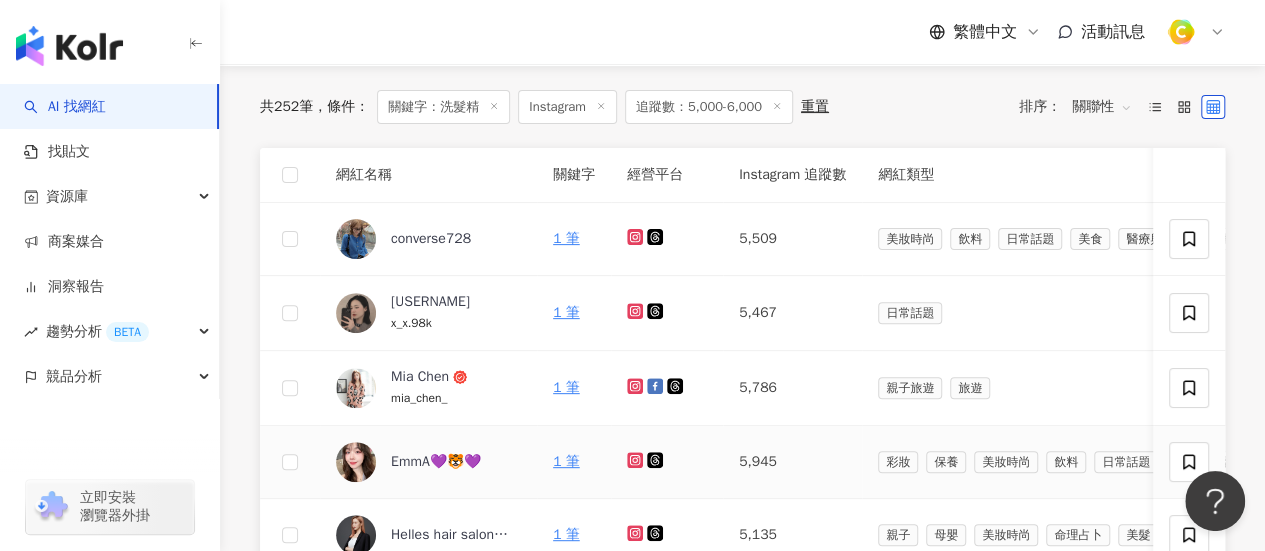click 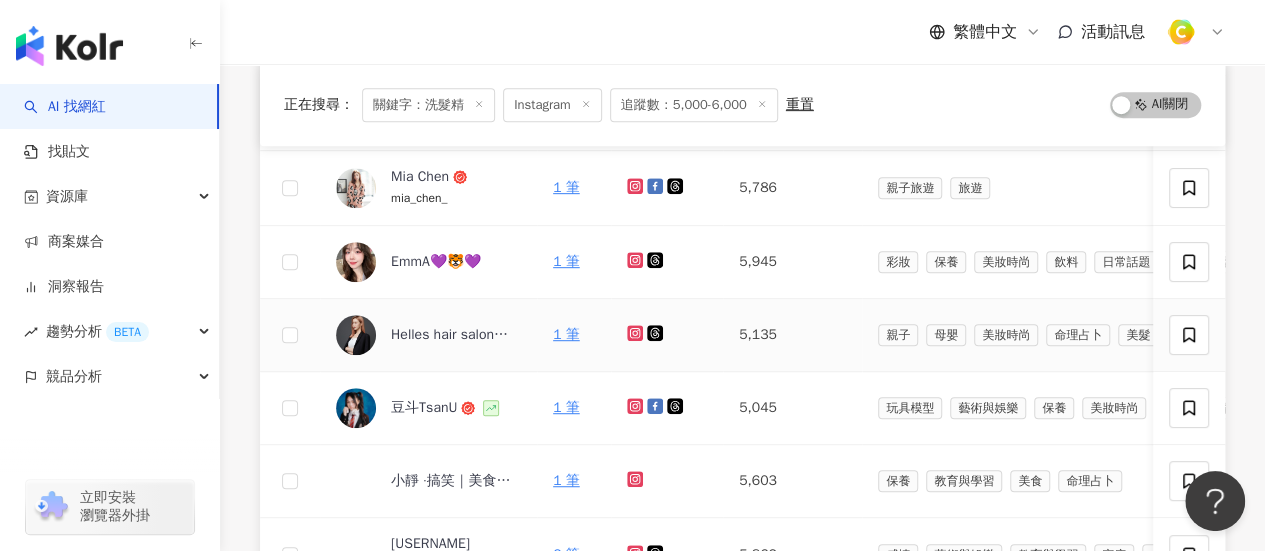 scroll, scrollTop: 500, scrollLeft: 0, axis: vertical 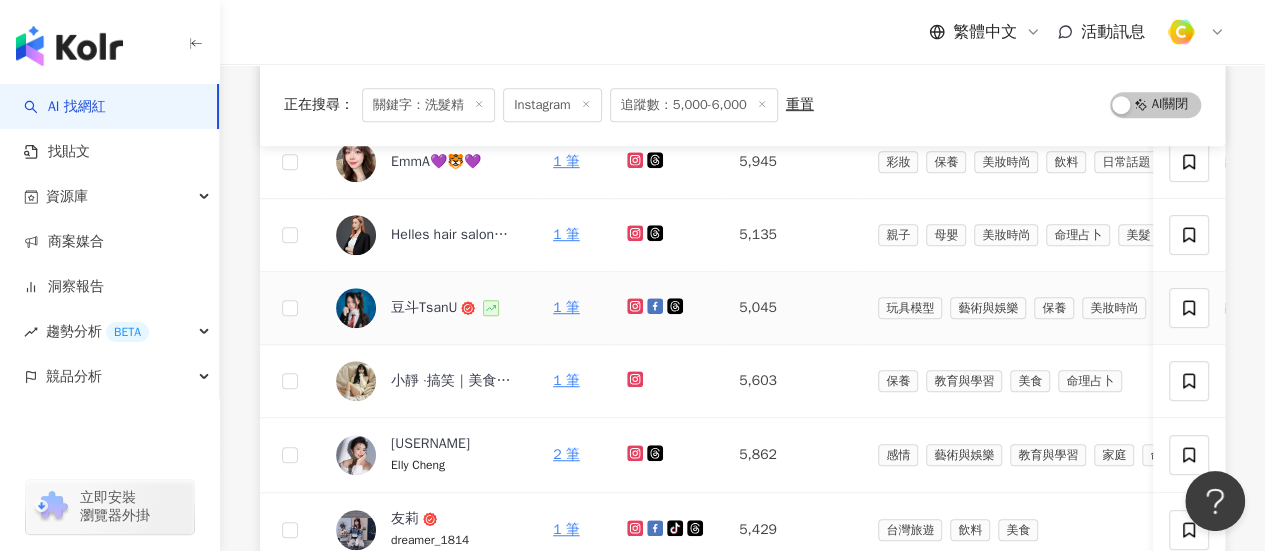 click 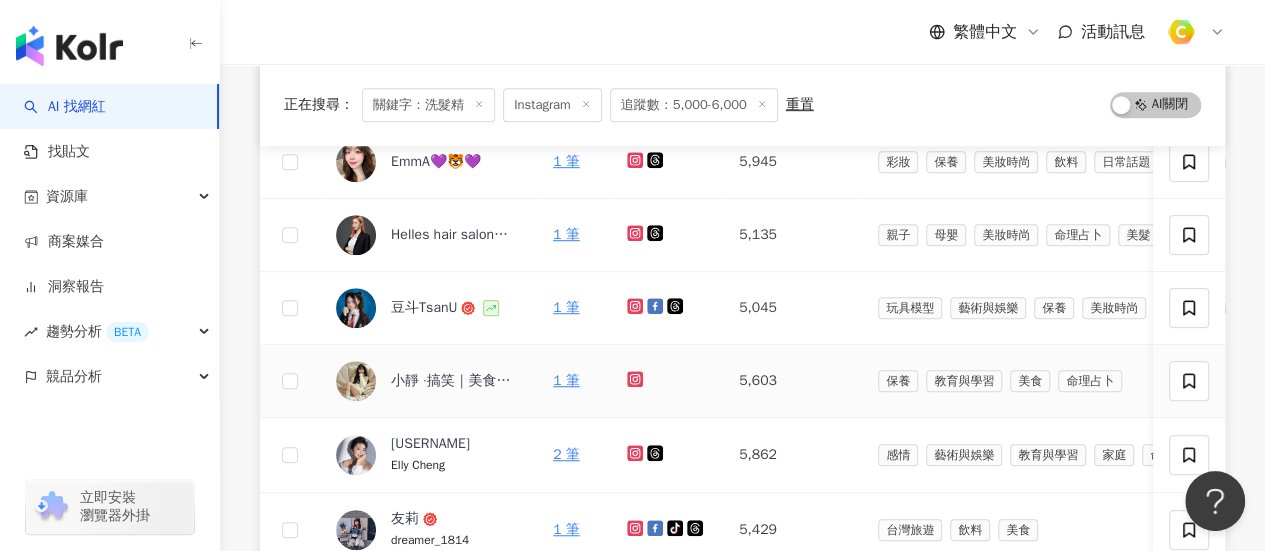 click 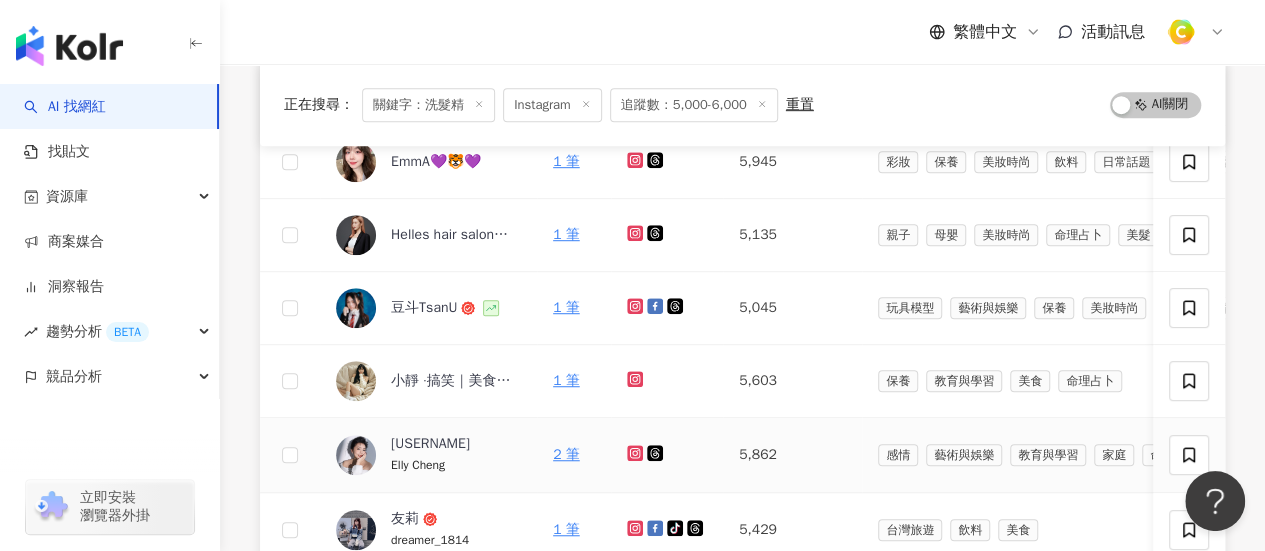 click 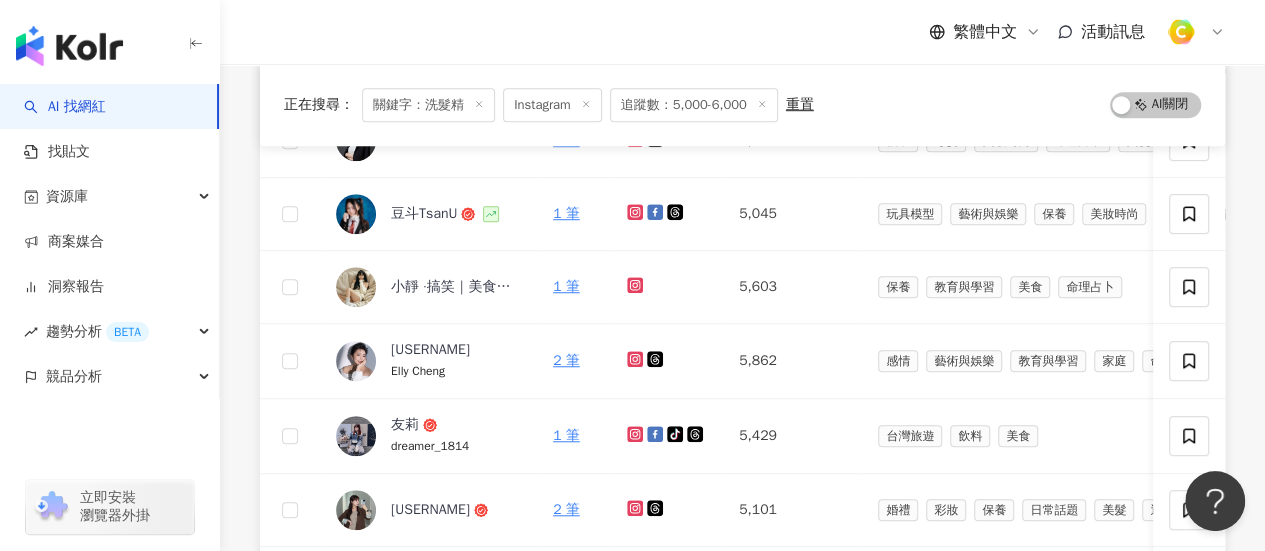 scroll, scrollTop: 700, scrollLeft: 0, axis: vertical 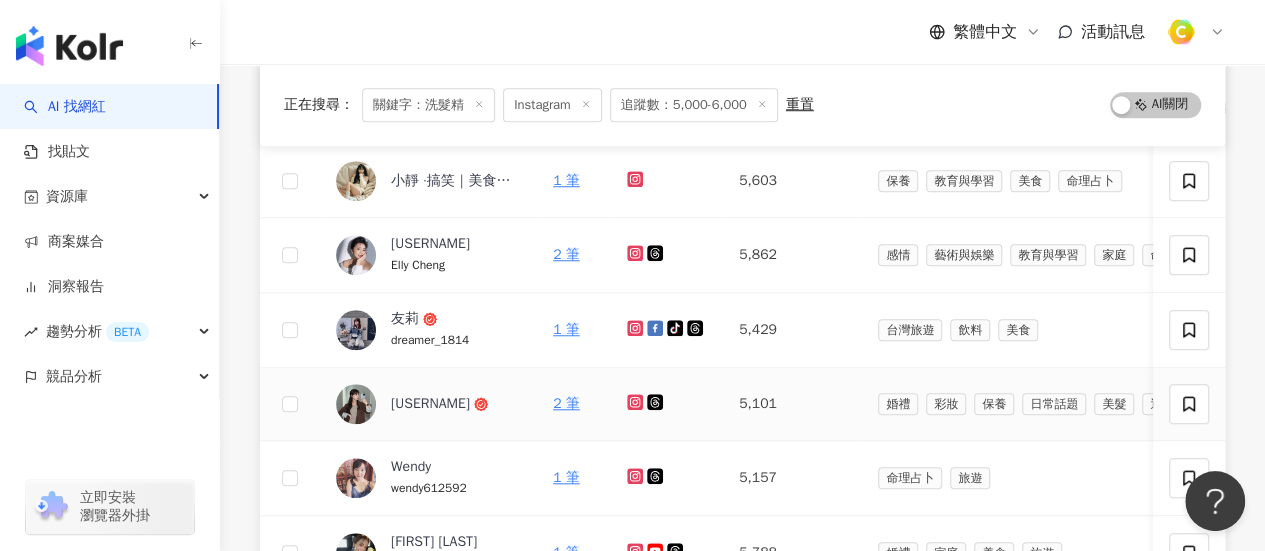 click 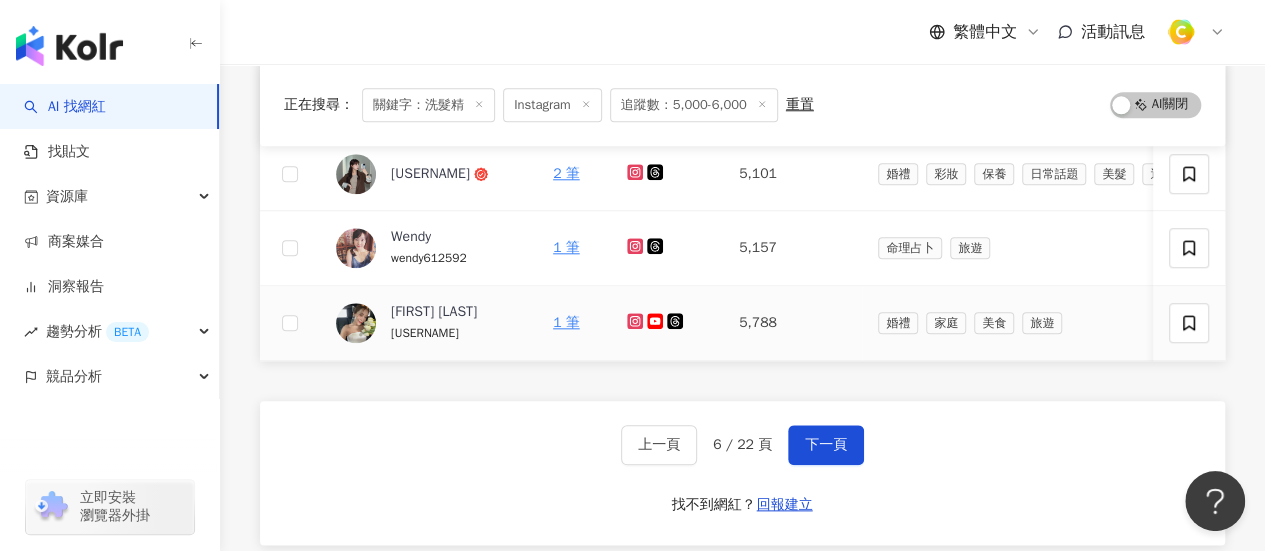 scroll, scrollTop: 900, scrollLeft: 0, axis: vertical 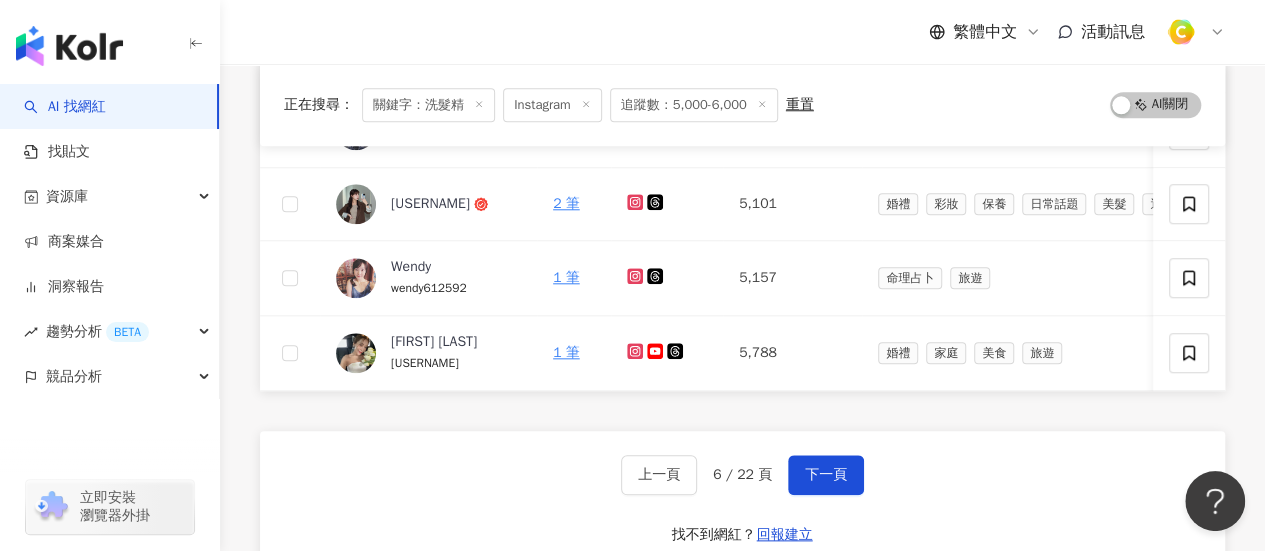 drag, startPoint x: 846, startPoint y: 479, endPoint x: 898, endPoint y: 445, distance: 62.1289 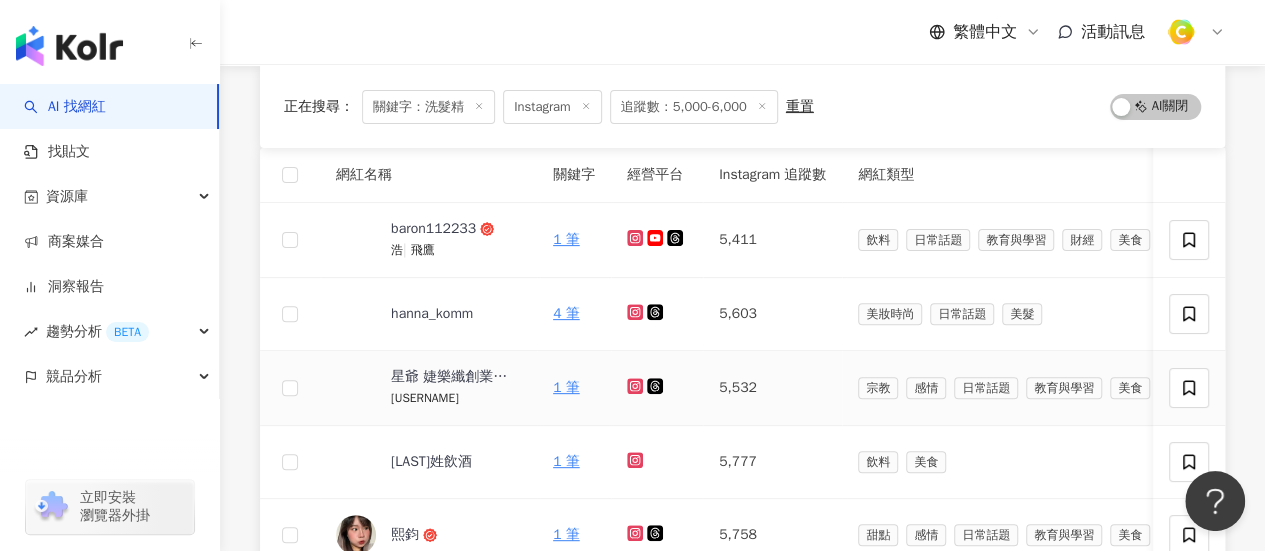 scroll, scrollTop: 600, scrollLeft: 0, axis: vertical 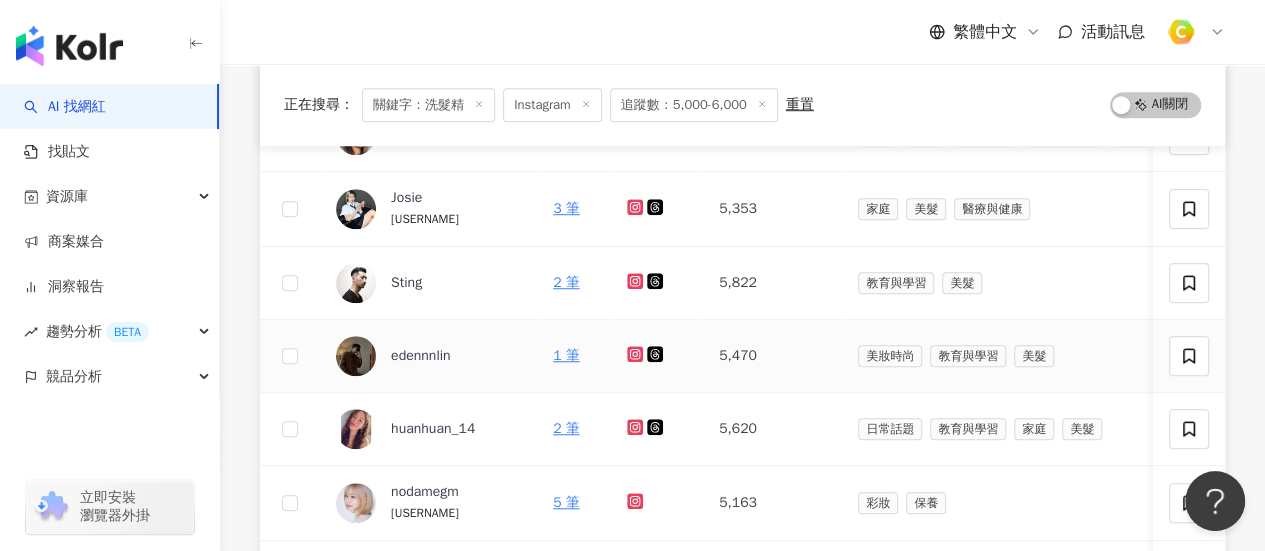 drag, startPoint x: 449, startPoint y: 345, endPoint x: 490, endPoint y: 372, distance: 49.09175 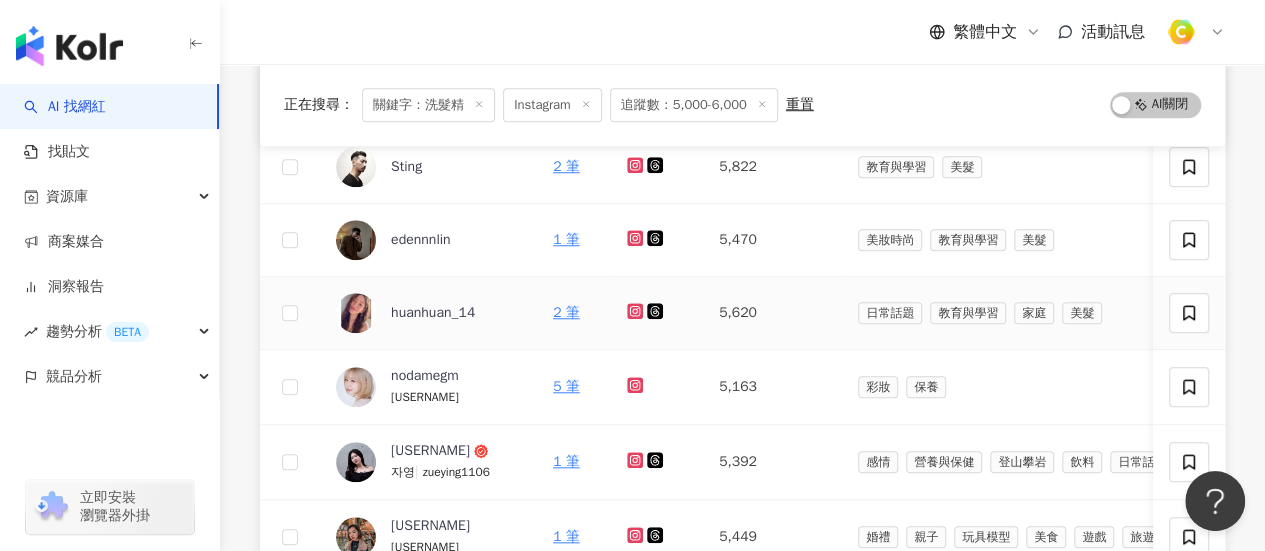 scroll, scrollTop: 600, scrollLeft: 0, axis: vertical 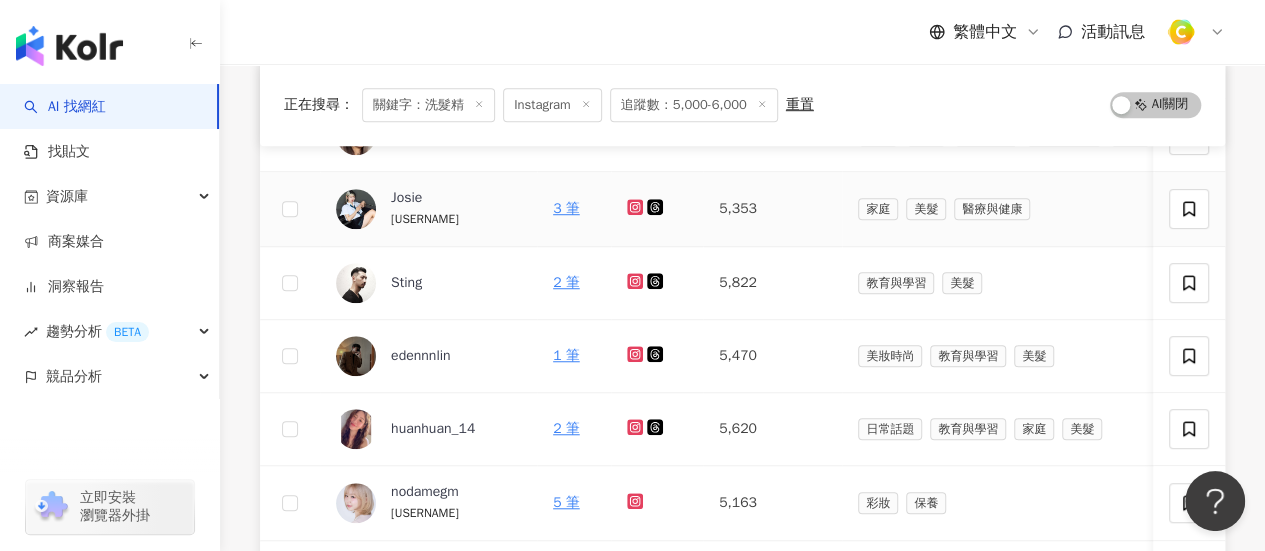 click 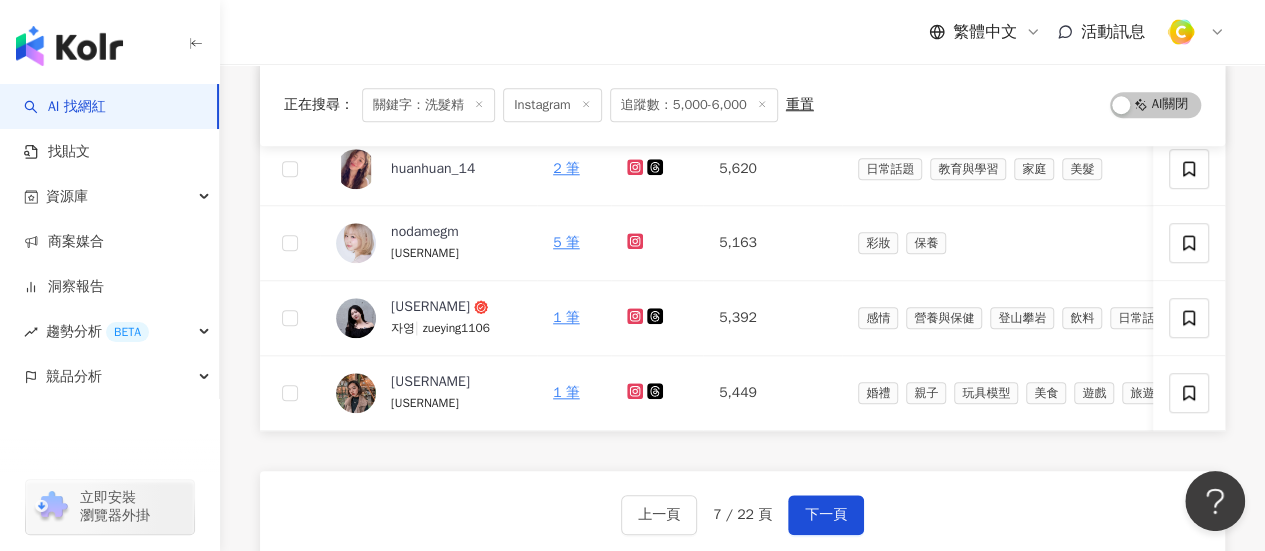 scroll, scrollTop: 1000, scrollLeft: 0, axis: vertical 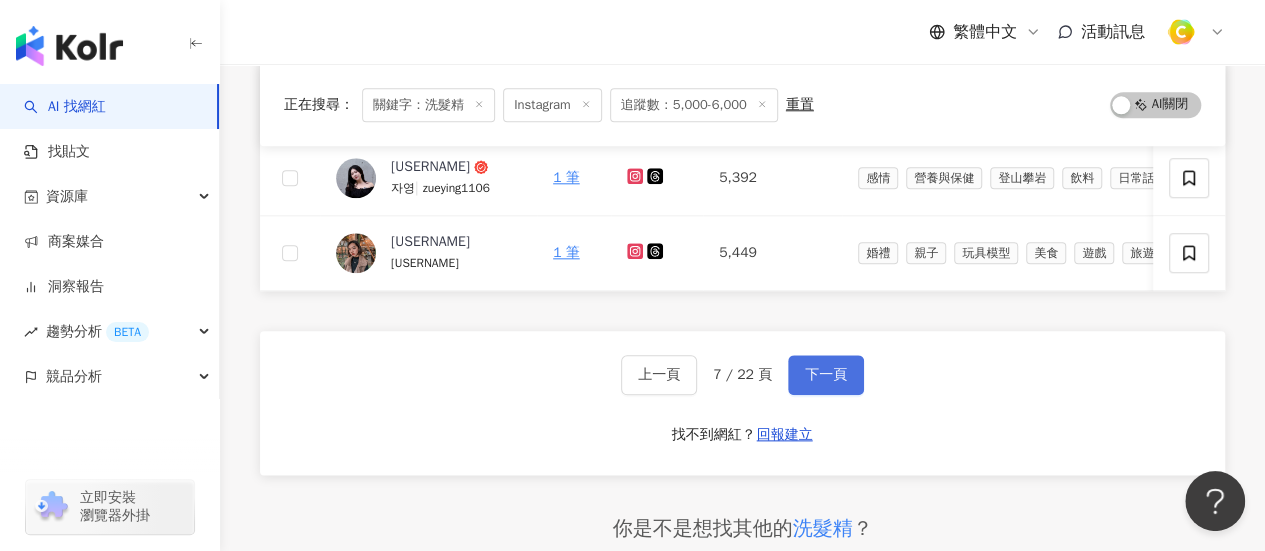 click on "下一頁" at bounding box center (826, 375) 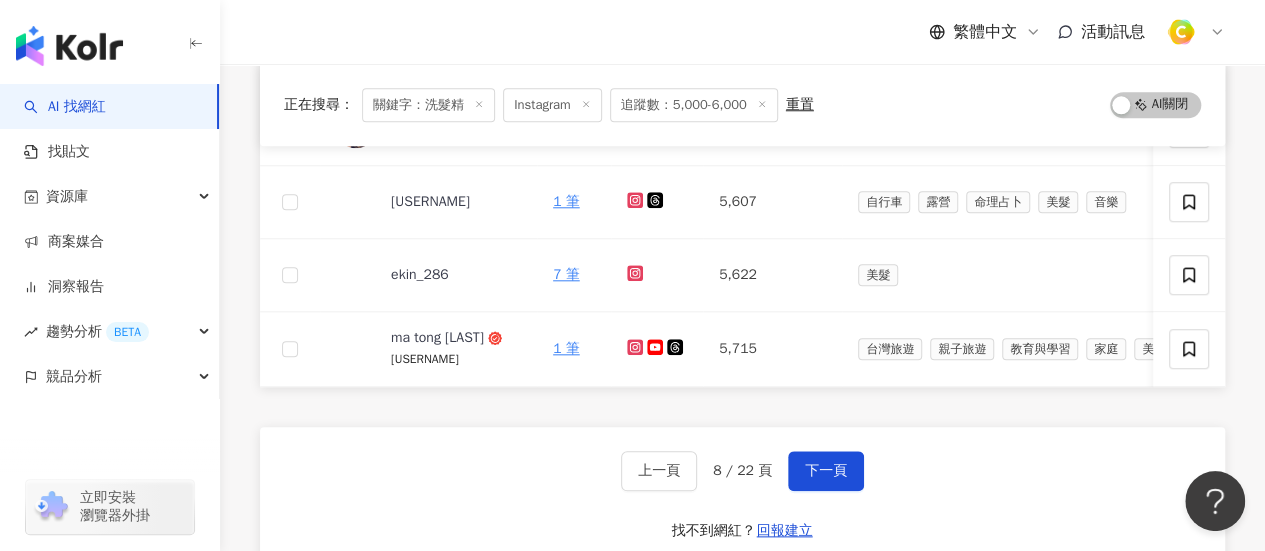 scroll, scrollTop: 600, scrollLeft: 0, axis: vertical 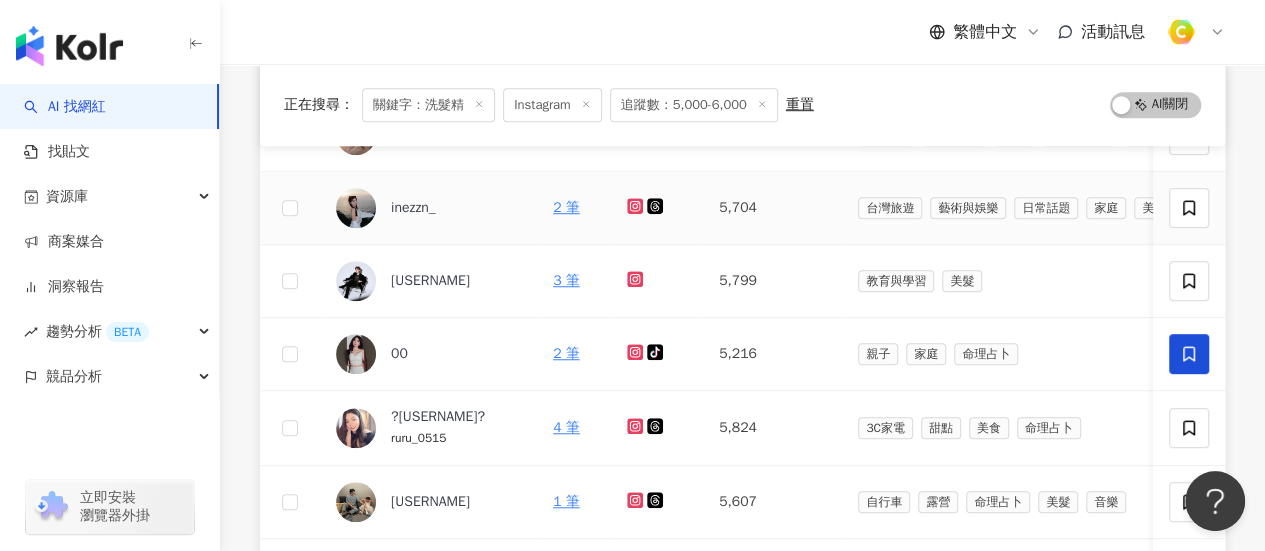 click 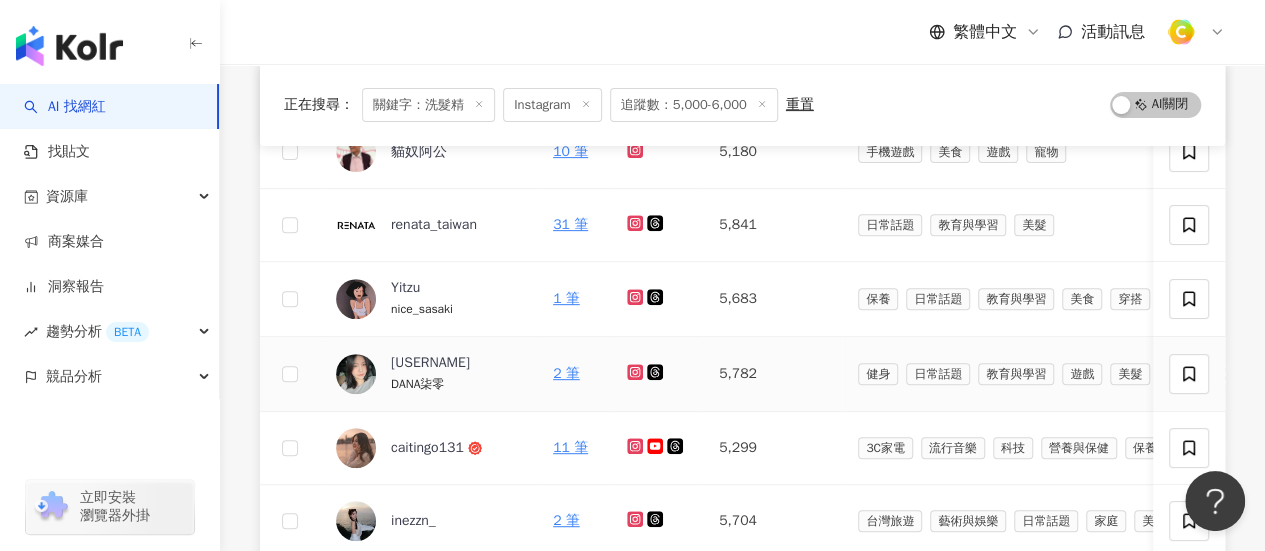 scroll, scrollTop: 200, scrollLeft: 0, axis: vertical 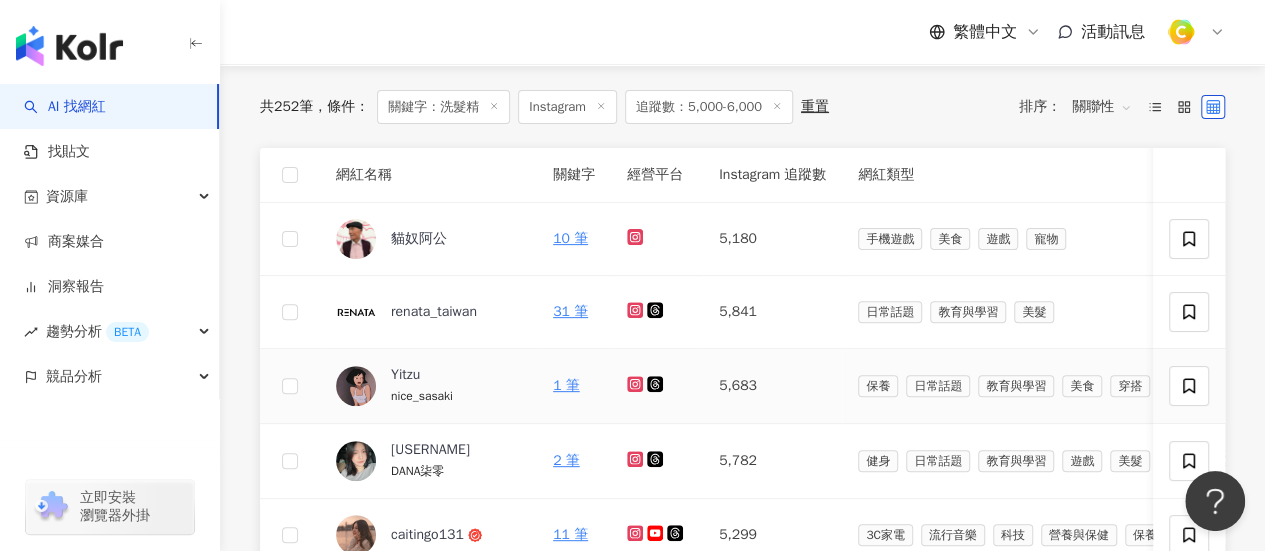 click 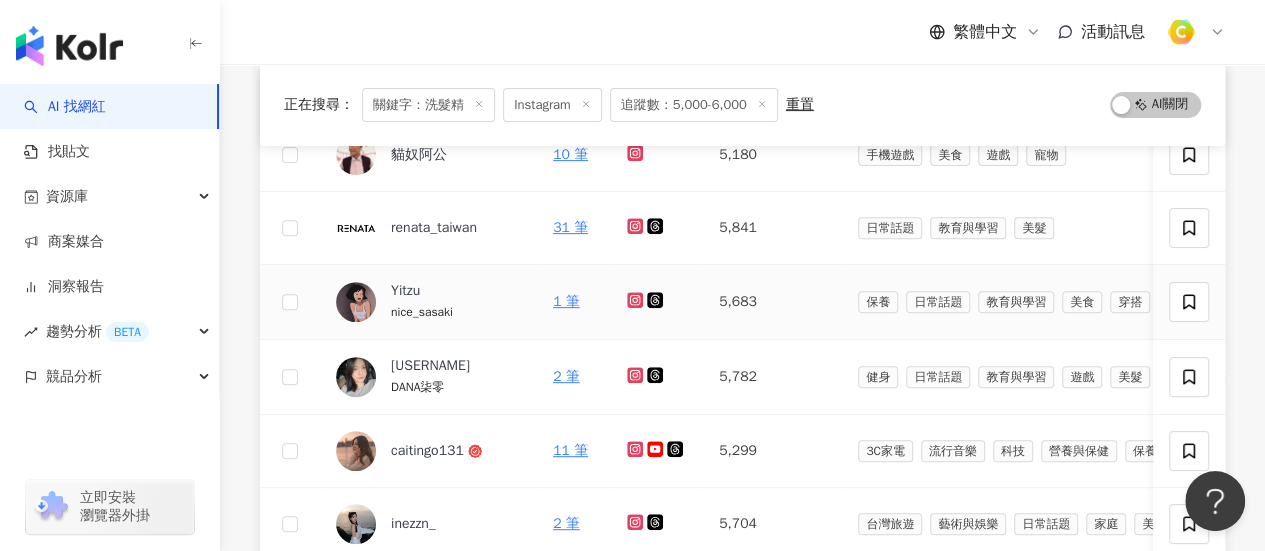 scroll, scrollTop: 400, scrollLeft: 0, axis: vertical 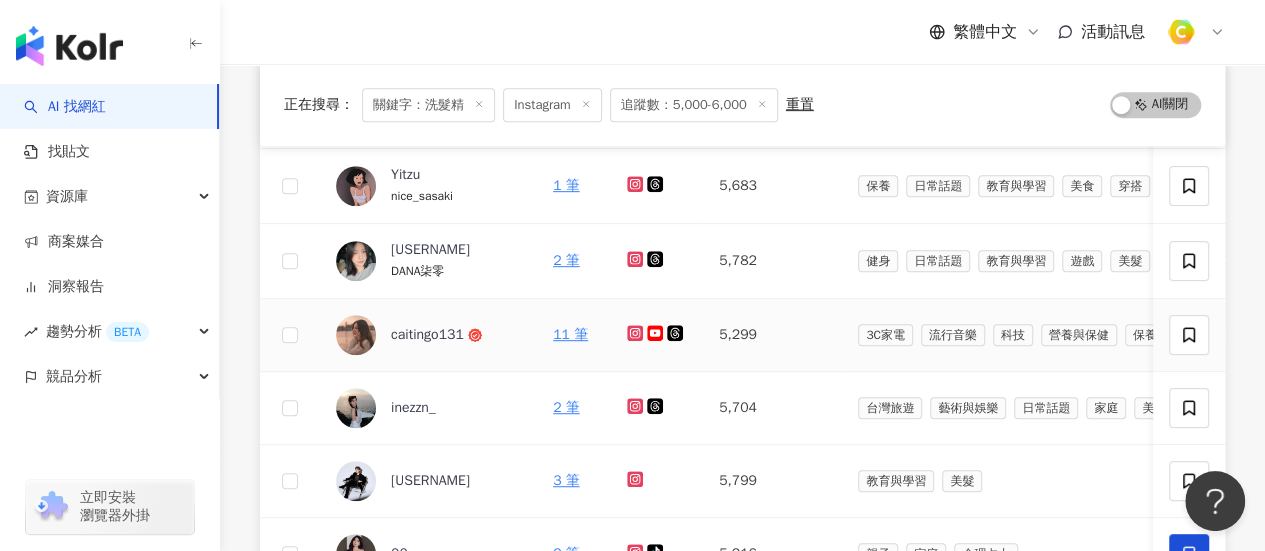click 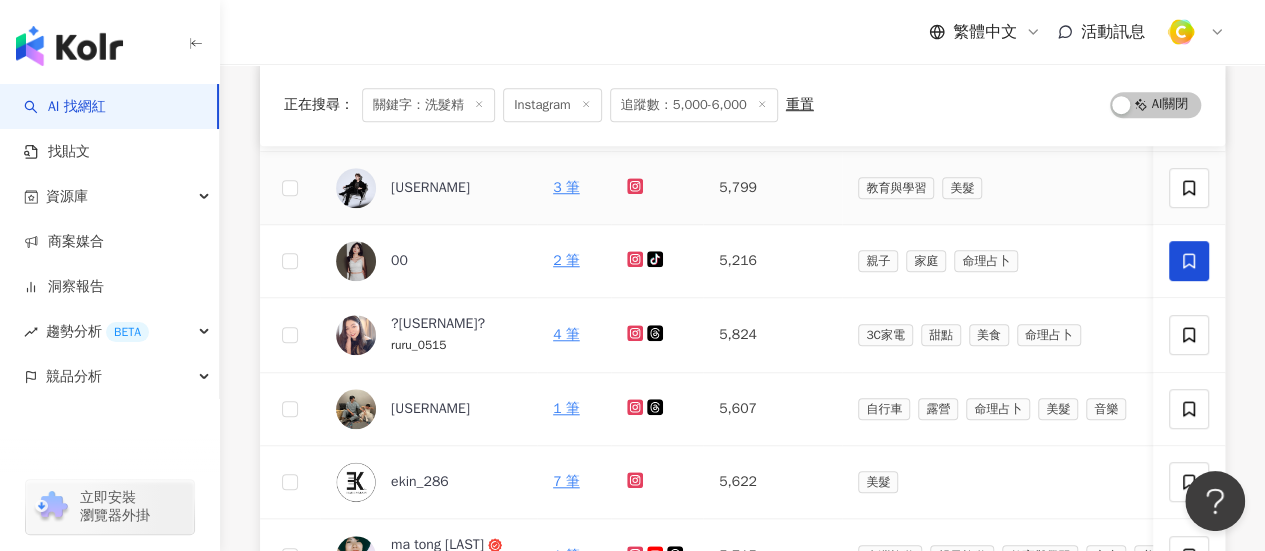 scroll, scrollTop: 700, scrollLeft: 0, axis: vertical 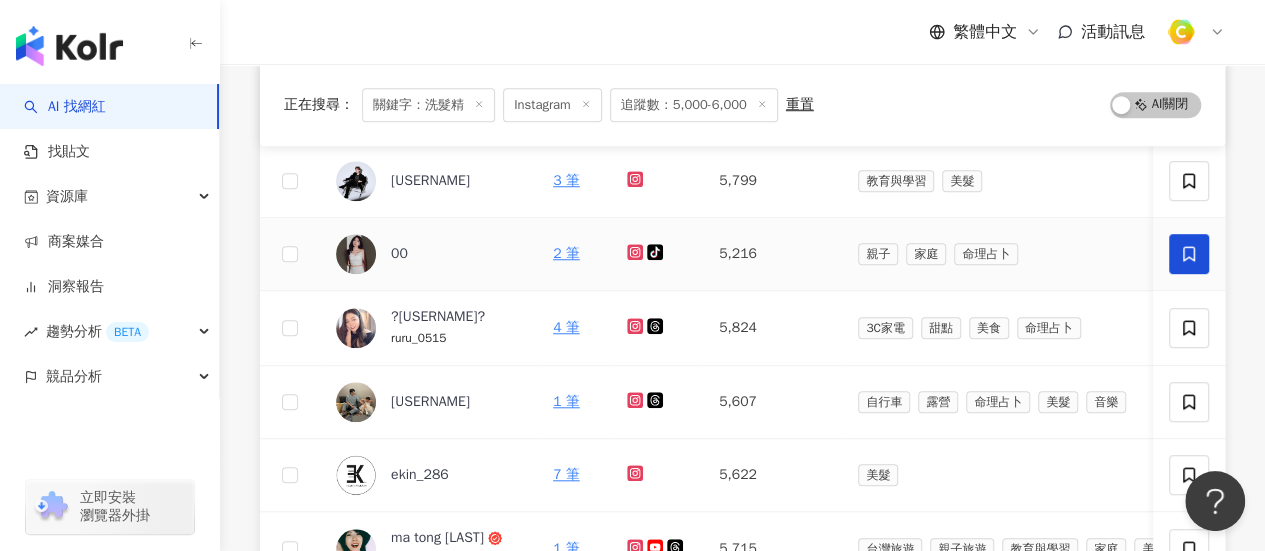 click 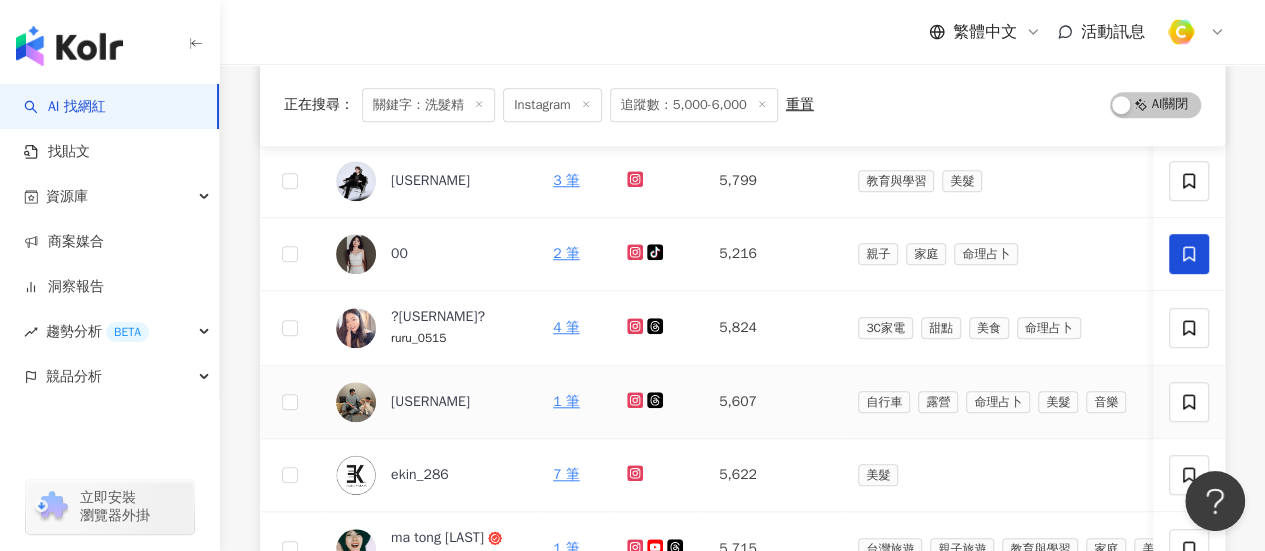 scroll, scrollTop: 800, scrollLeft: 0, axis: vertical 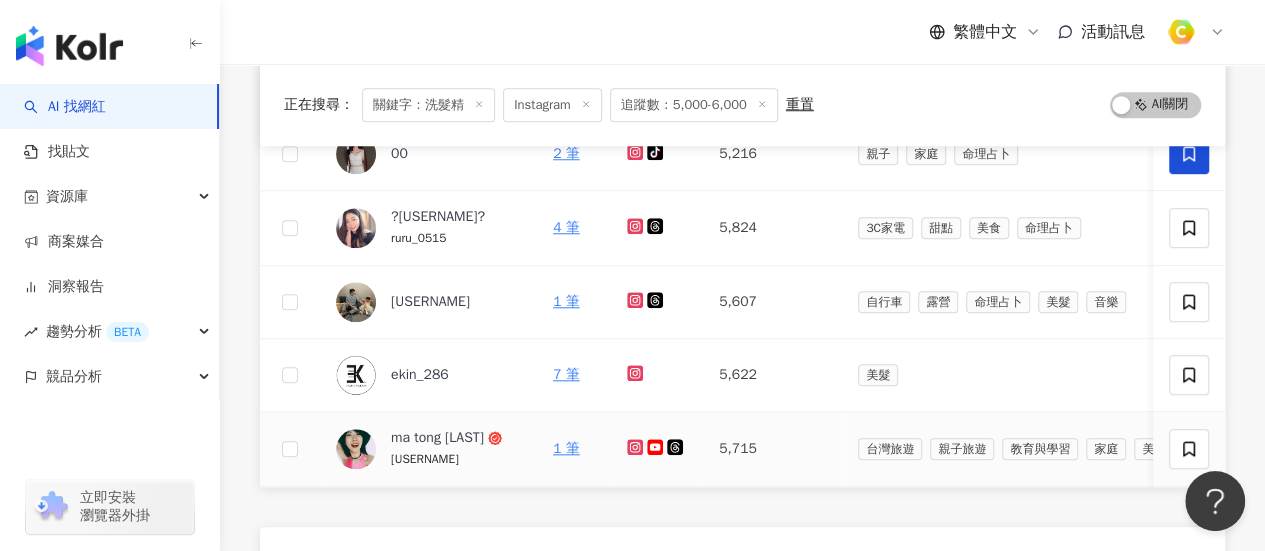 click 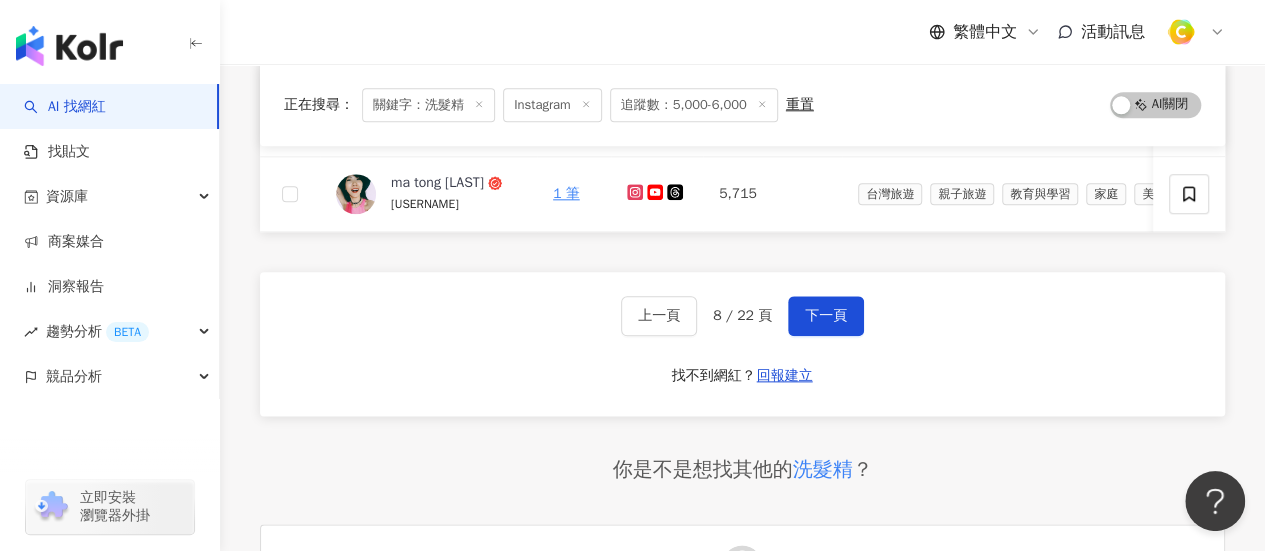 scroll, scrollTop: 1200, scrollLeft: 0, axis: vertical 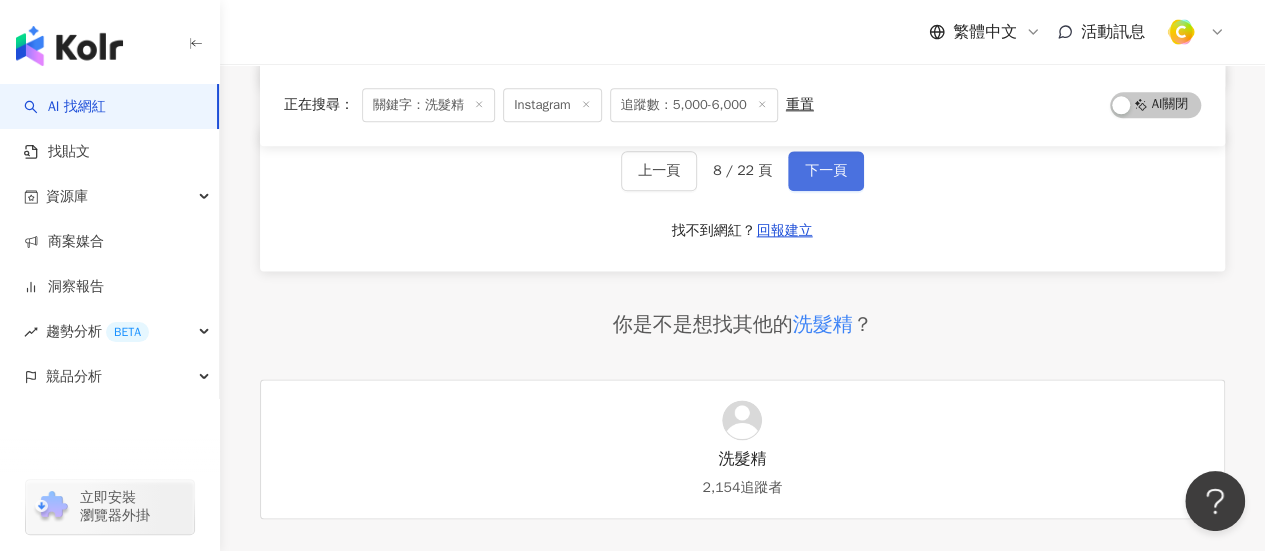click on "下一頁" at bounding box center [826, 171] 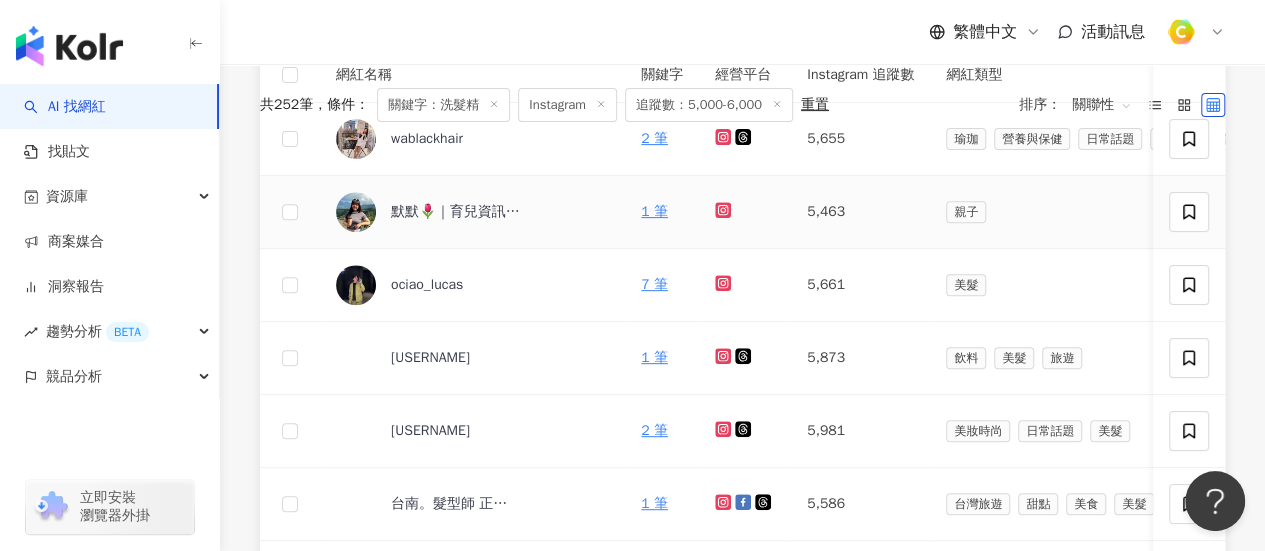 scroll, scrollTop: 0, scrollLeft: 0, axis: both 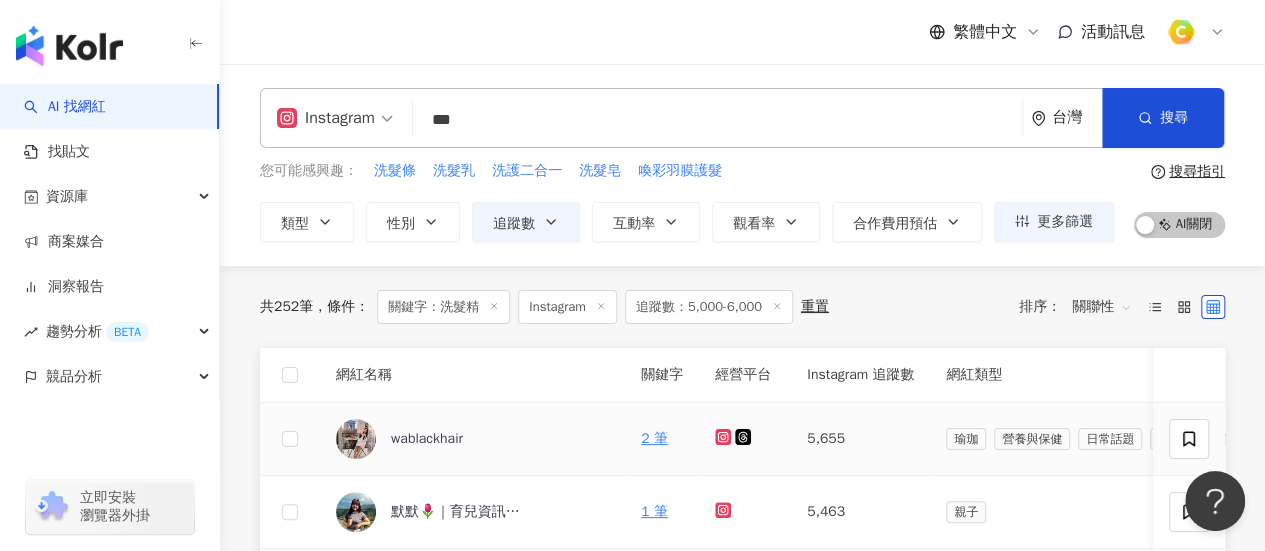 click 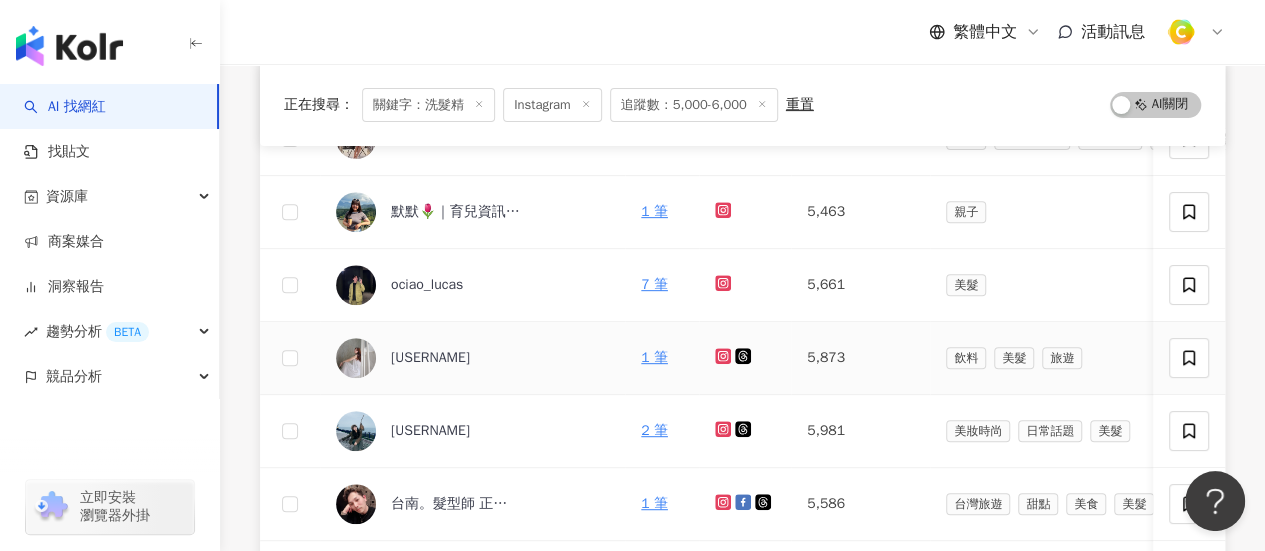 scroll, scrollTop: 200, scrollLeft: 0, axis: vertical 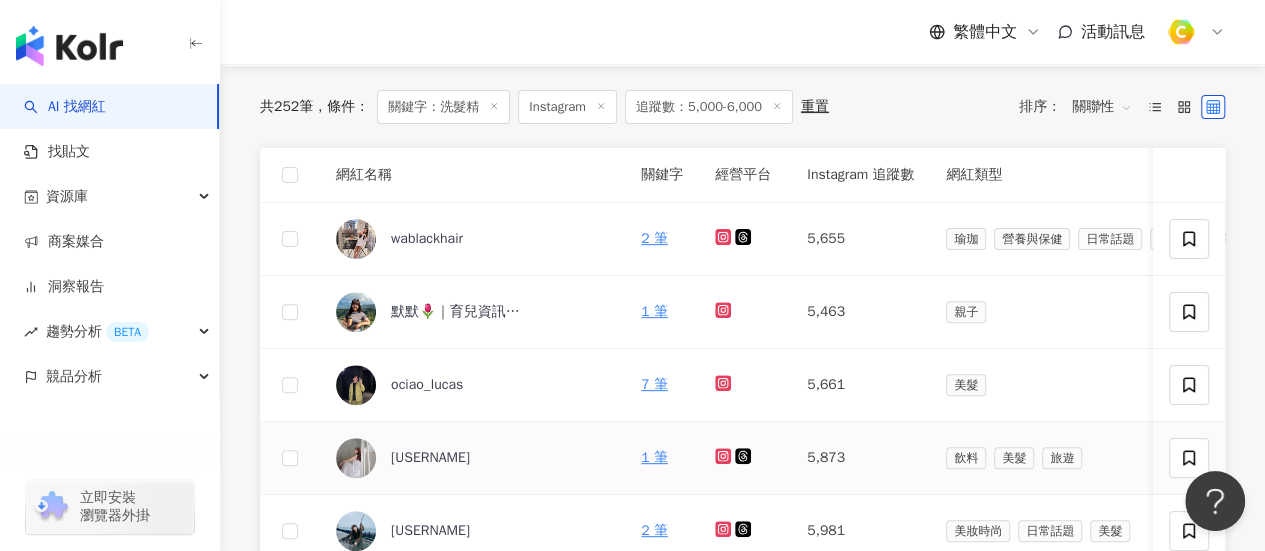 click 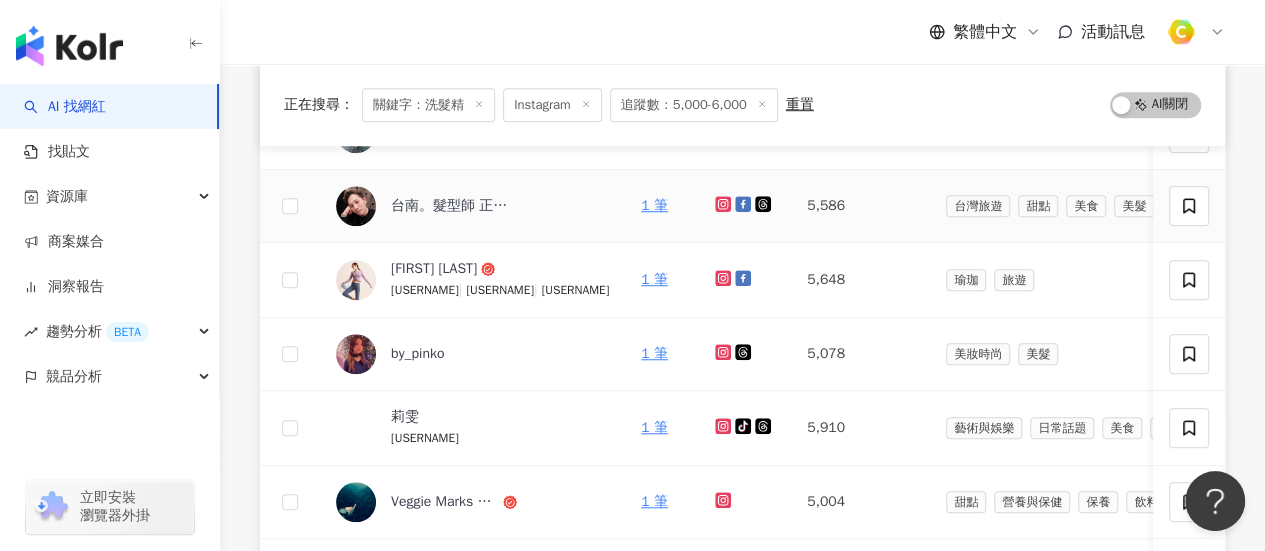 scroll, scrollTop: 600, scrollLeft: 0, axis: vertical 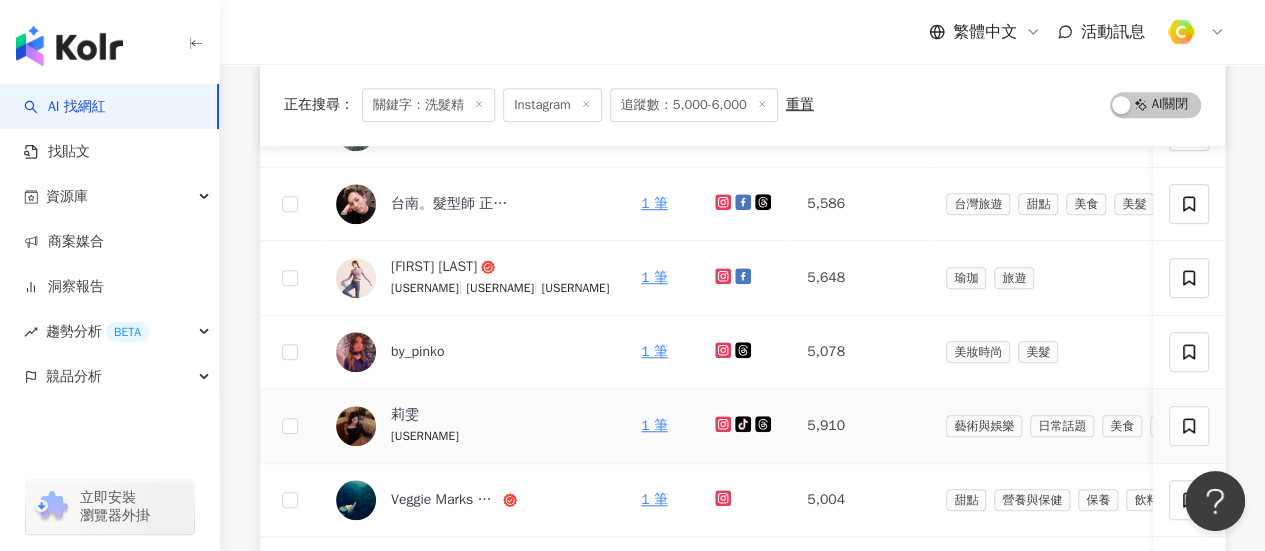 click 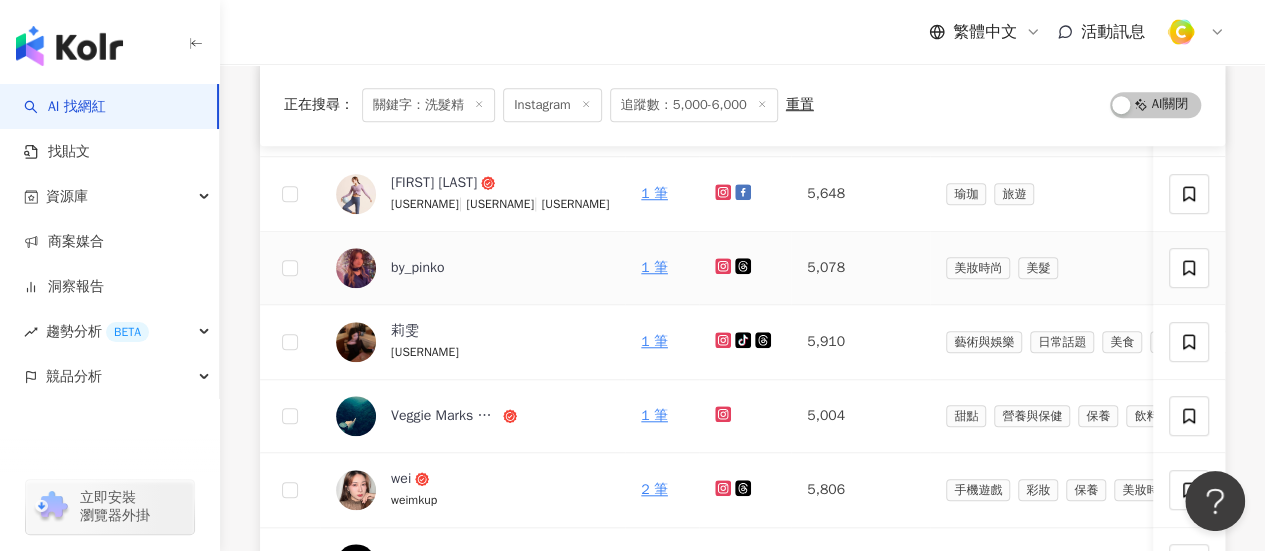 scroll, scrollTop: 800, scrollLeft: 0, axis: vertical 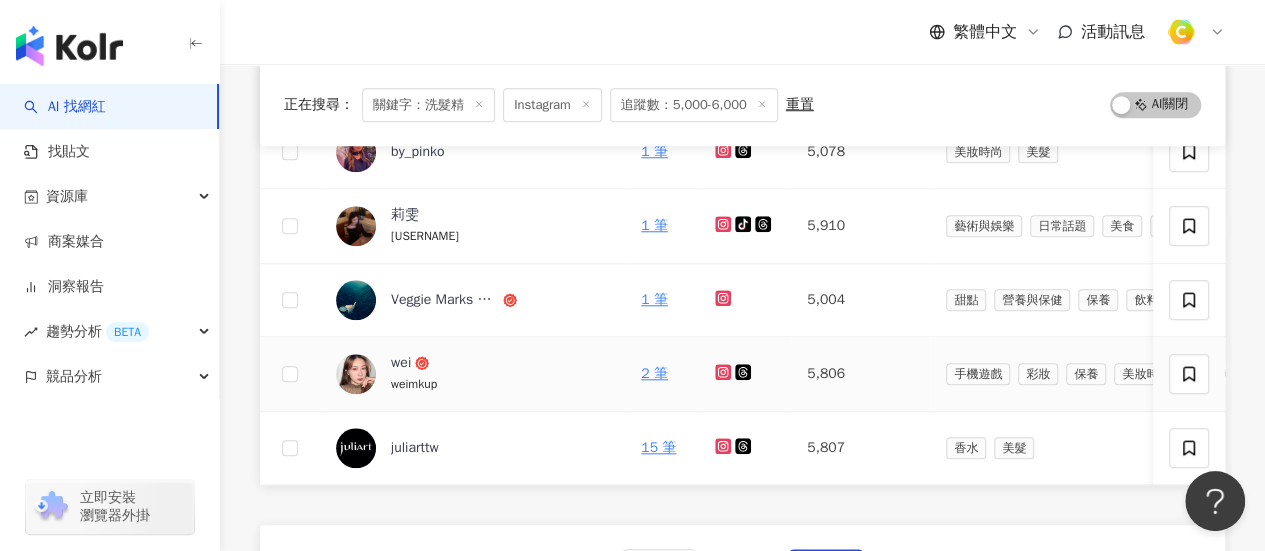 click 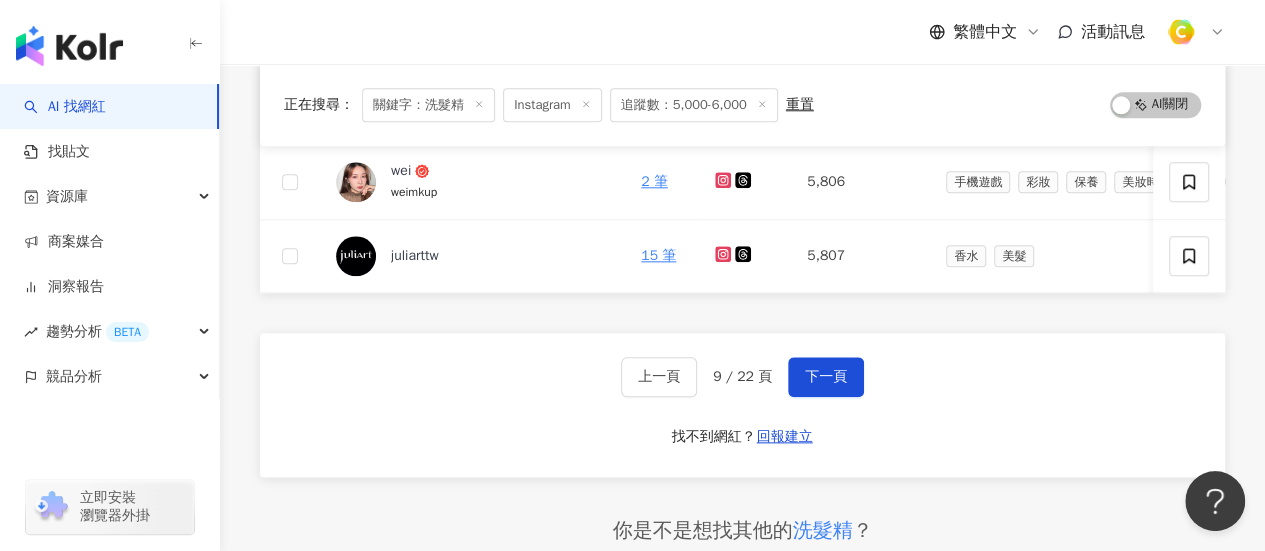 scroll, scrollTop: 1000, scrollLeft: 0, axis: vertical 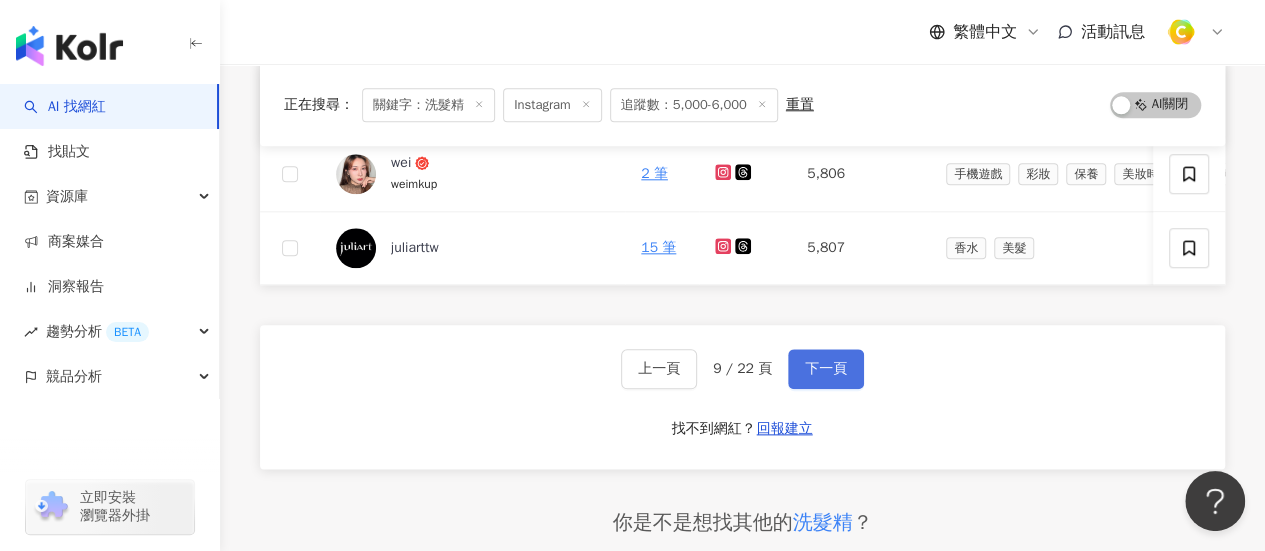 click on "下一頁" at bounding box center [826, 369] 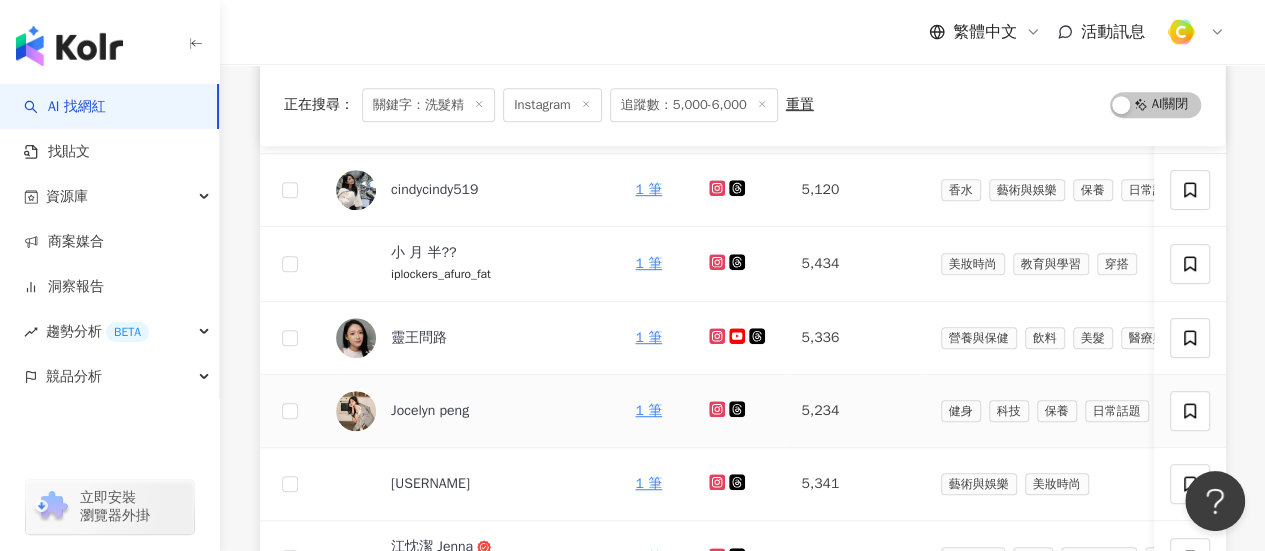 scroll, scrollTop: 500, scrollLeft: 0, axis: vertical 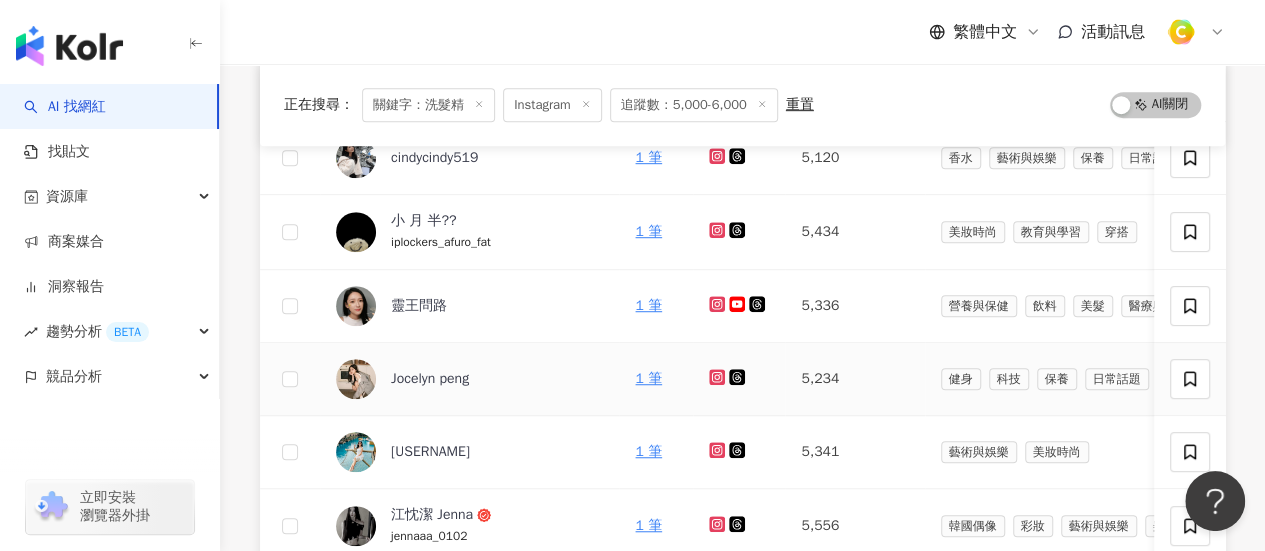 click 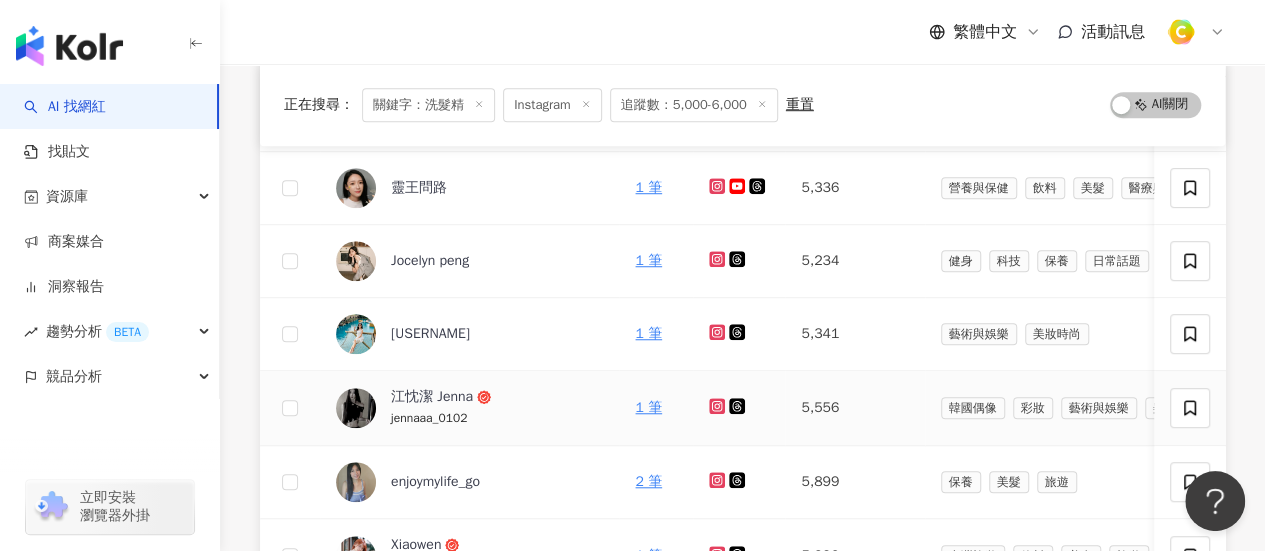 scroll, scrollTop: 800, scrollLeft: 0, axis: vertical 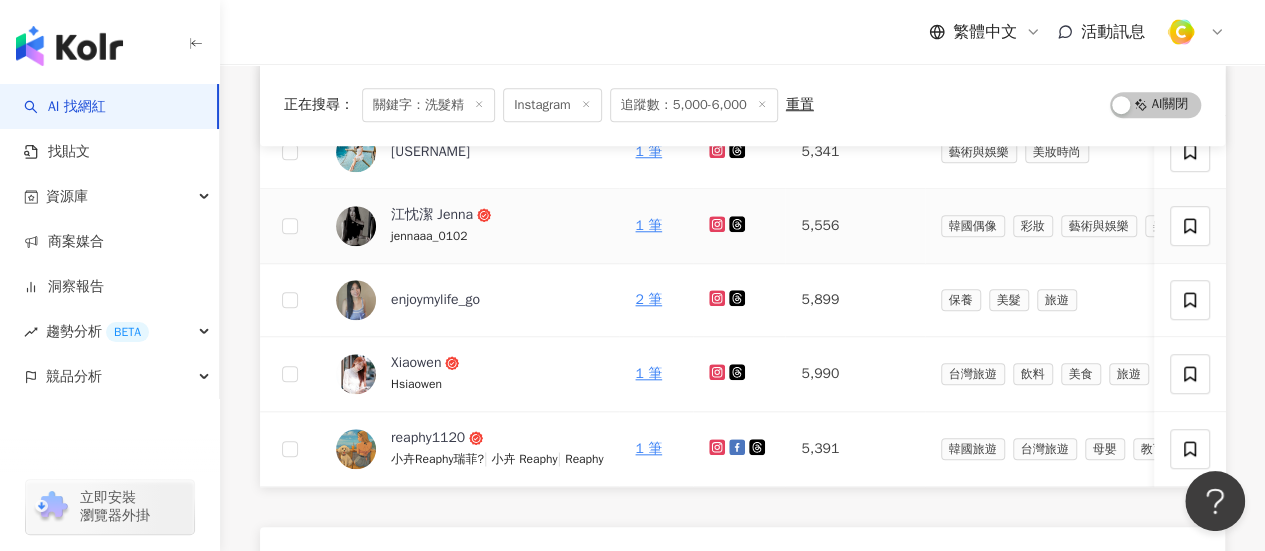 click 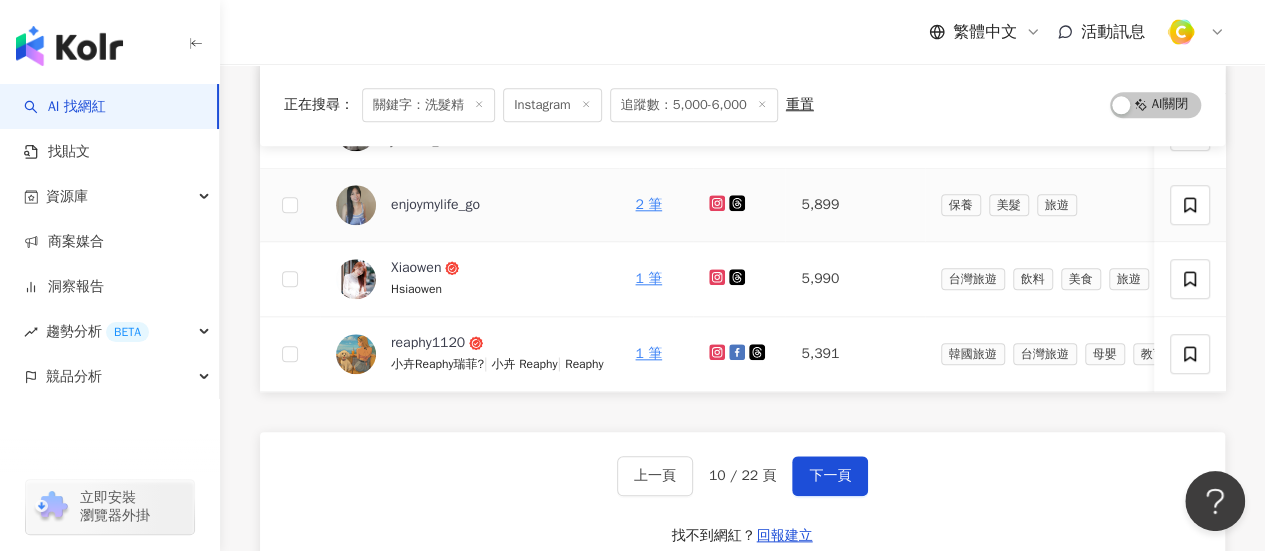 scroll, scrollTop: 1000, scrollLeft: 0, axis: vertical 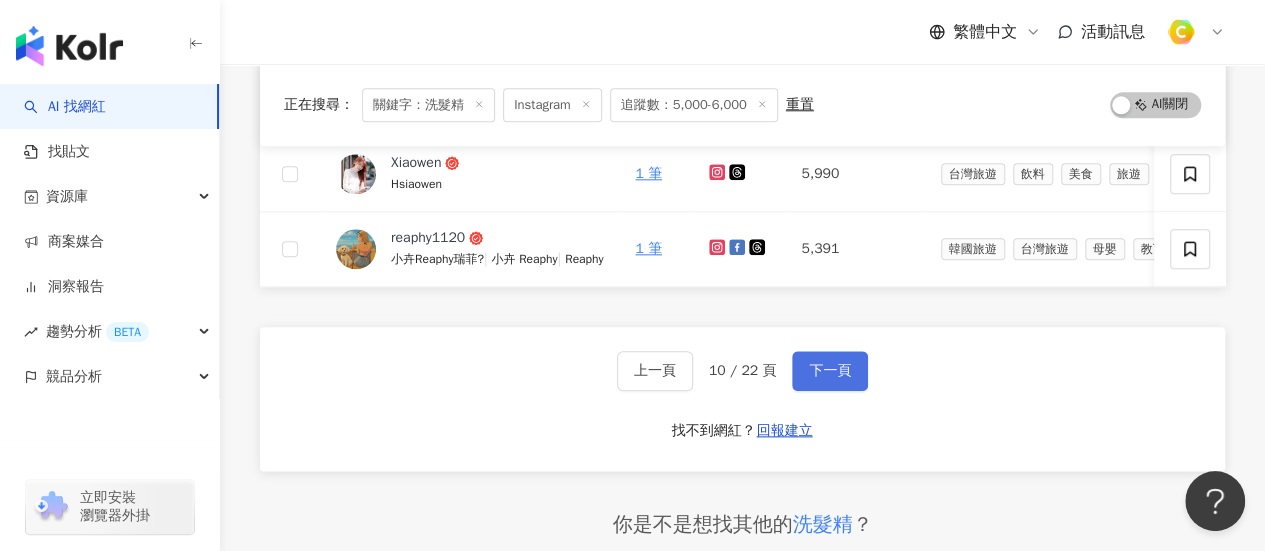 click on "下一頁" at bounding box center [830, 371] 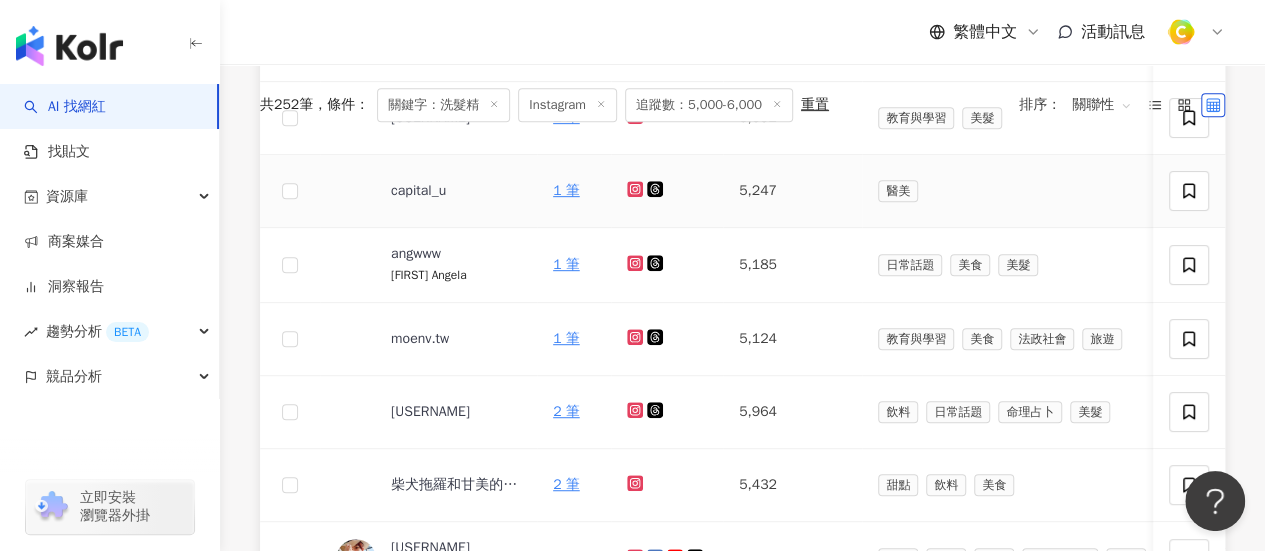 scroll, scrollTop: 200, scrollLeft: 0, axis: vertical 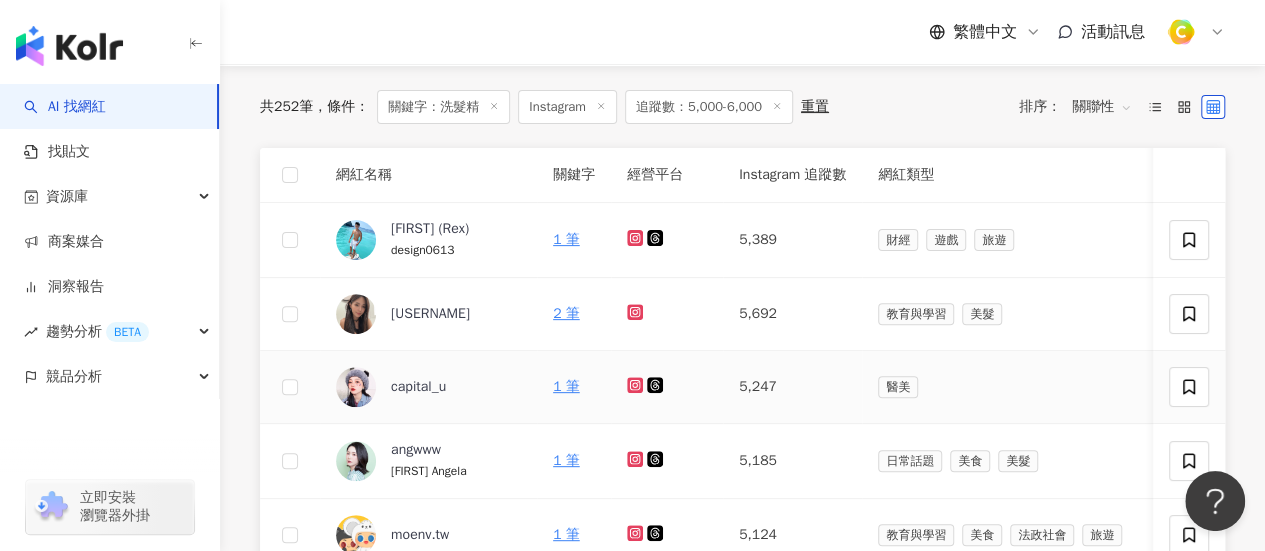 click 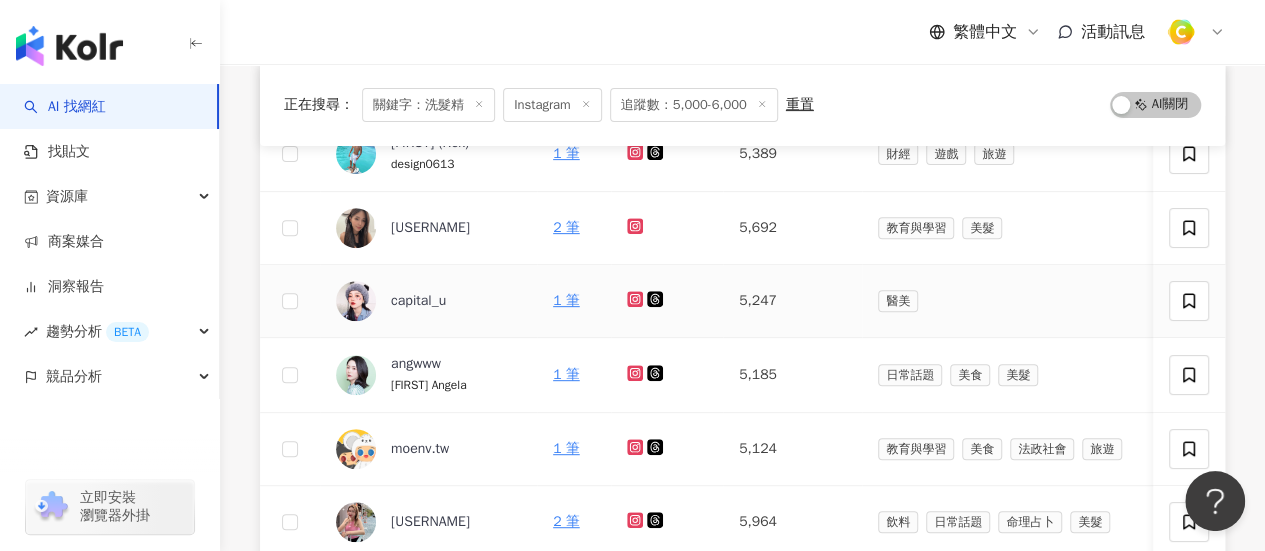 scroll, scrollTop: 400, scrollLeft: 0, axis: vertical 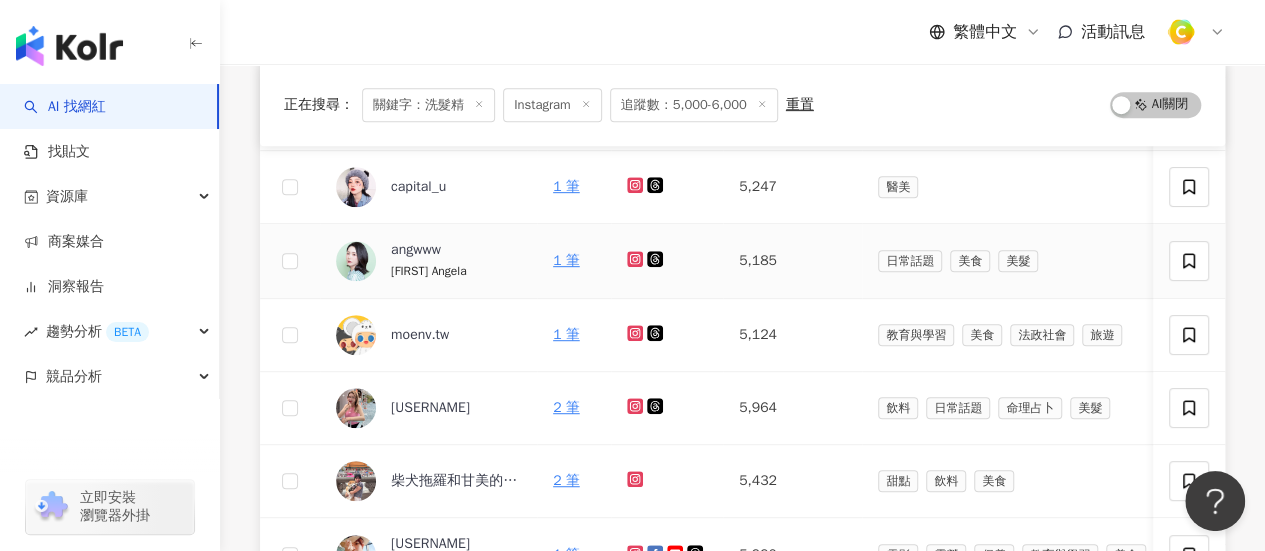 click 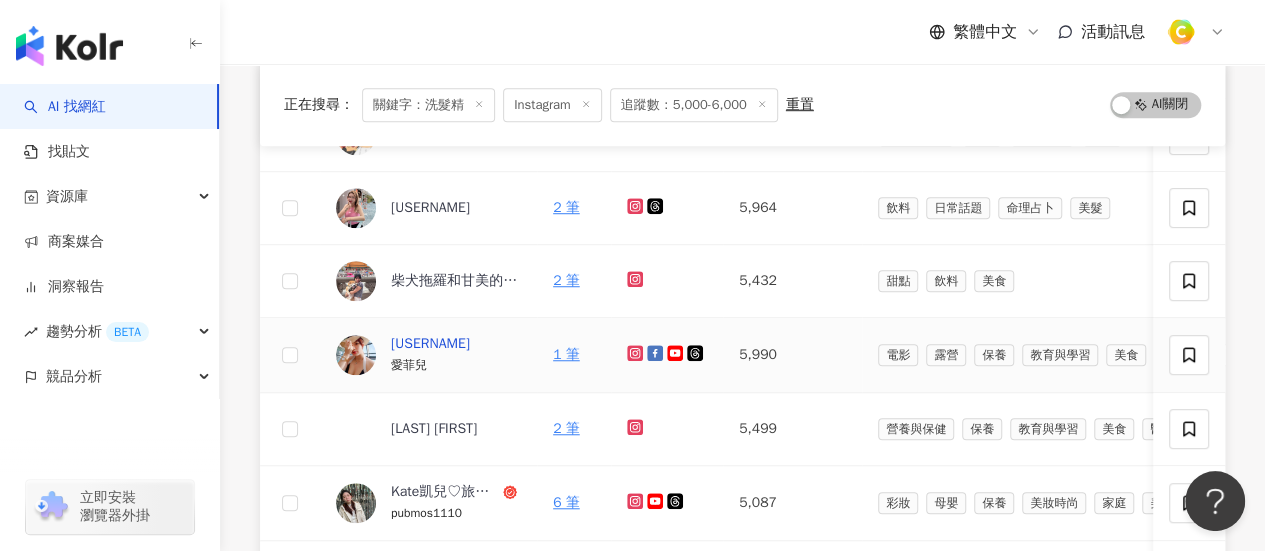 scroll, scrollTop: 800, scrollLeft: 0, axis: vertical 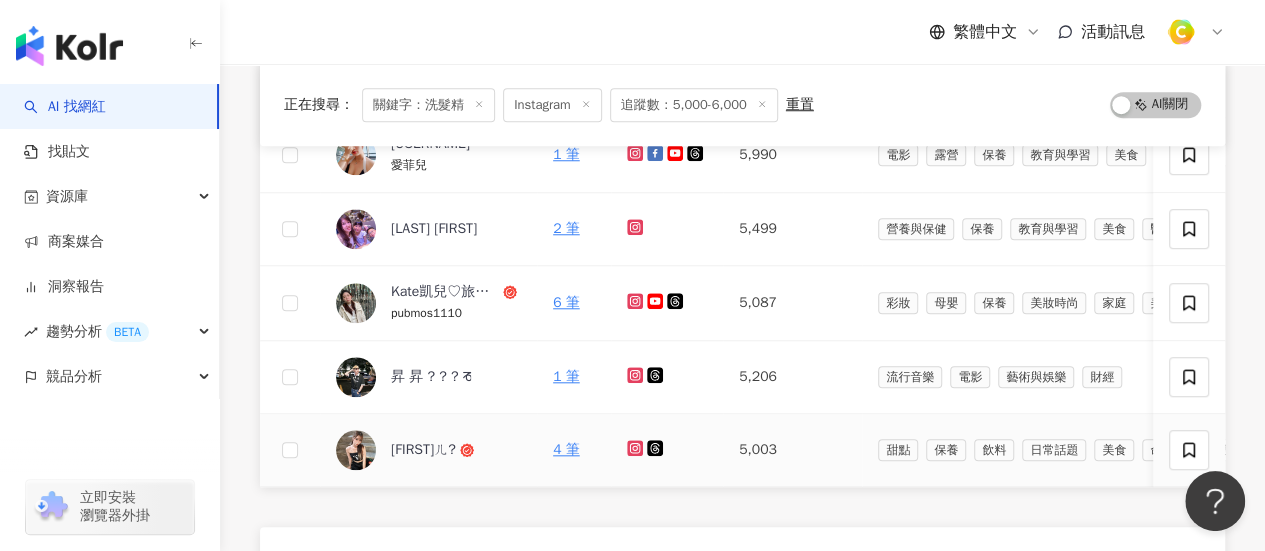 click 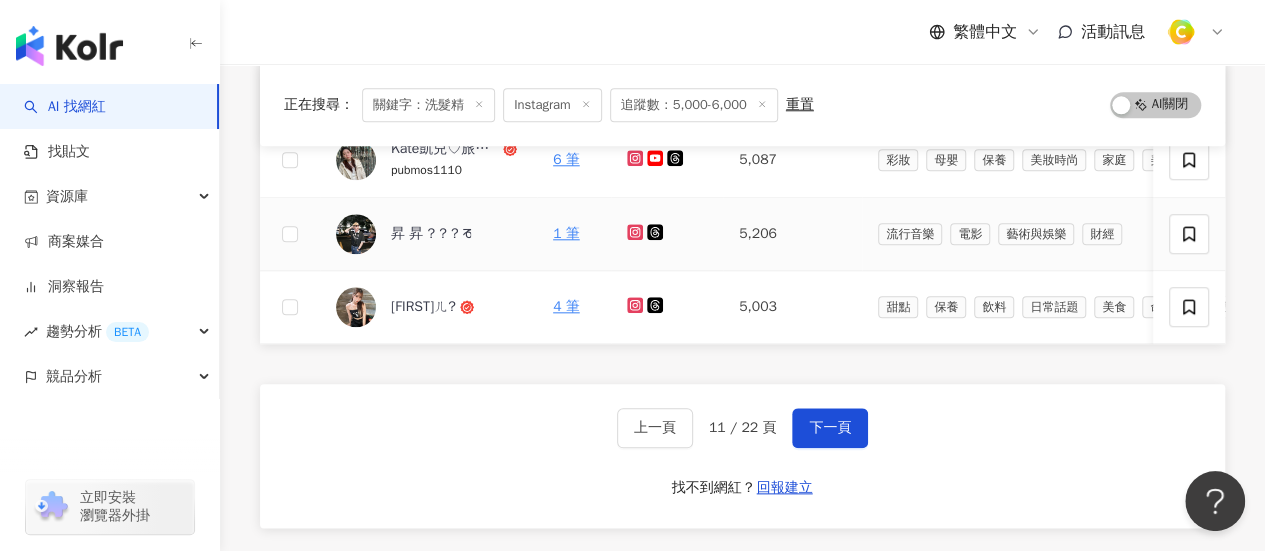 scroll, scrollTop: 1100, scrollLeft: 0, axis: vertical 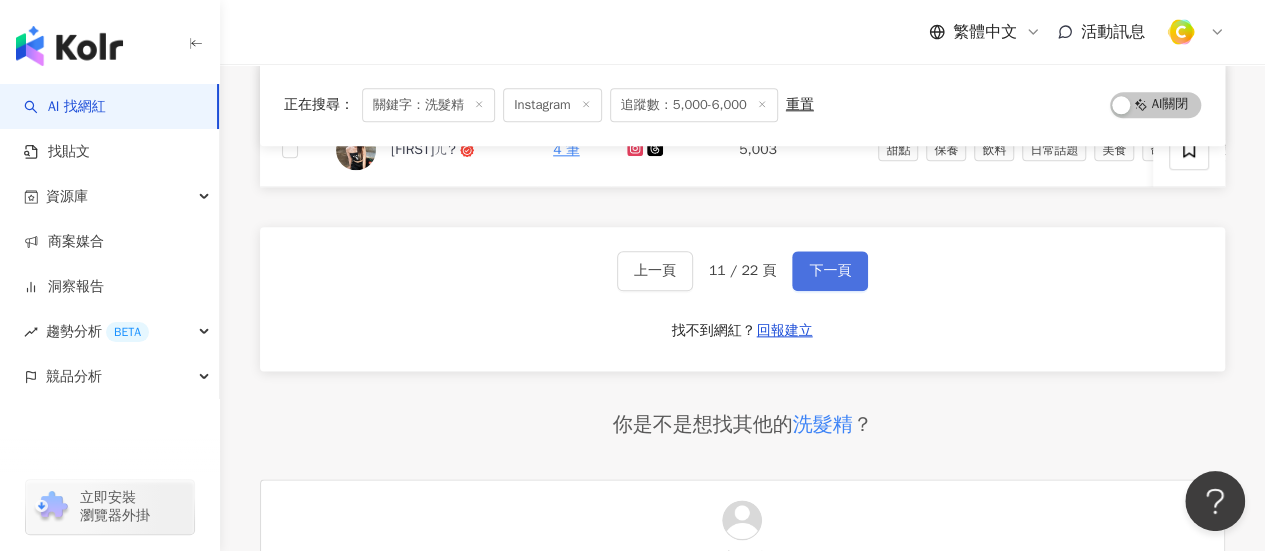 click on "下一頁" at bounding box center (830, 271) 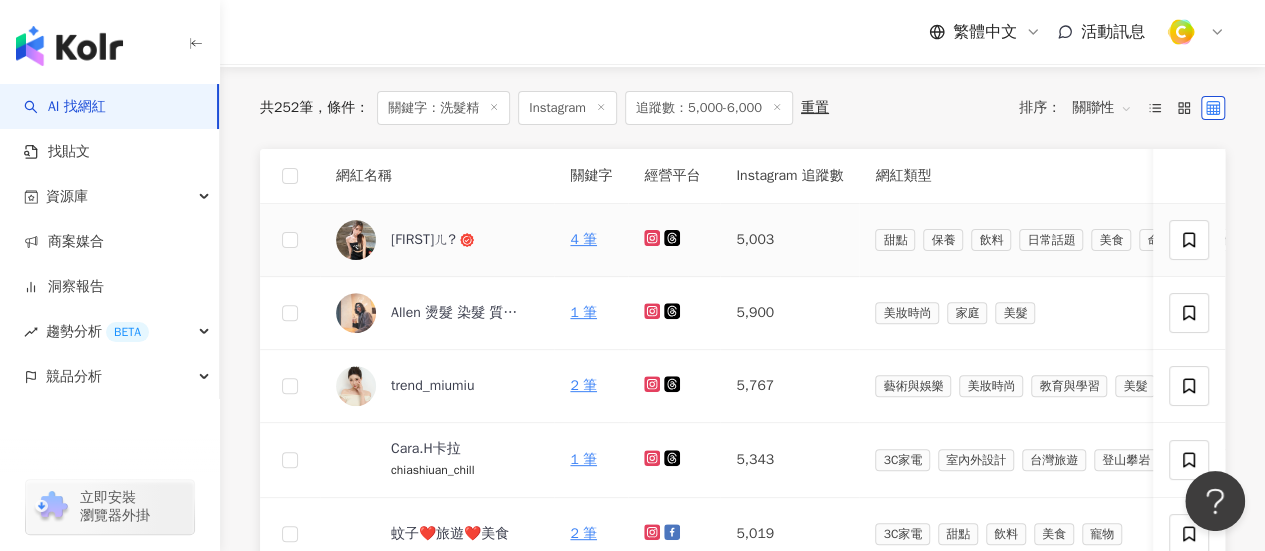 scroll, scrollTop: 200, scrollLeft: 0, axis: vertical 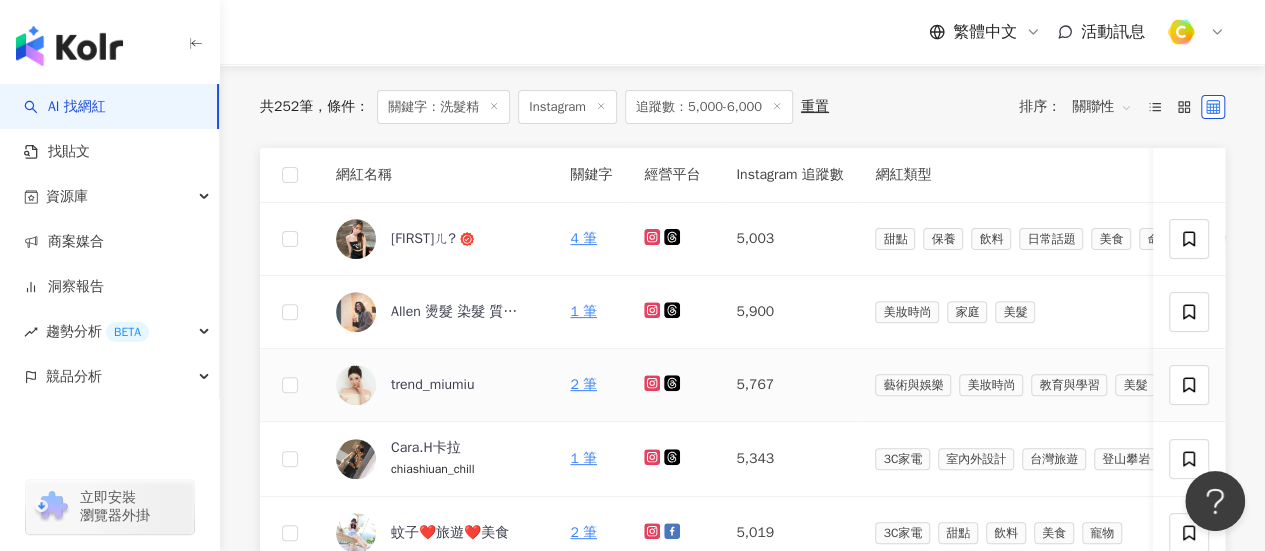 click 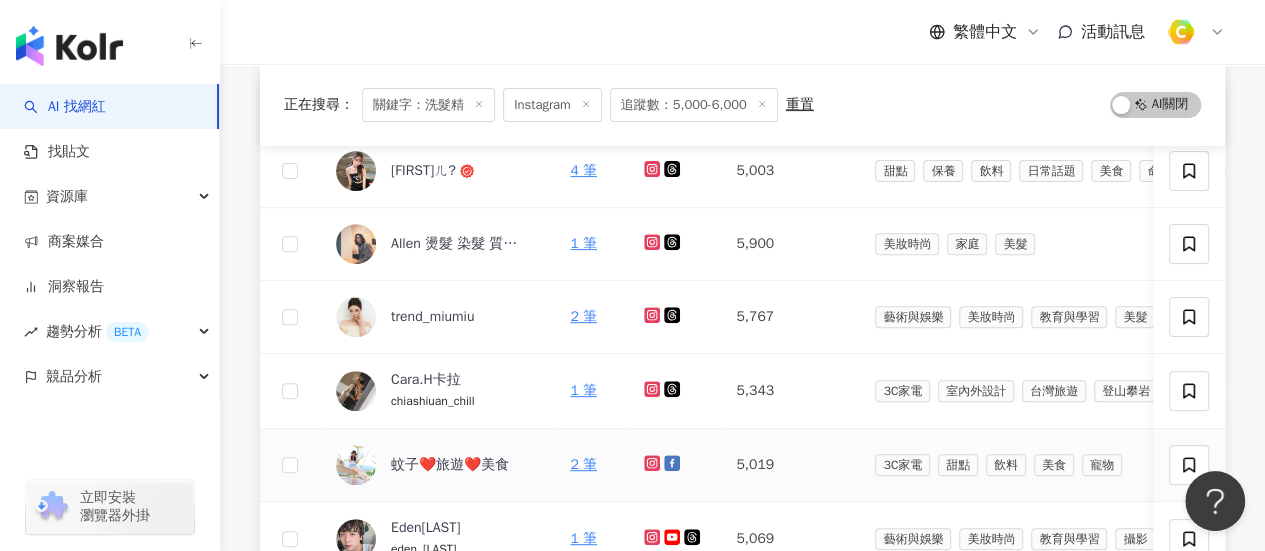 scroll, scrollTop: 300, scrollLeft: 0, axis: vertical 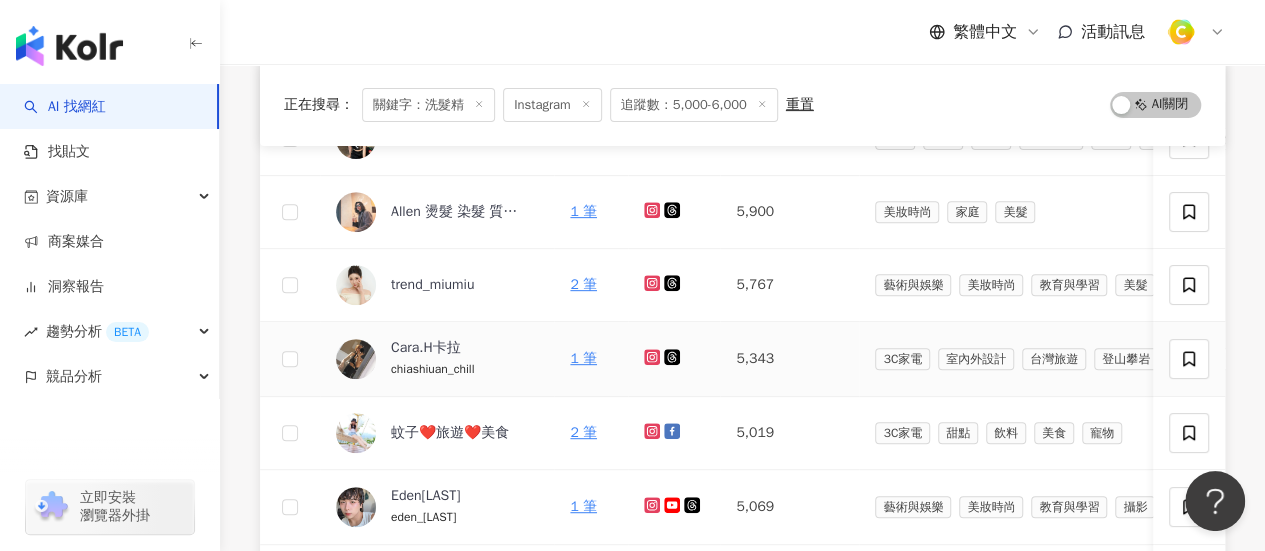 click 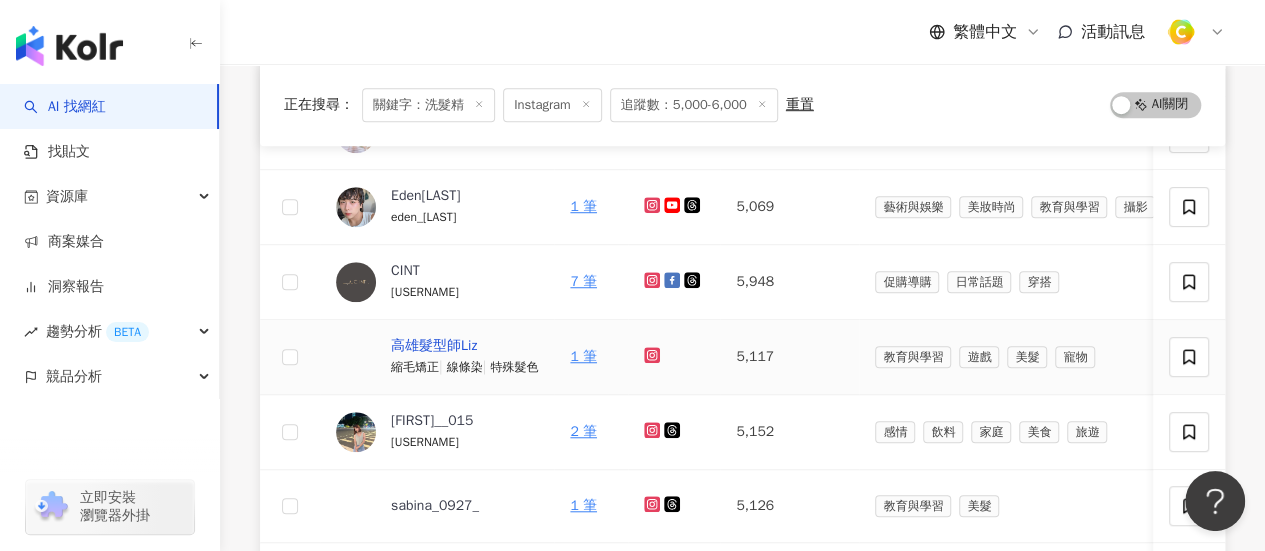 scroll, scrollTop: 700, scrollLeft: 0, axis: vertical 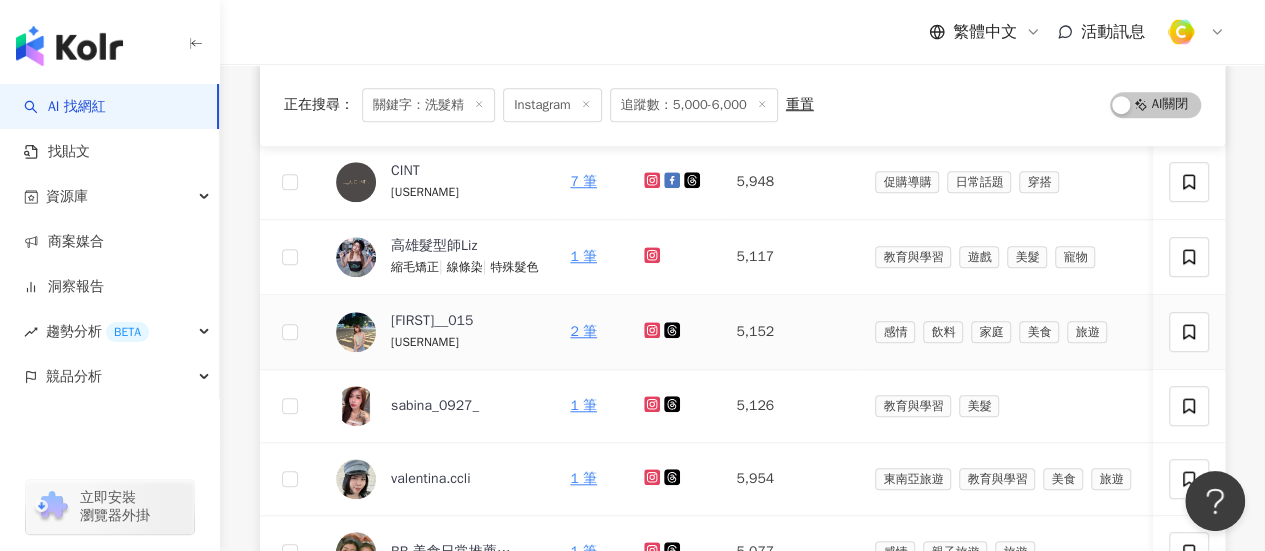 click 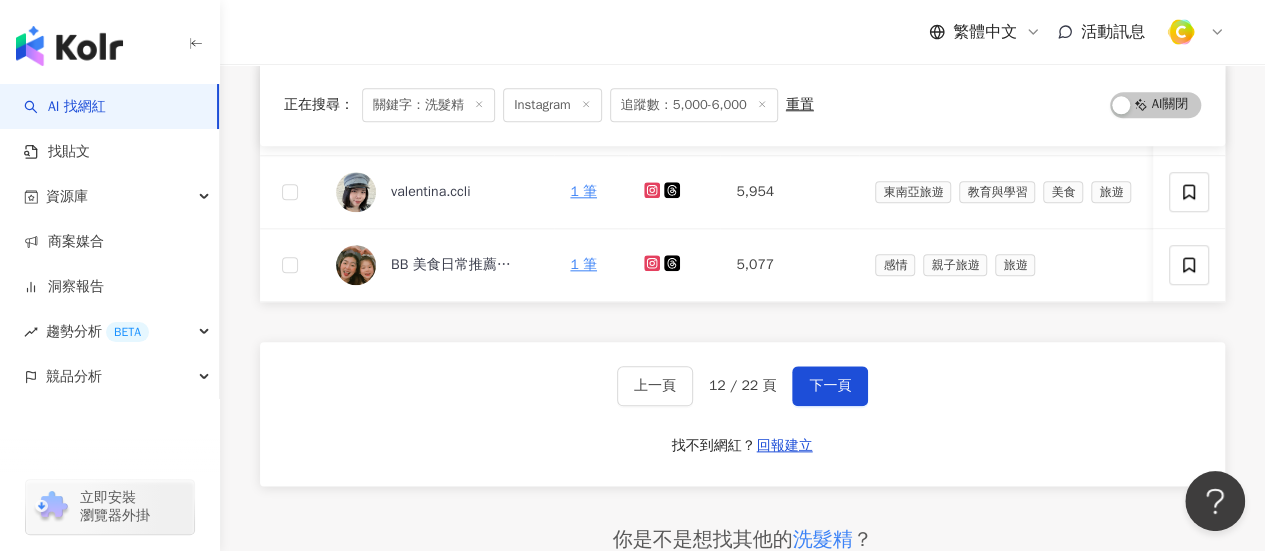 scroll, scrollTop: 1000, scrollLeft: 0, axis: vertical 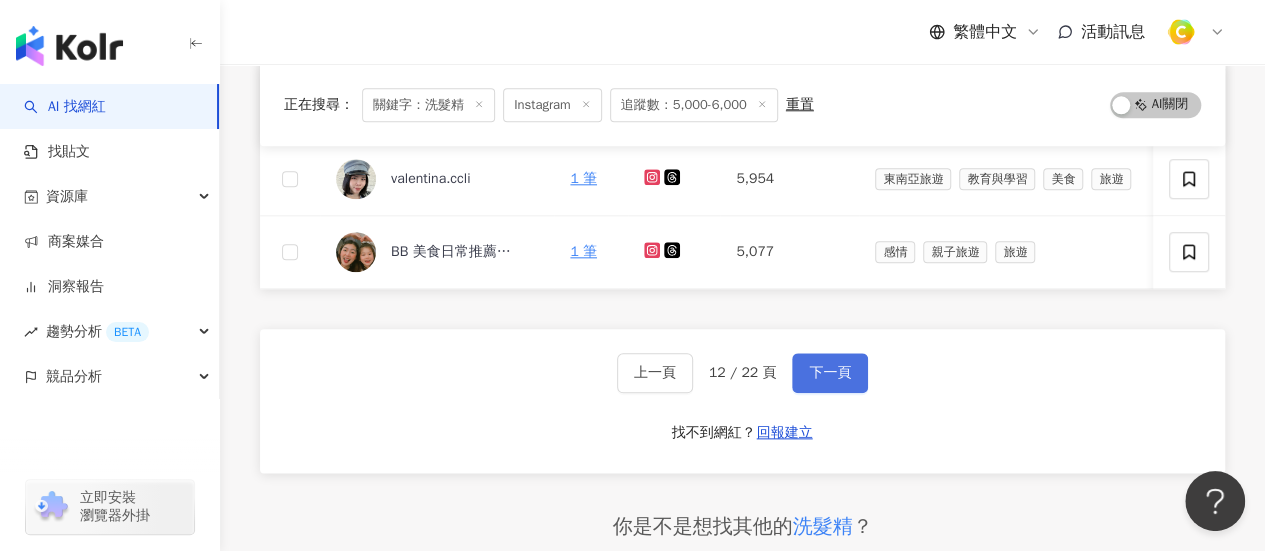 click on "下一頁" at bounding box center [830, 373] 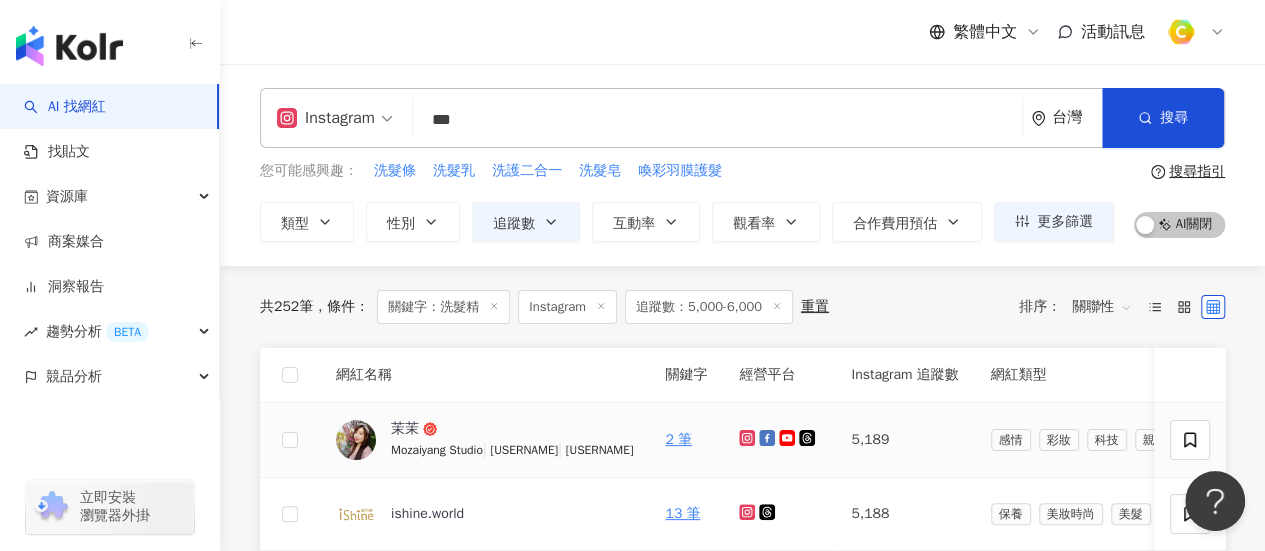 scroll, scrollTop: 100, scrollLeft: 0, axis: vertical 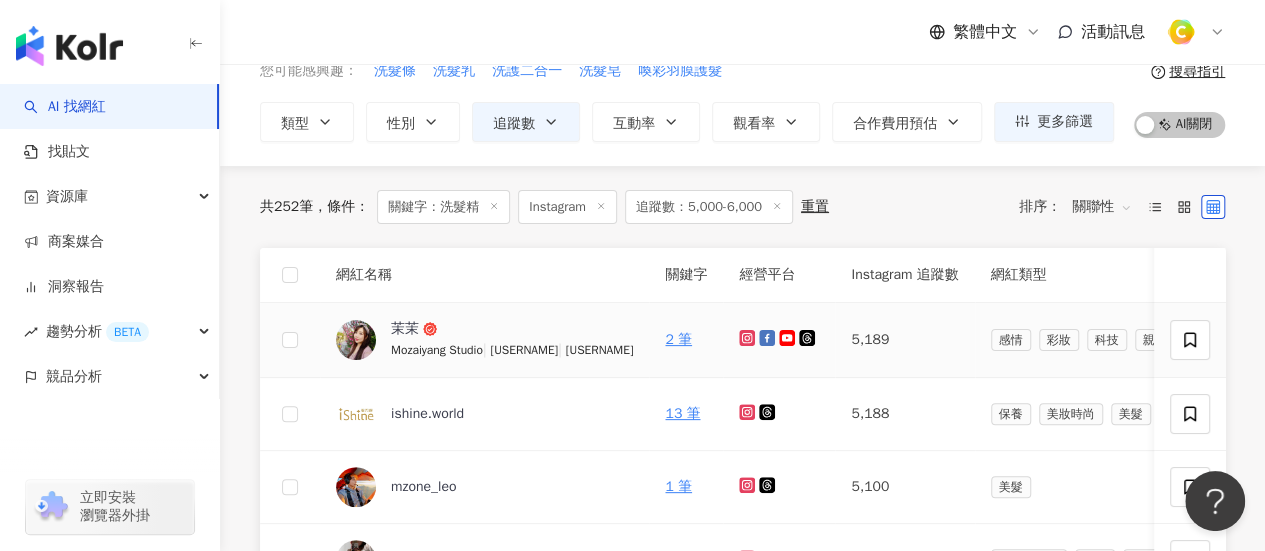 click 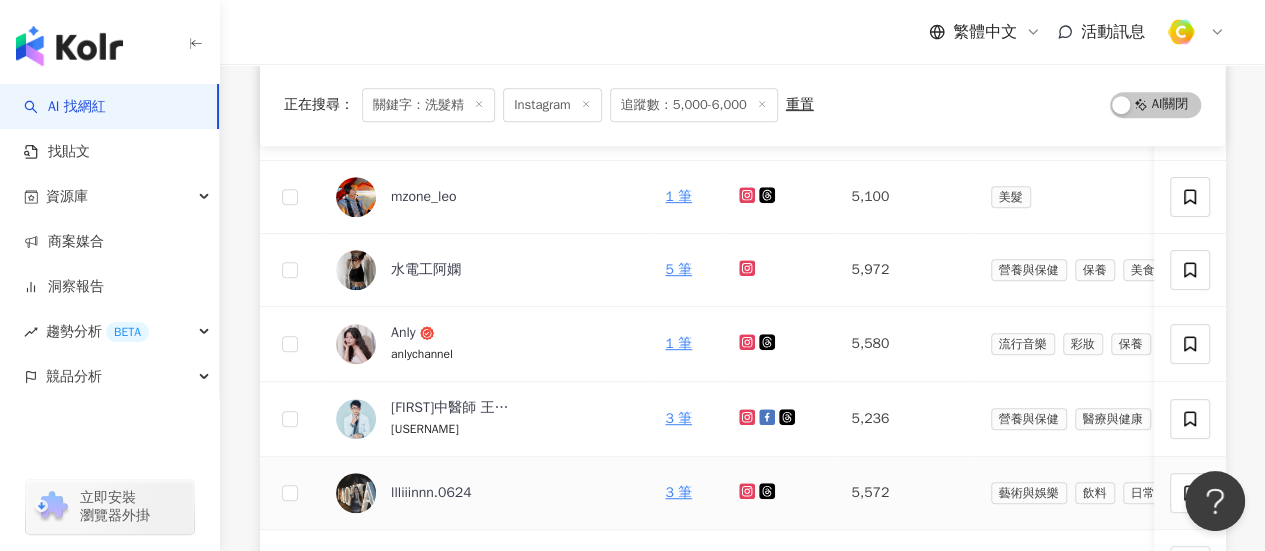 scroll, scrollTop: 500, scrollLeft: 0, axis: vertical 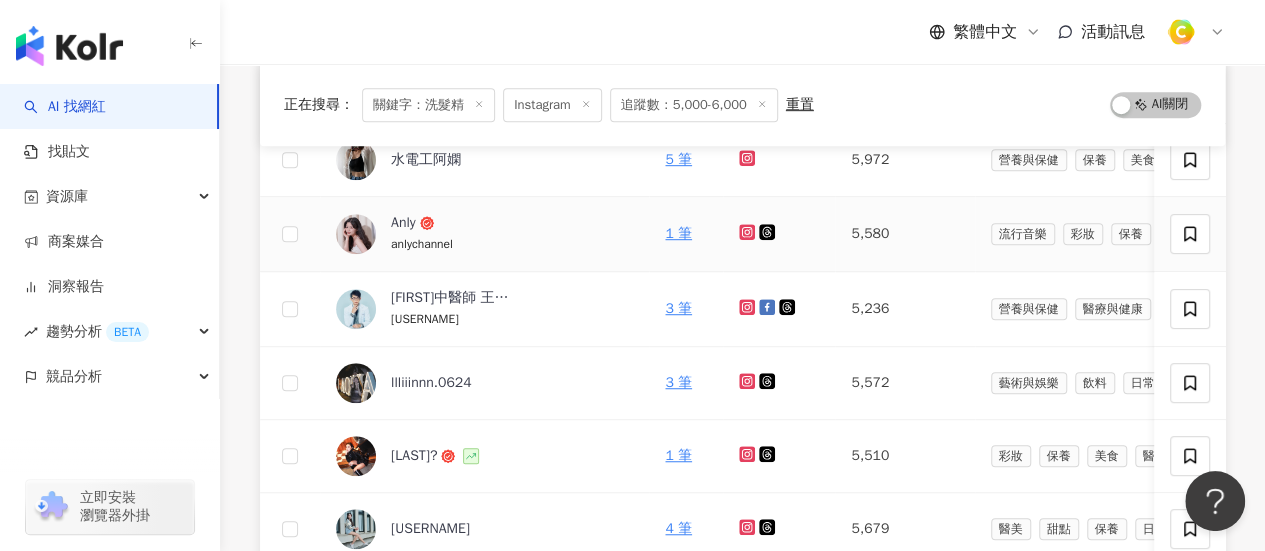 click 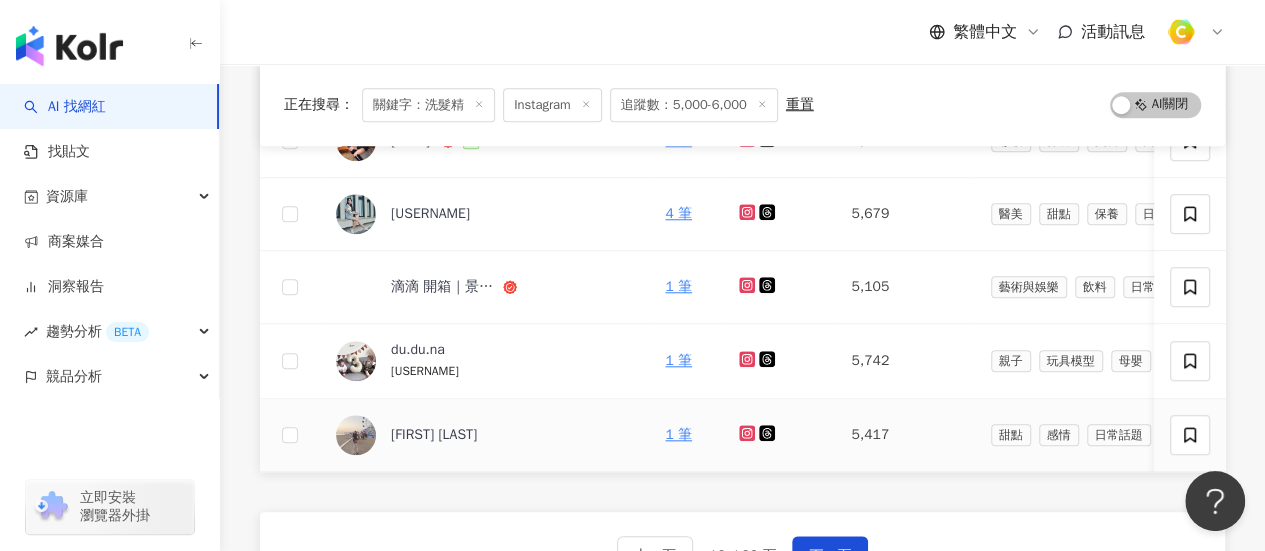 scroll, scrollTop: 1100, scrollLeft: 0, axis: vertical 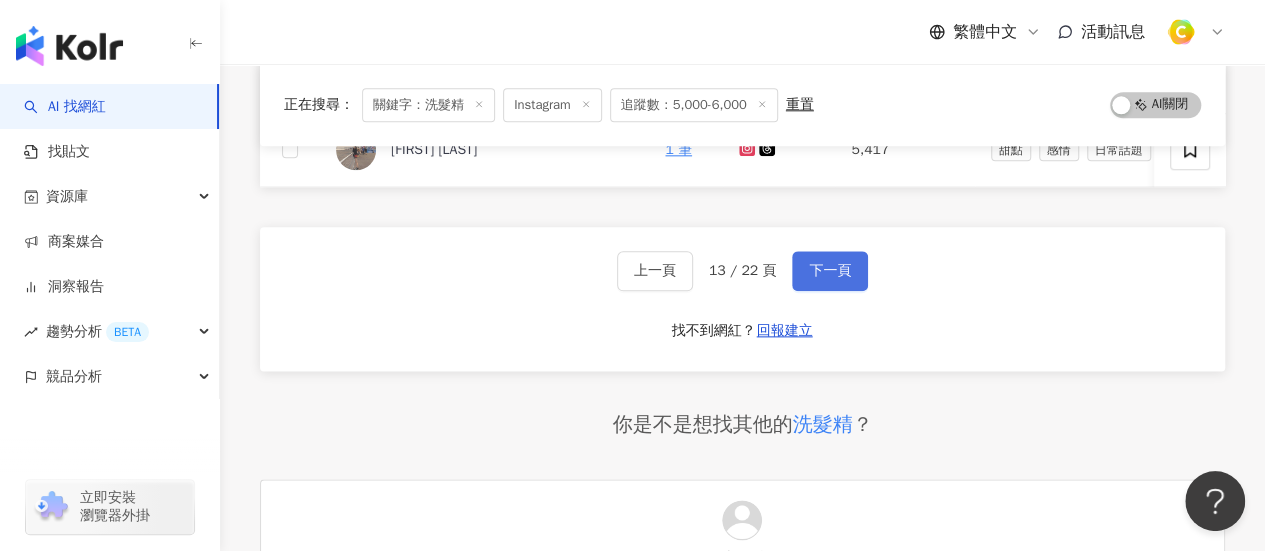 click on "下一頁" at bounding box center [830, 271] 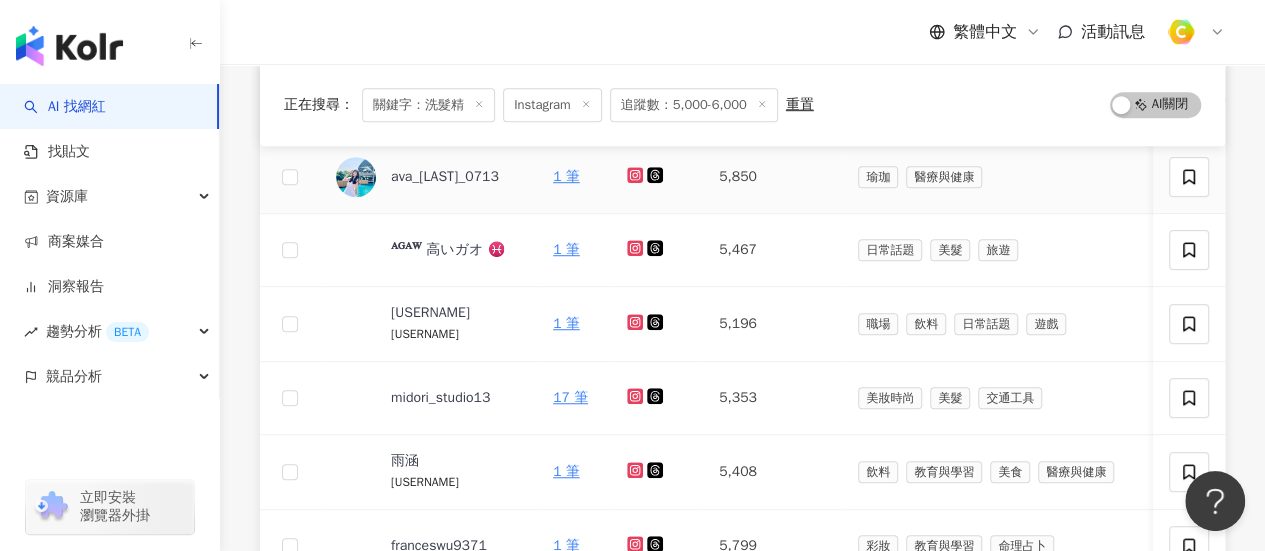 scroll, scrollTop: 800, scrollLeft: 0, axis: vertical 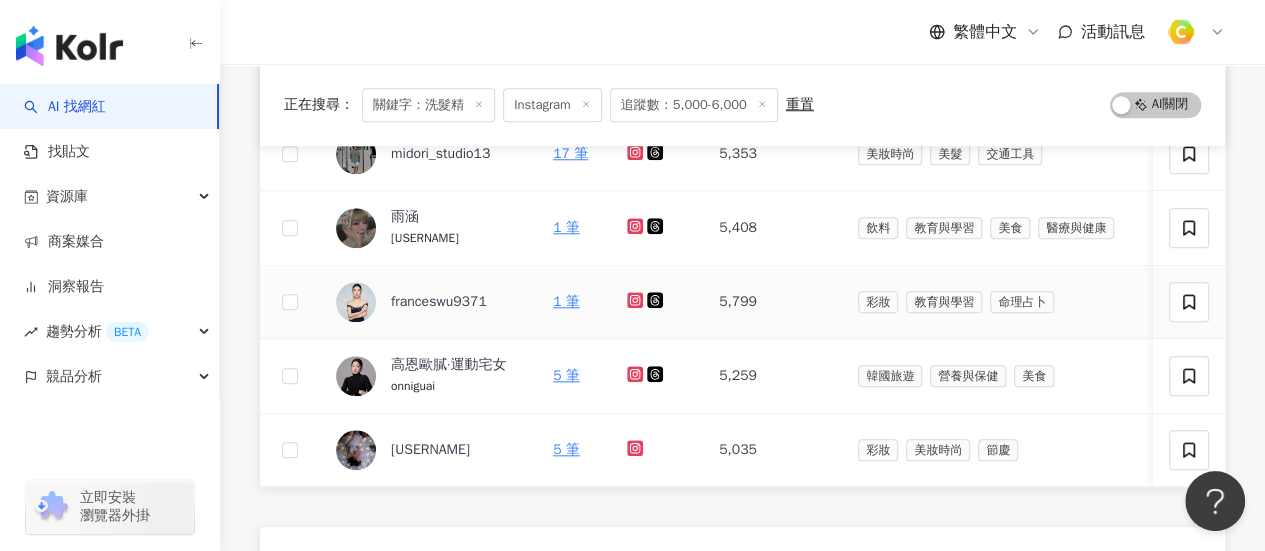click 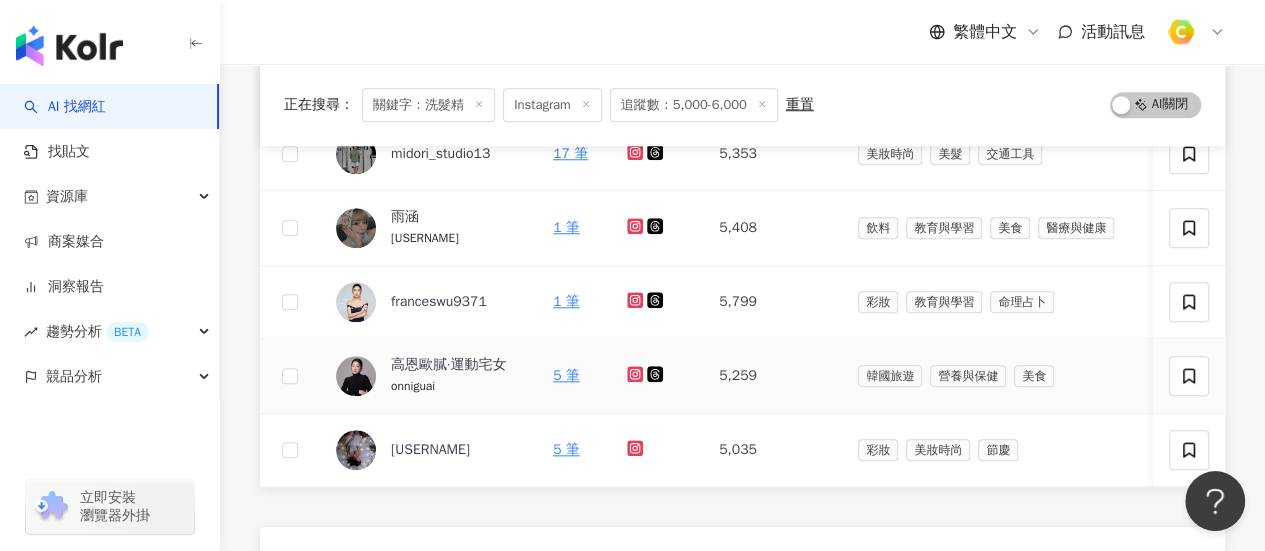 click 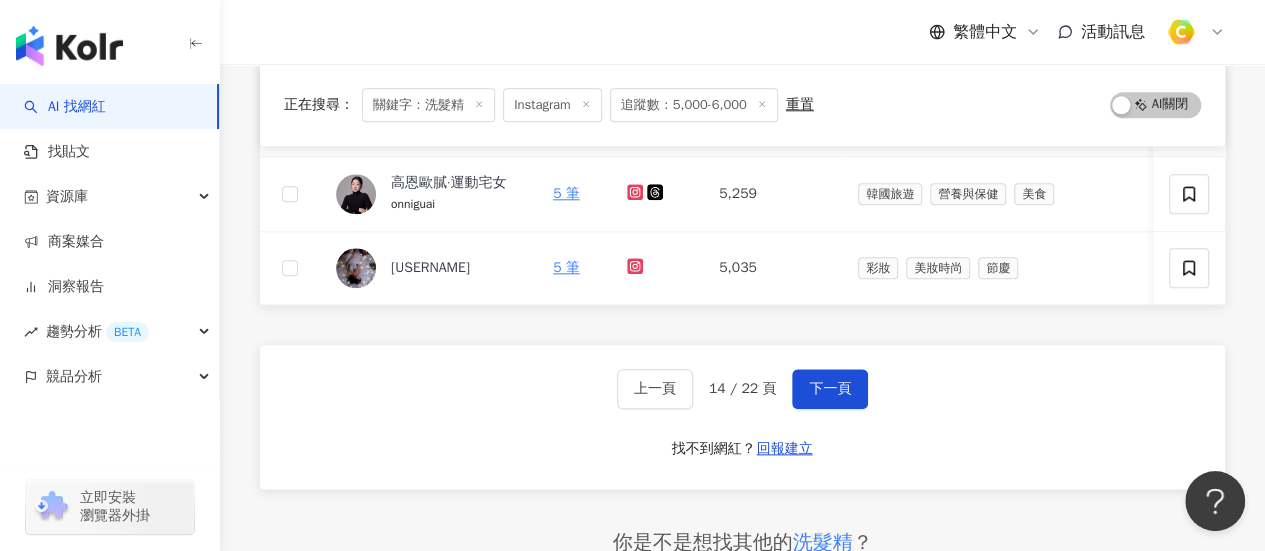 scroll, scrollTop: 1200, scrollLeft: 0, axis: vertical 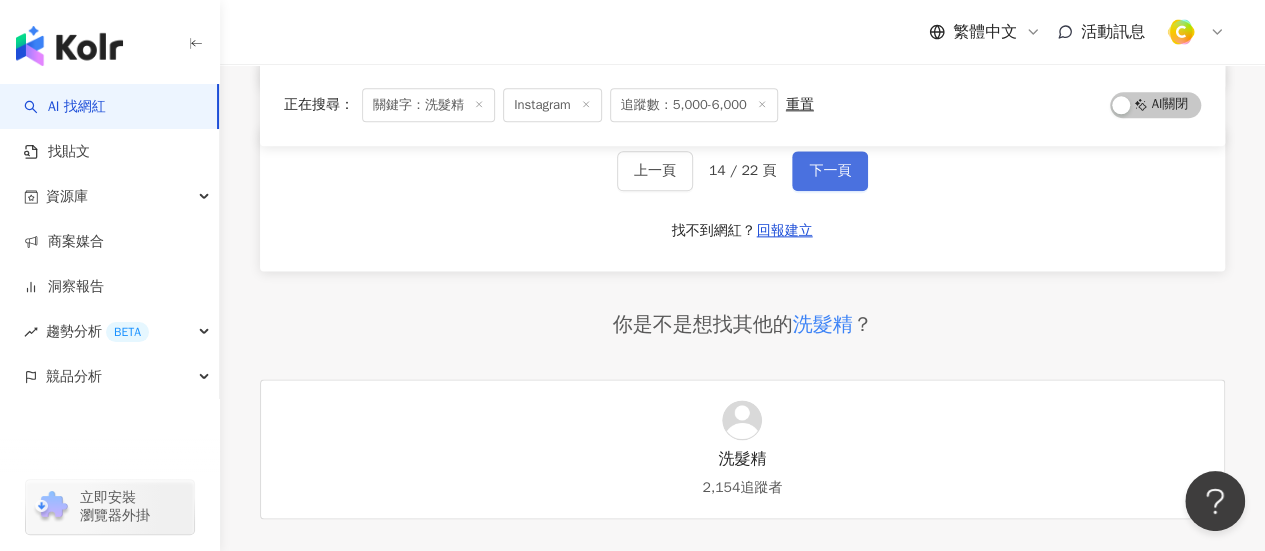 click on "下一頁" at bounding box center [830, 171] 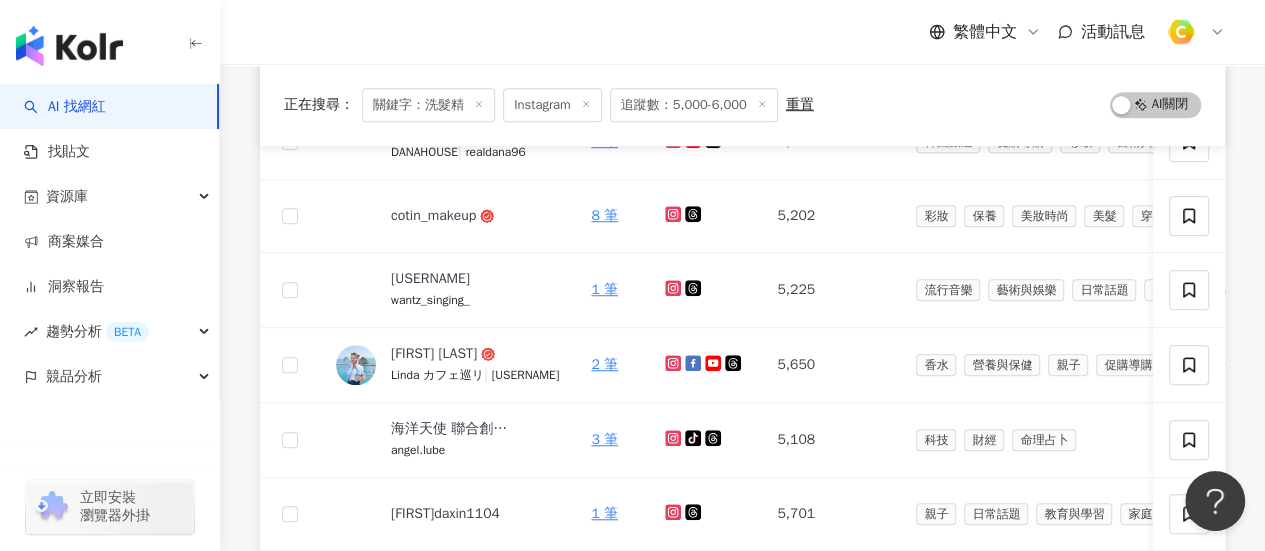 scroll, scrollTop: 400, scrollLeft: 0, axis: vertical 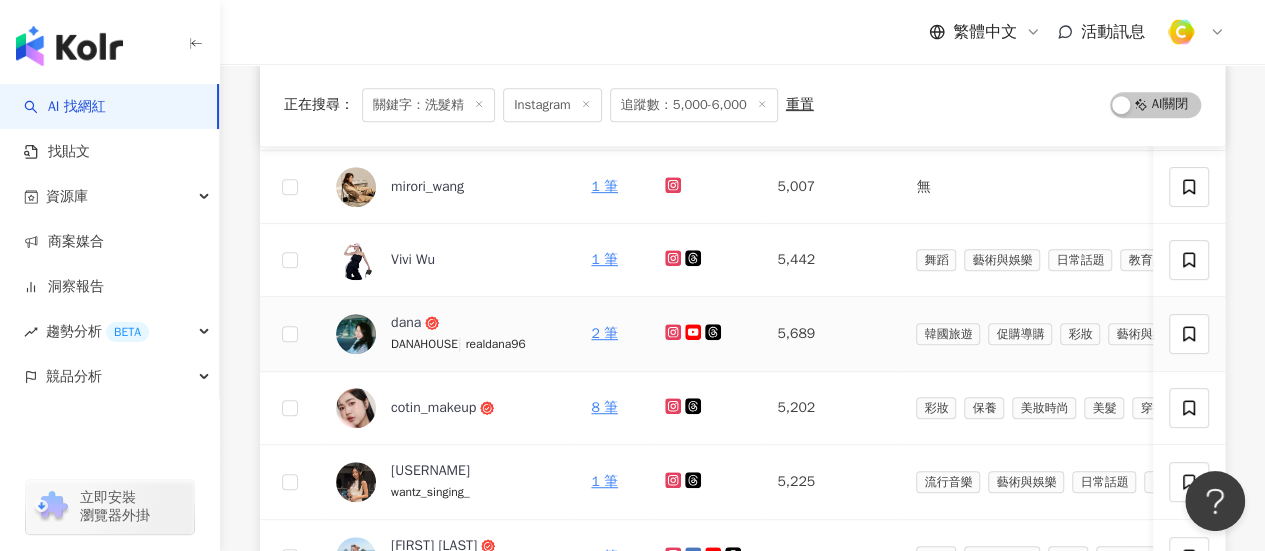 click 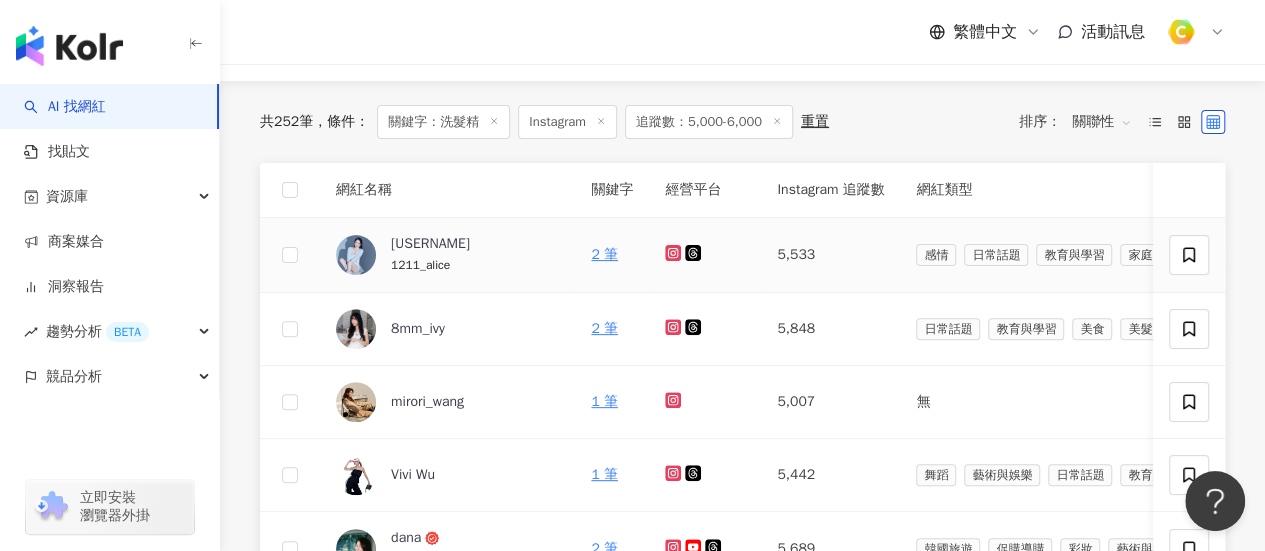 scroll, scrollTop: 0, scrollLeft: 0, axis: both 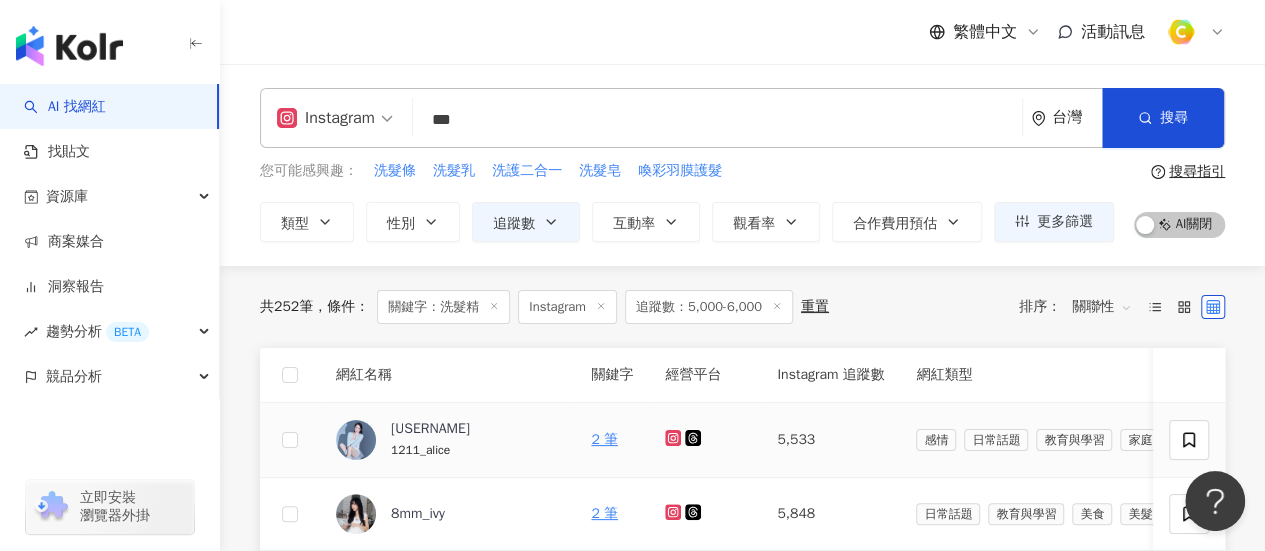 click 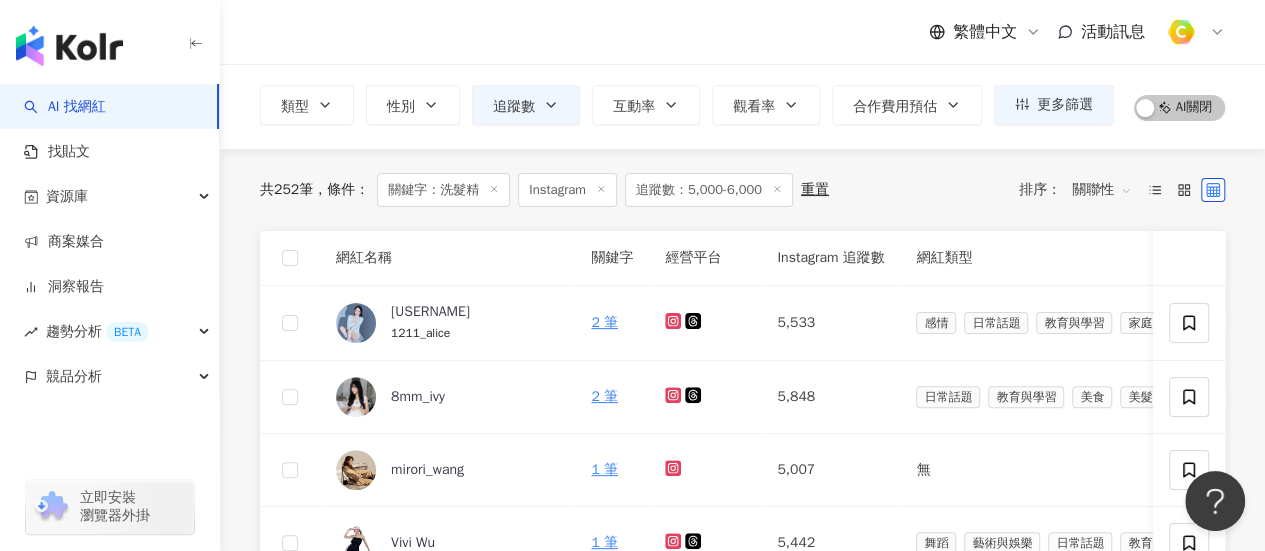 scroll, scrollTop: 200, scrollLeft: 0, axis: vertical 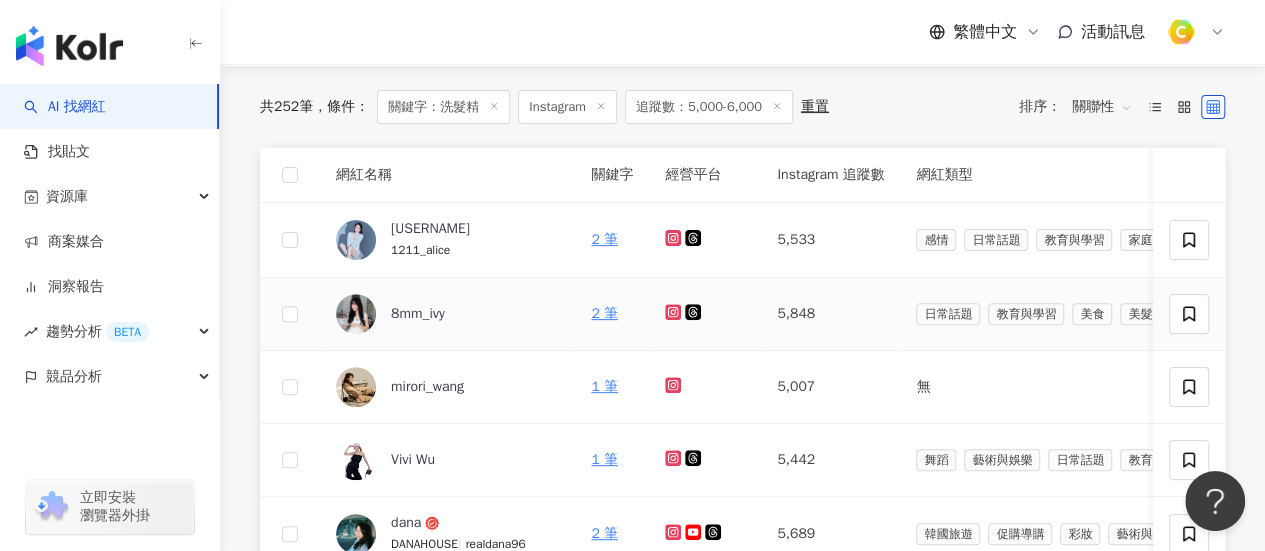 click 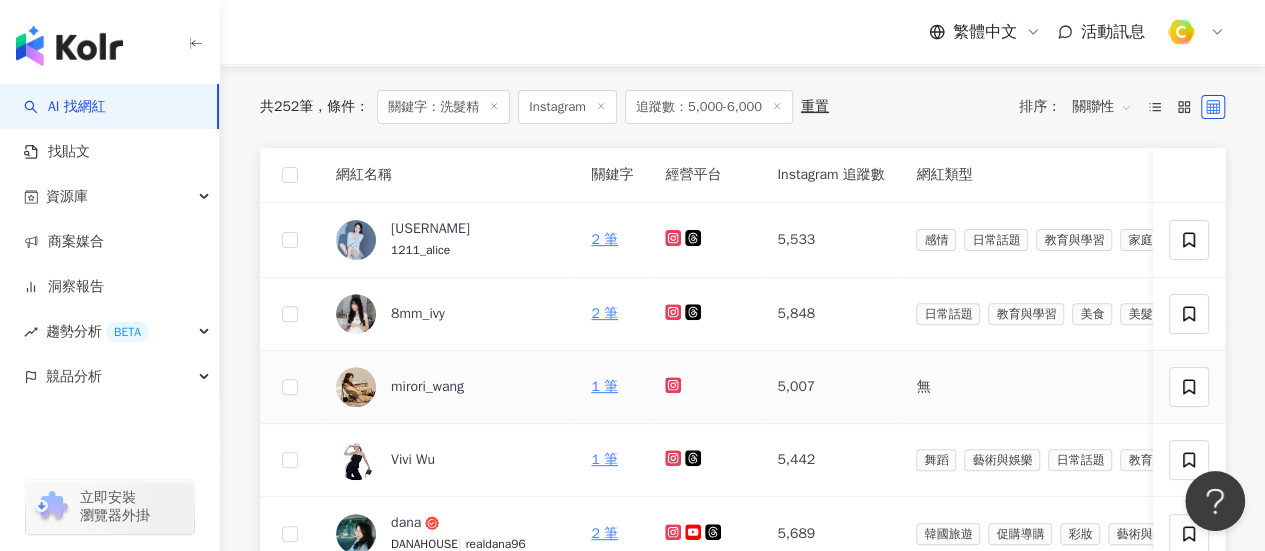 click 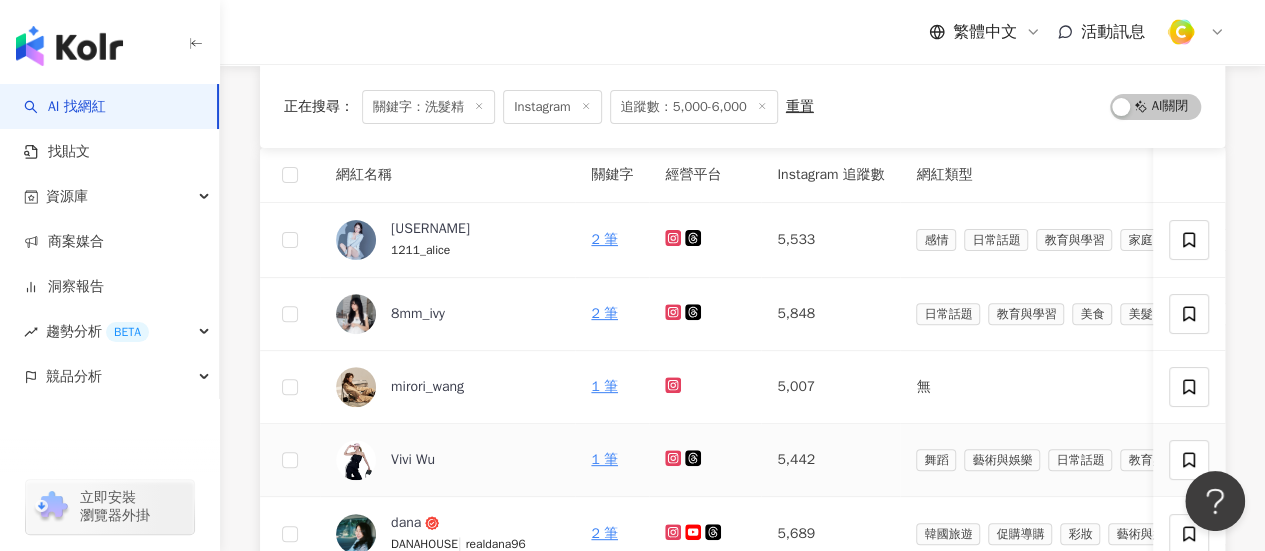 scroll, scrollTop: 500, scrollLeft: 0, axis: vertical 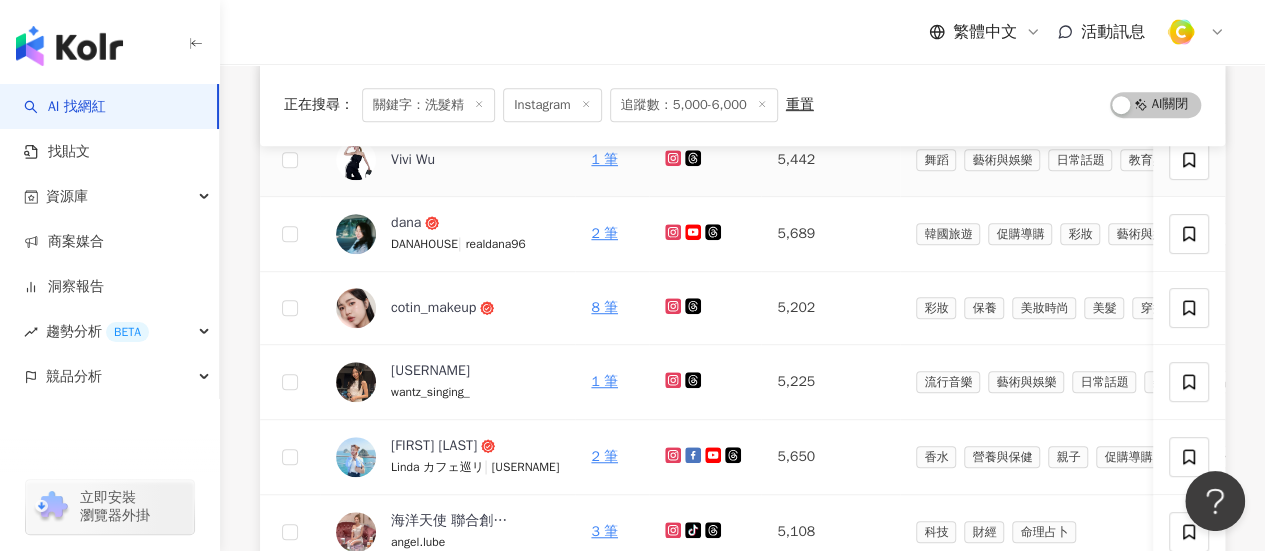 click 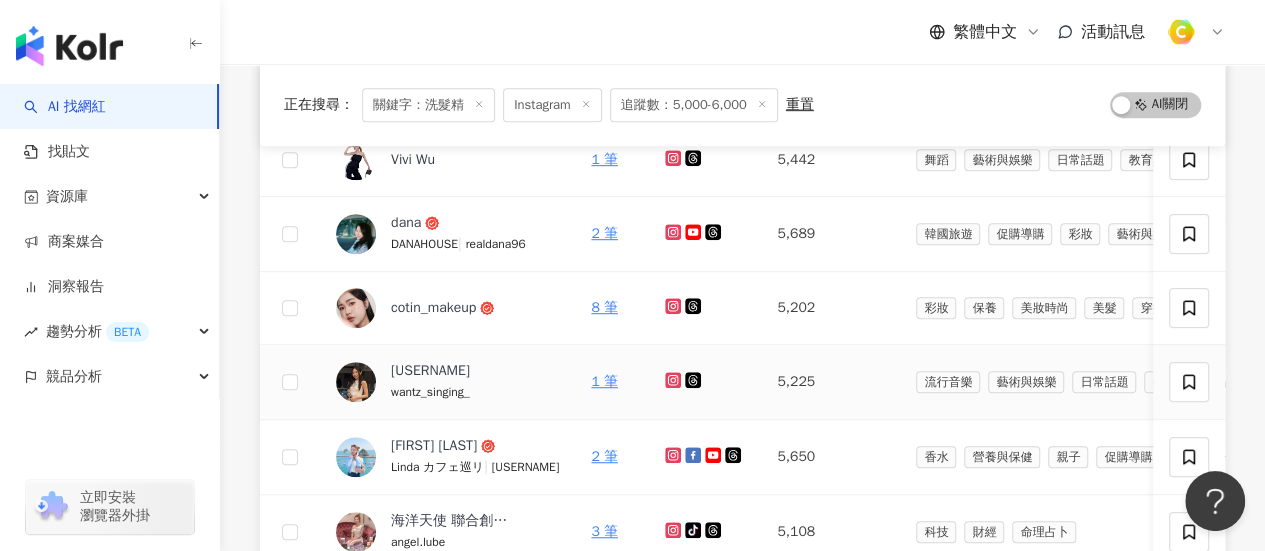 click 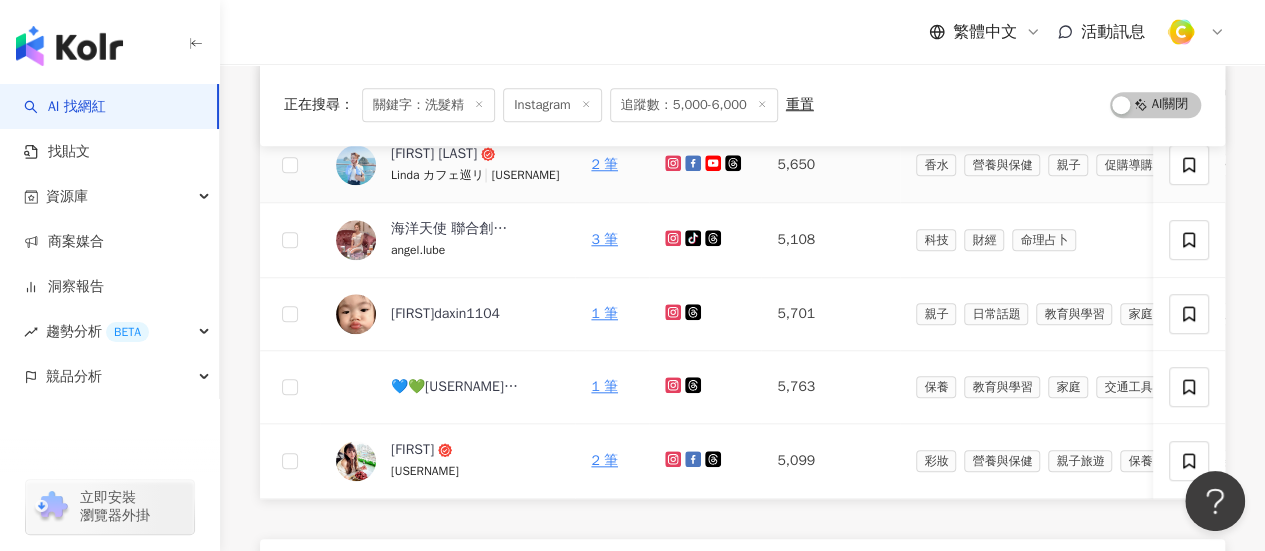 scroll, scrollTop: 1000, scrollLeft: 0, axis: vertical 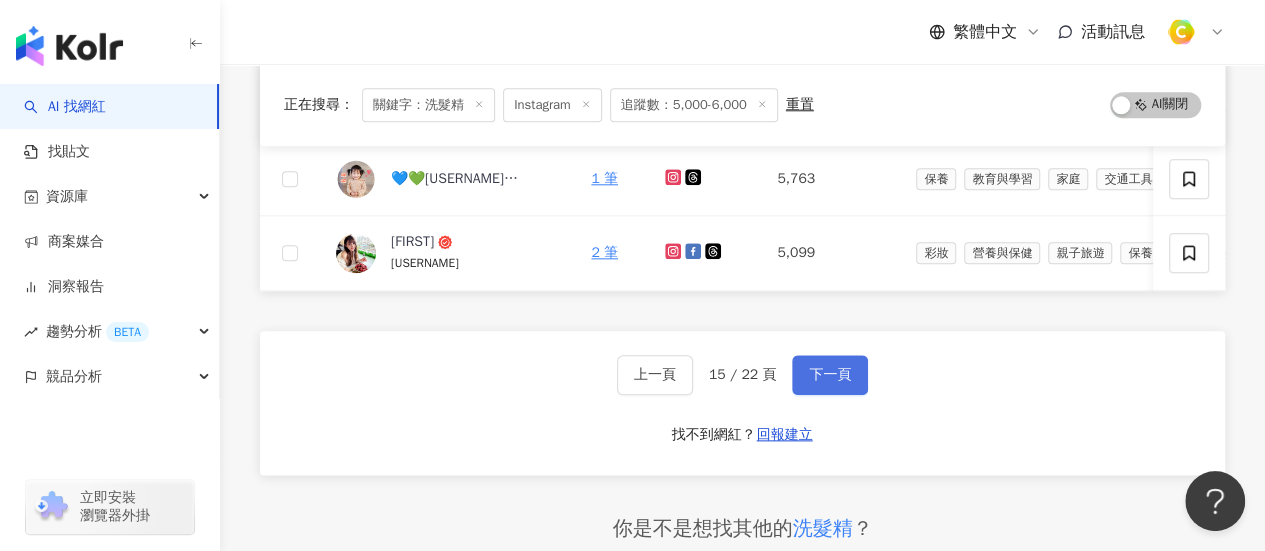 click on "下一頁" at bounding box center (830, 375) 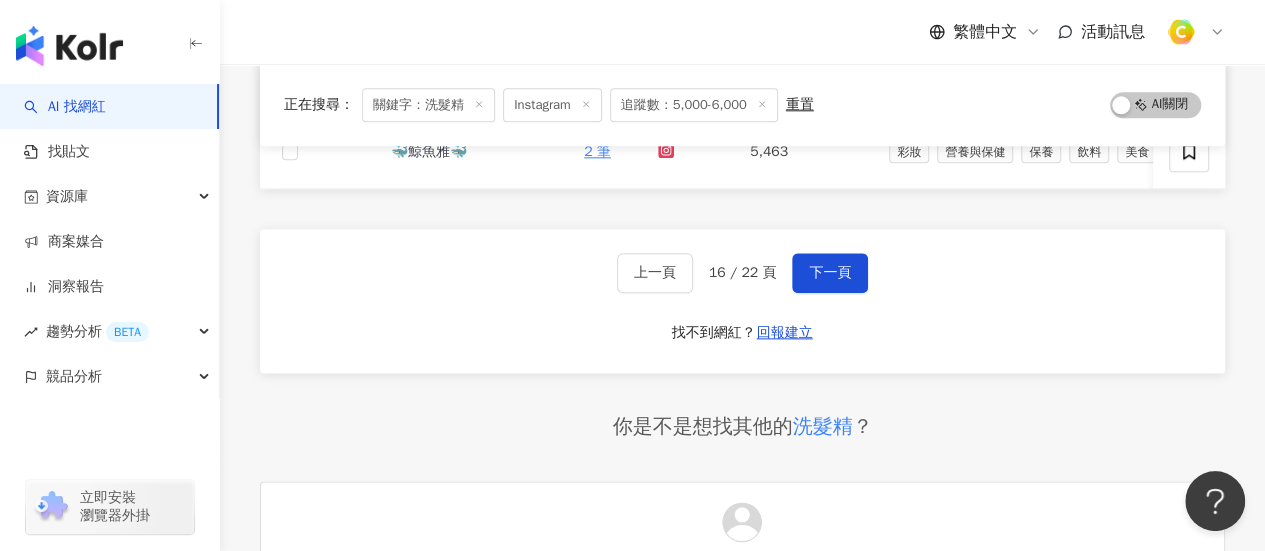 scroll, scrollTop: 900, scrollLeft: 0, axis: vertical 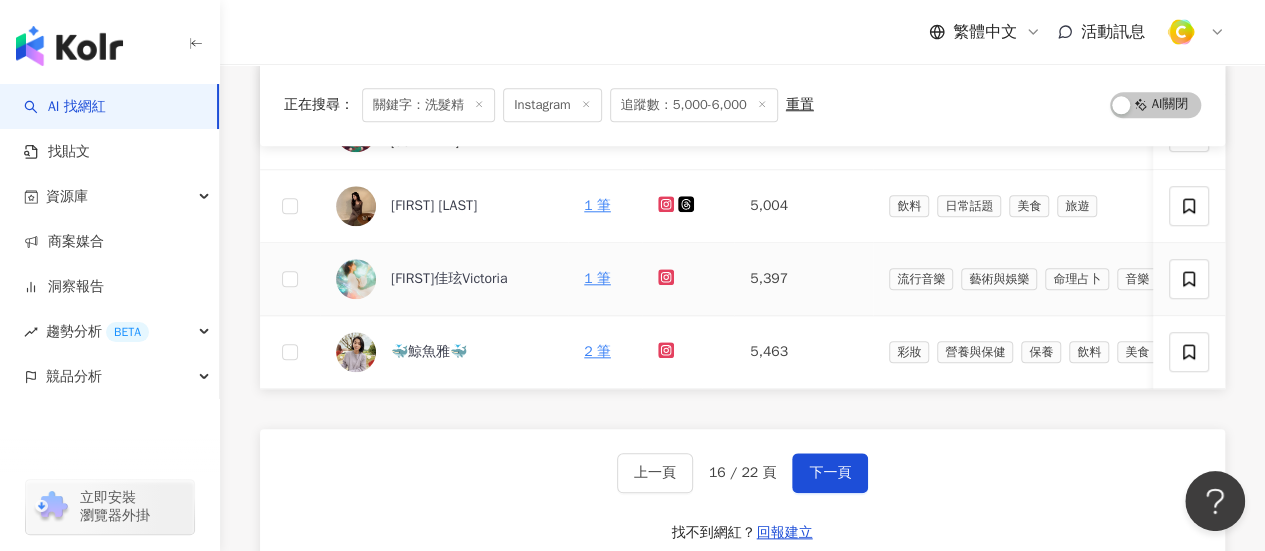 click 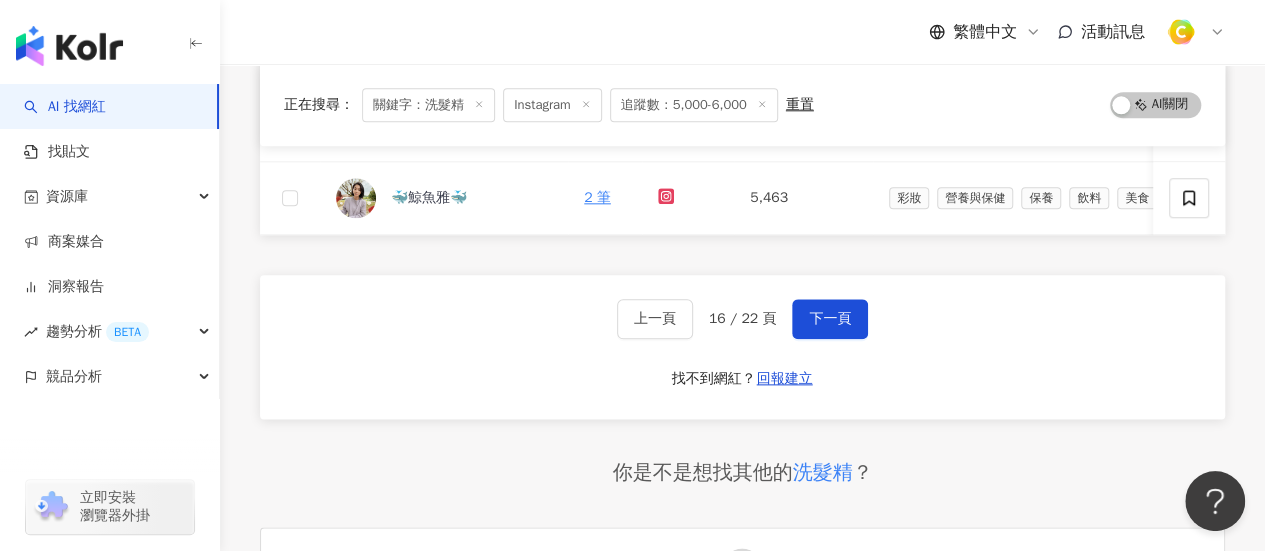 scroll, scrollTop: 1200, scrollLeft: 0, axis: vertical 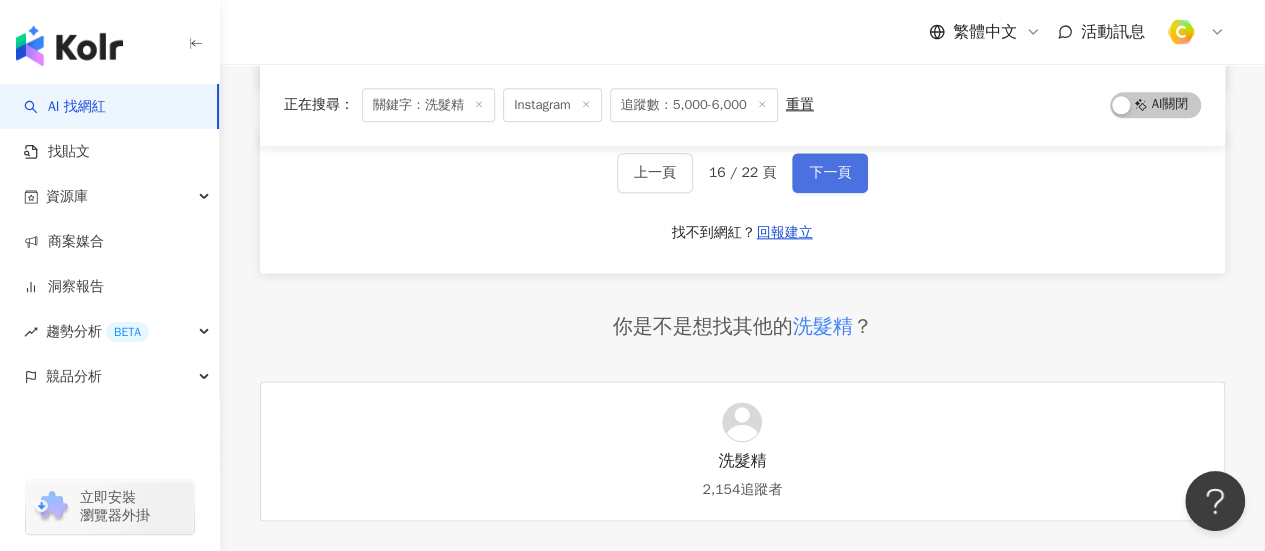 click on "下一頁" at bounding box center [830, 173] 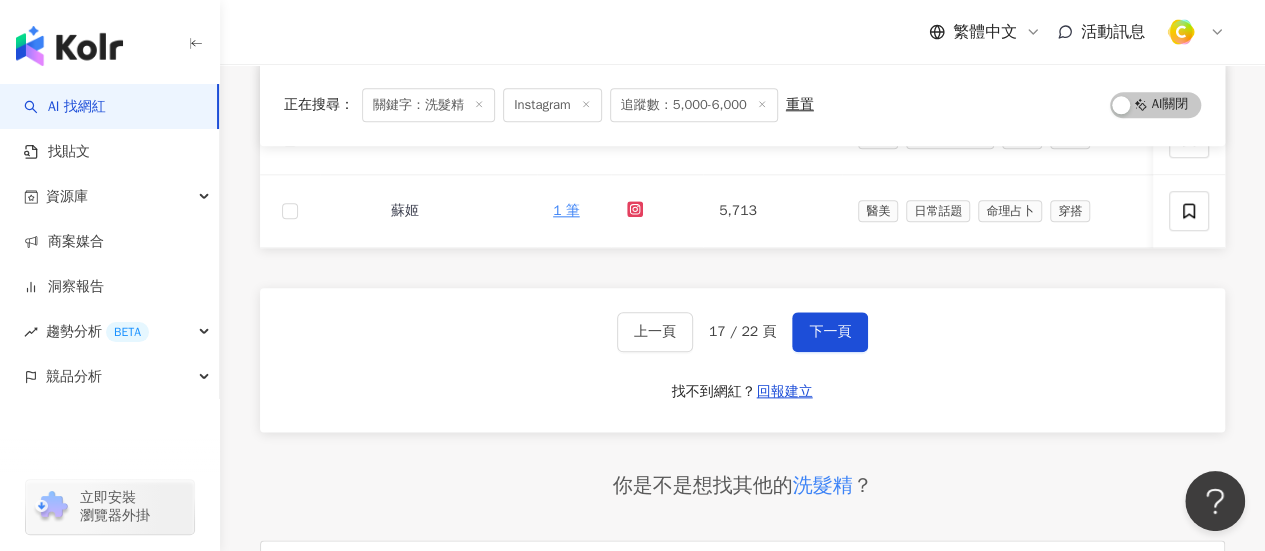 scroll, scrollTop: 900, scrollLeft: 0, axis: vertical 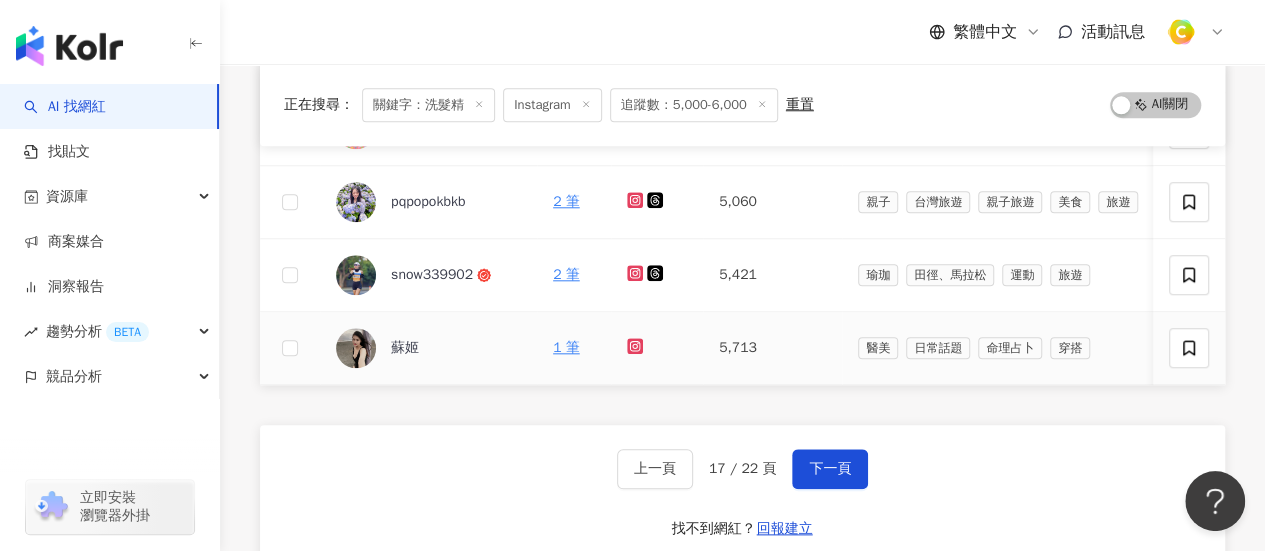 click 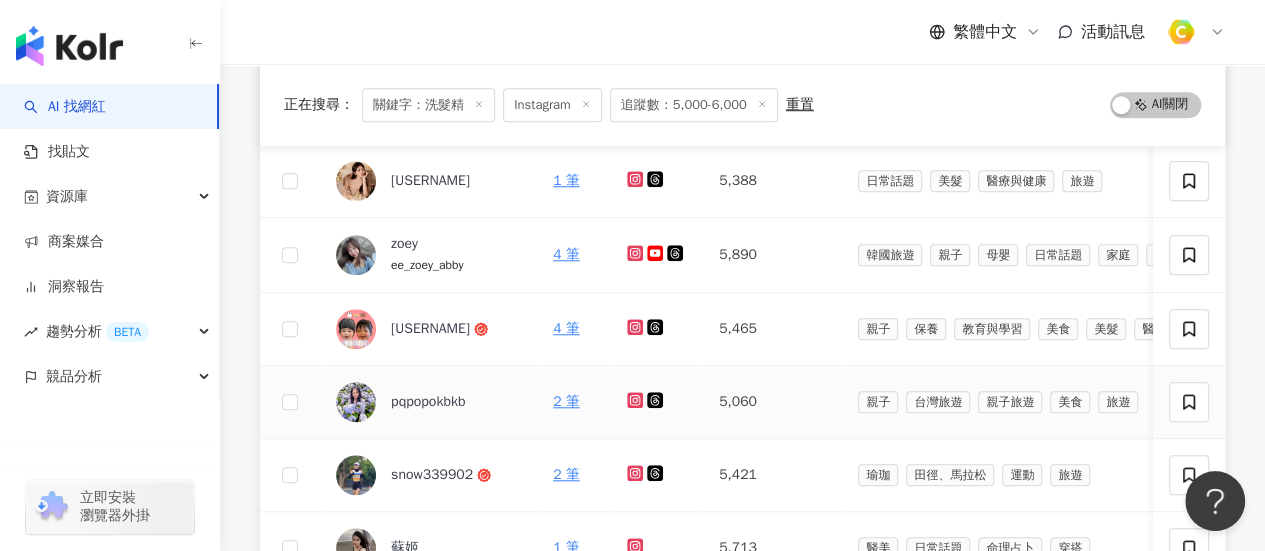 scroll, scrollTop: 500, scrollLeft: 0, axis: vertical 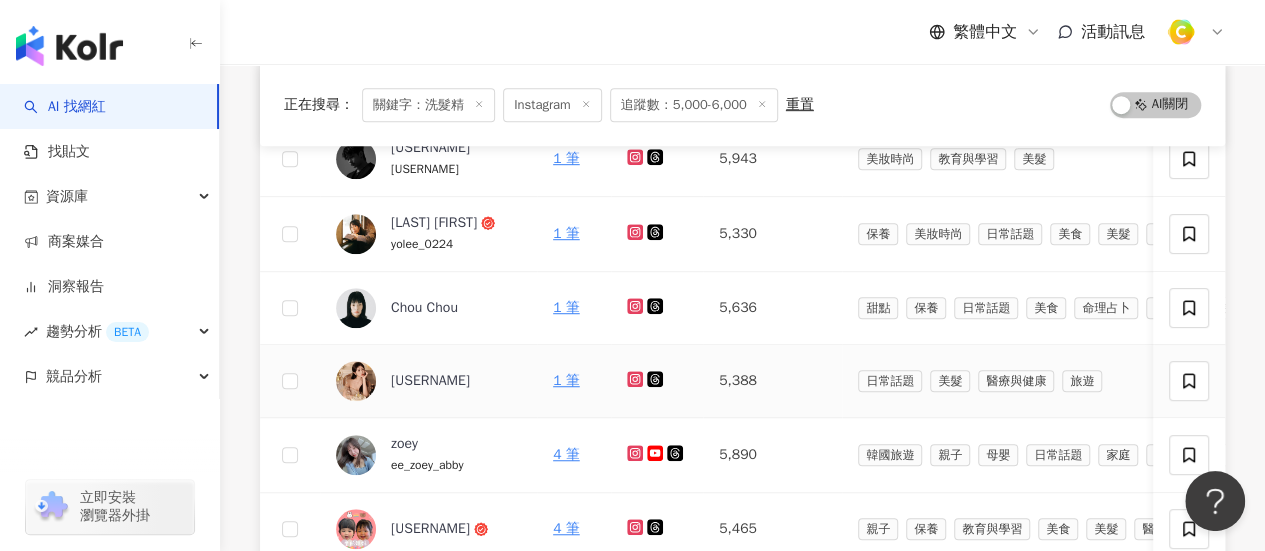 click 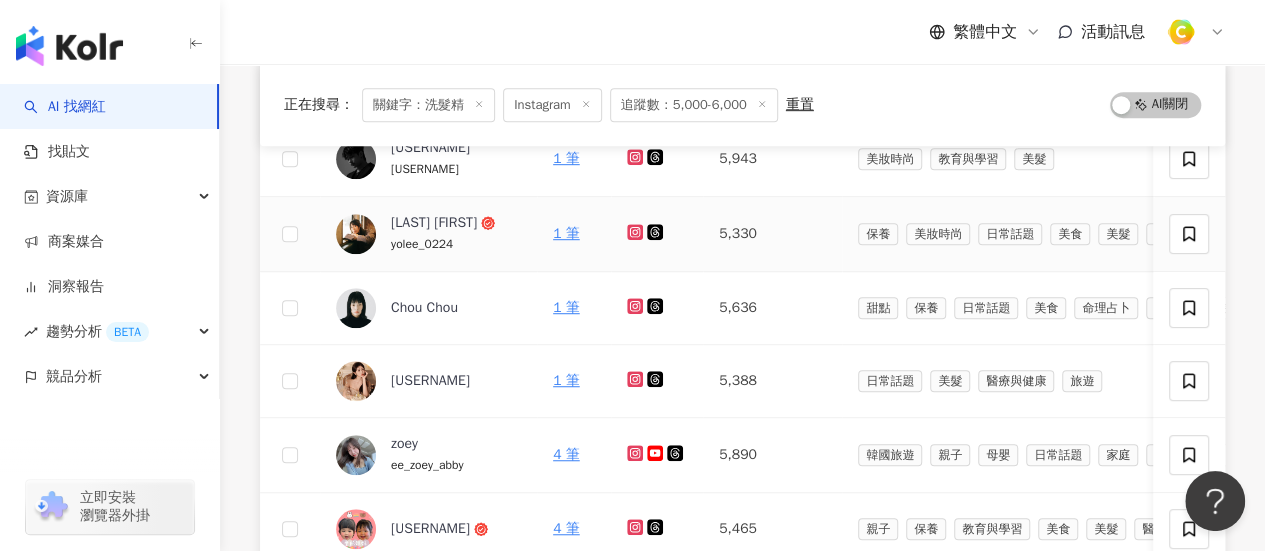 click 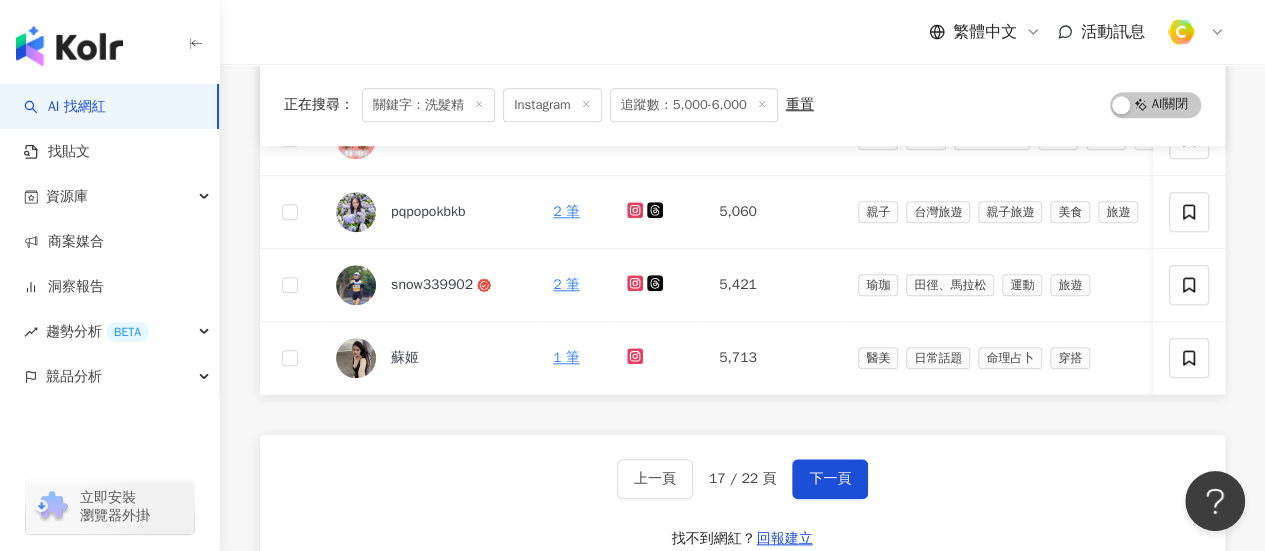 scroll, scrollTop: 1200, scrollLeft: 0, axis: vertical 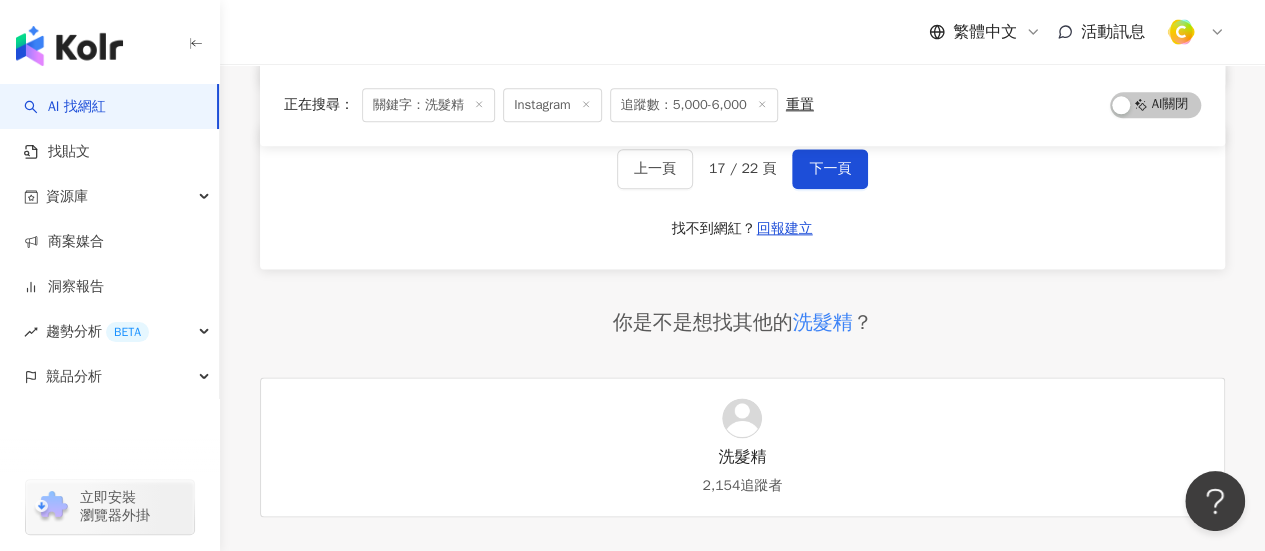 drag, startPoint x: 823, startPoint y: 188, endPoint x: 804, endPoint y: 219, distance: 36.359318 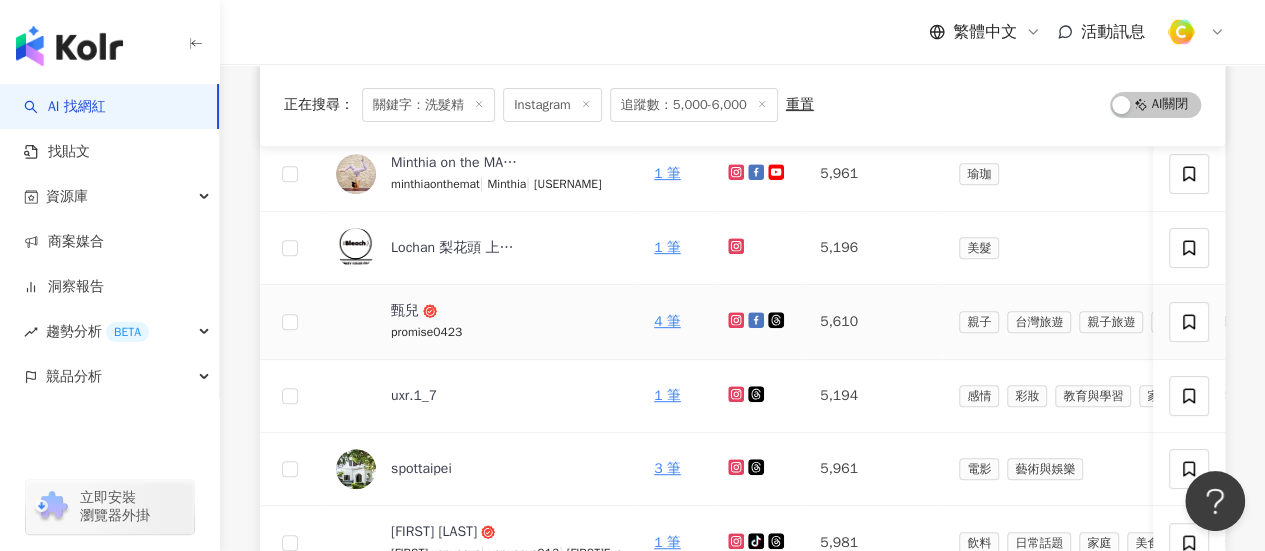 scroll, scrollTop: 200, scrollLeft: 0, axis: vertical 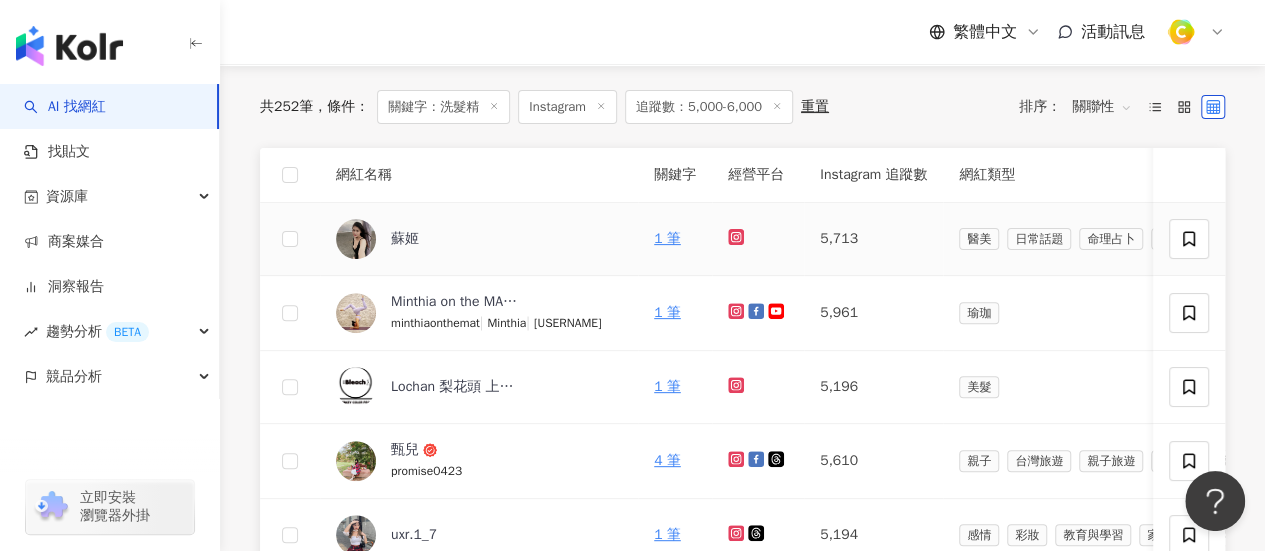 click 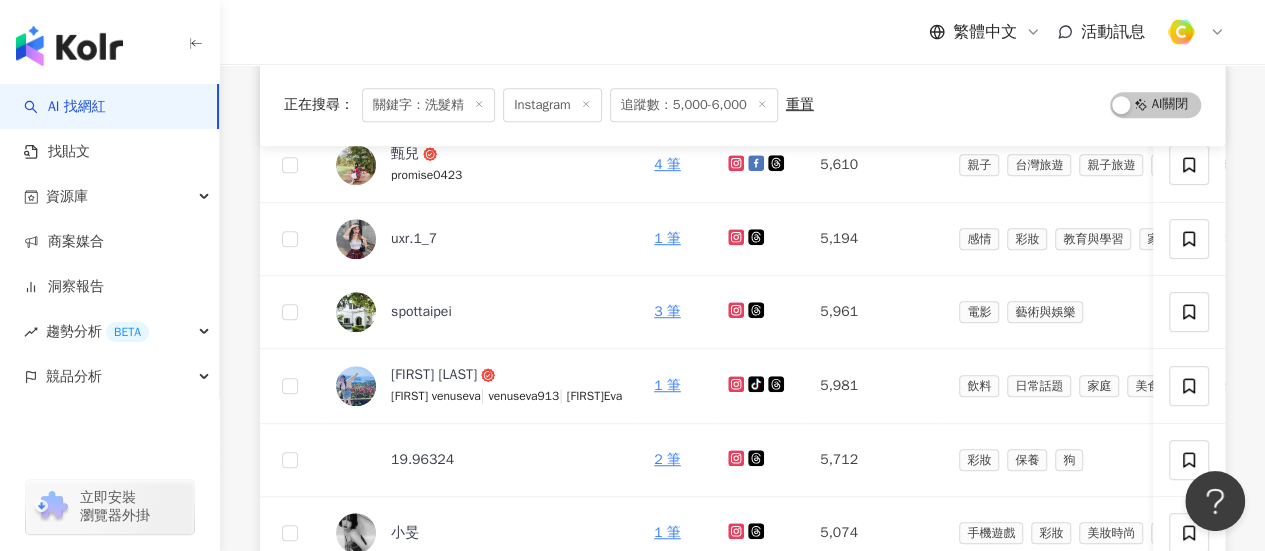 scroll, scrollTop: 500, scrollLeft: 0, axis: vertical 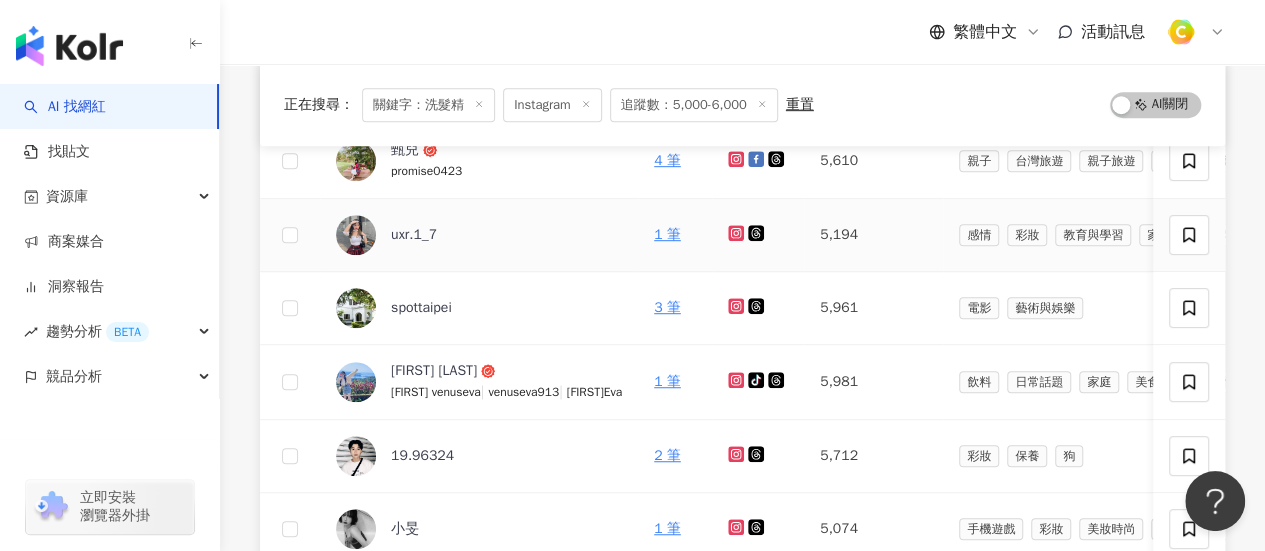 click 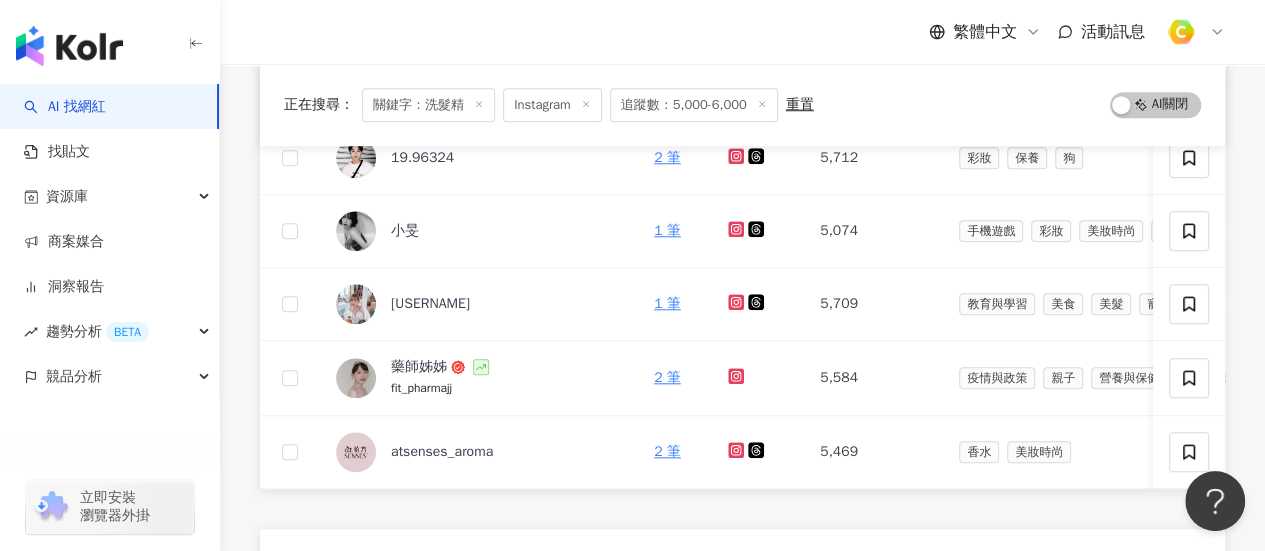 scroll, scrollTop: 800, scrollLeft: 0, axis: vertical 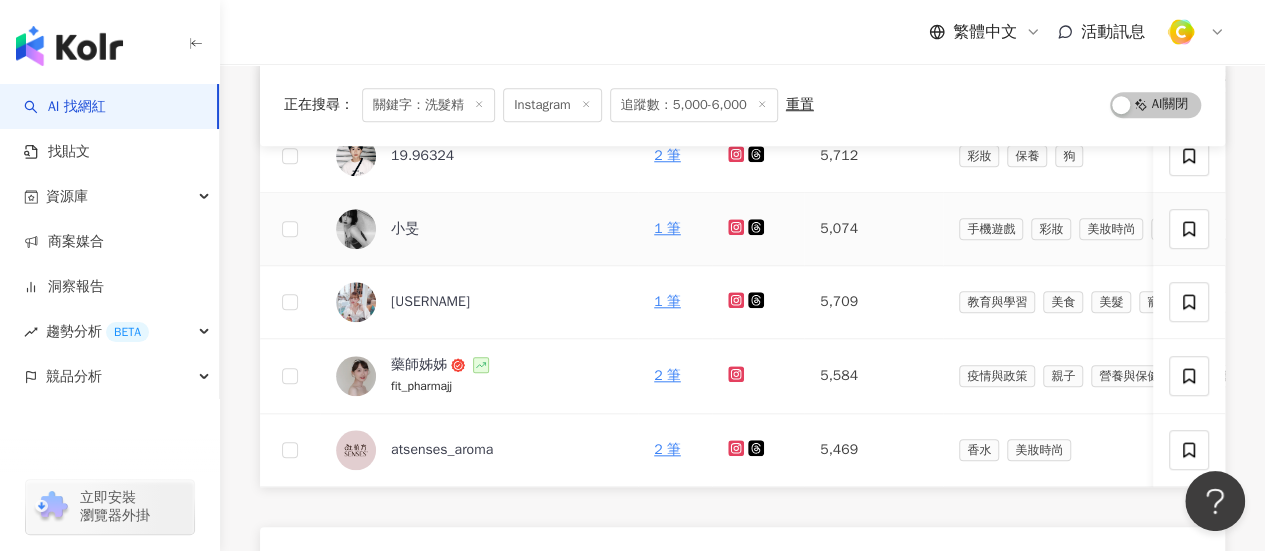 click 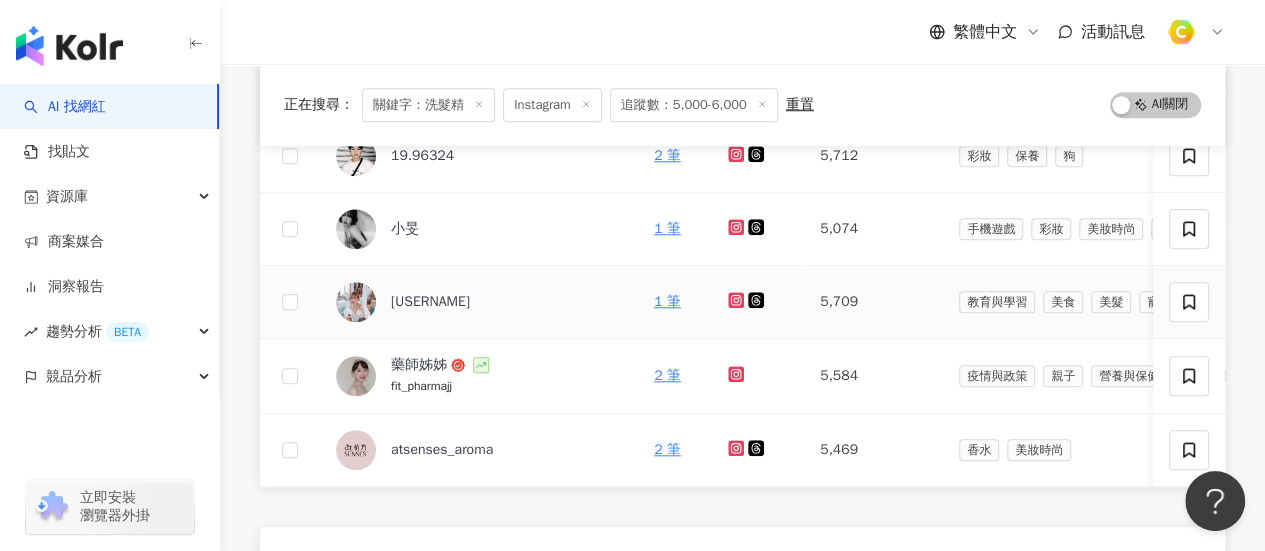 click 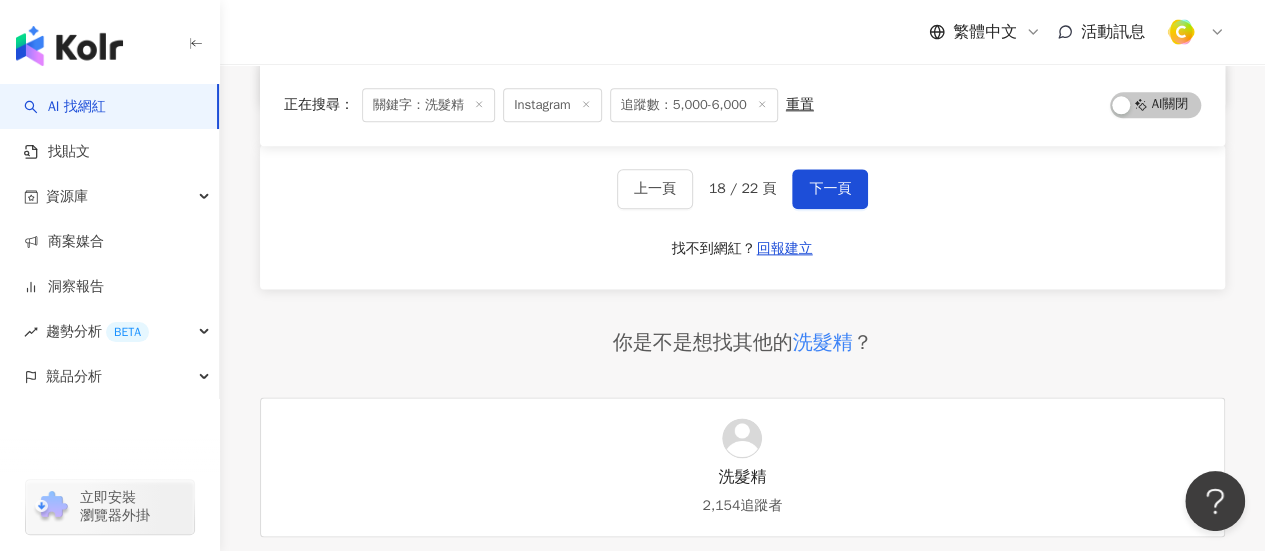 scroll, scrollTop: 1000, scrollLeft: 0, axis: vertical 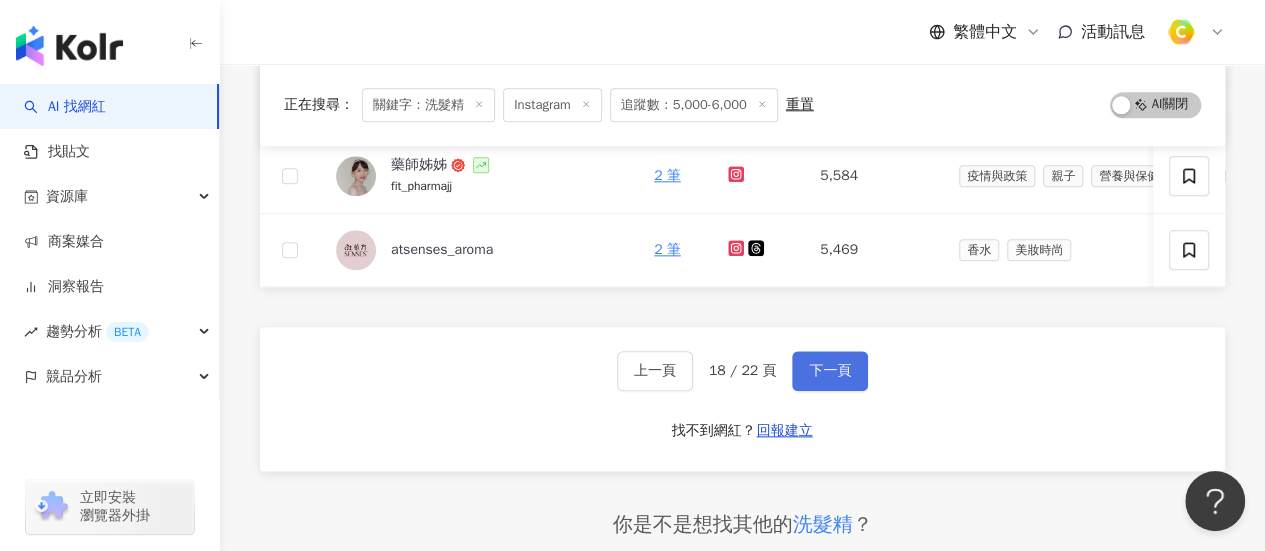 click on "下一頁" at bounding box center [830, 371] 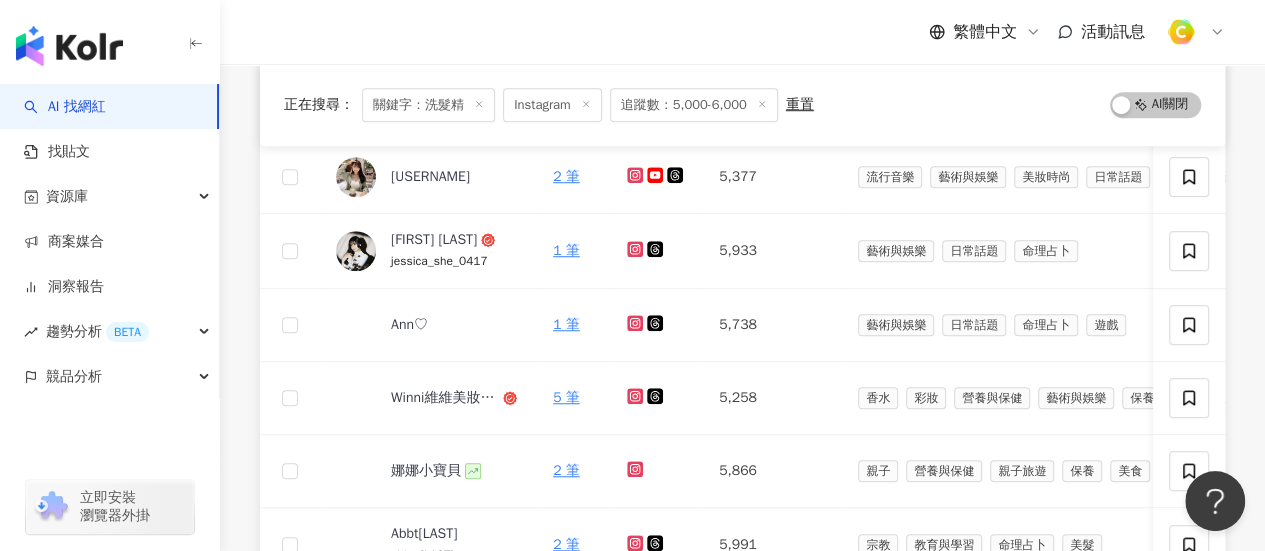 scroll, scrollTop: 400, scrollLeft: 0, axis: vertical 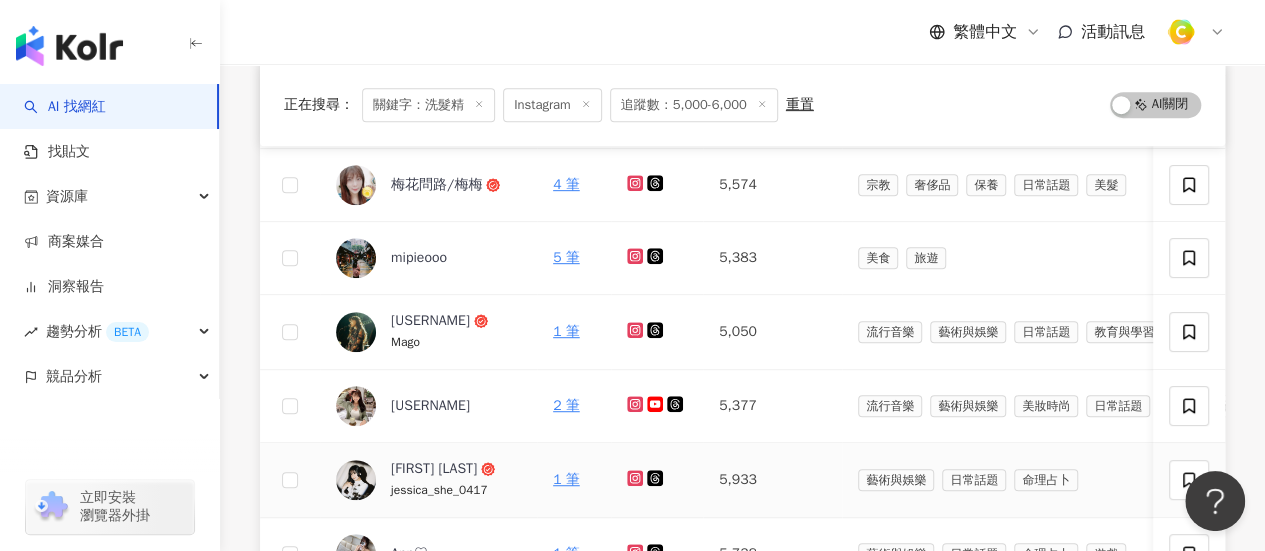 click 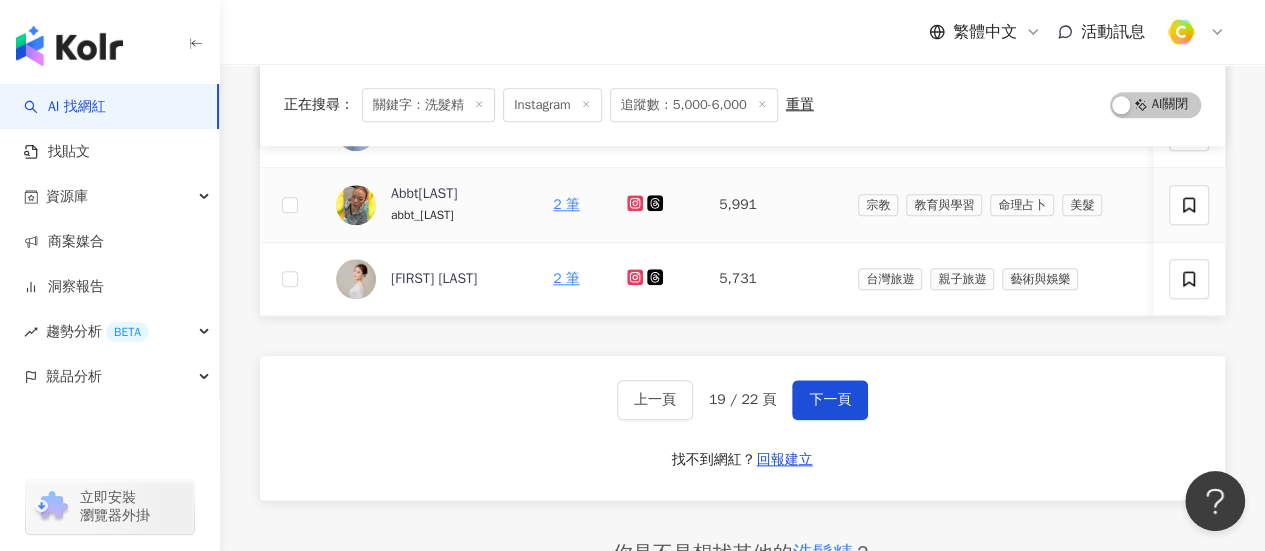 scroll, scrollTop: 1100, scrollLeft: 0, axis: vertical 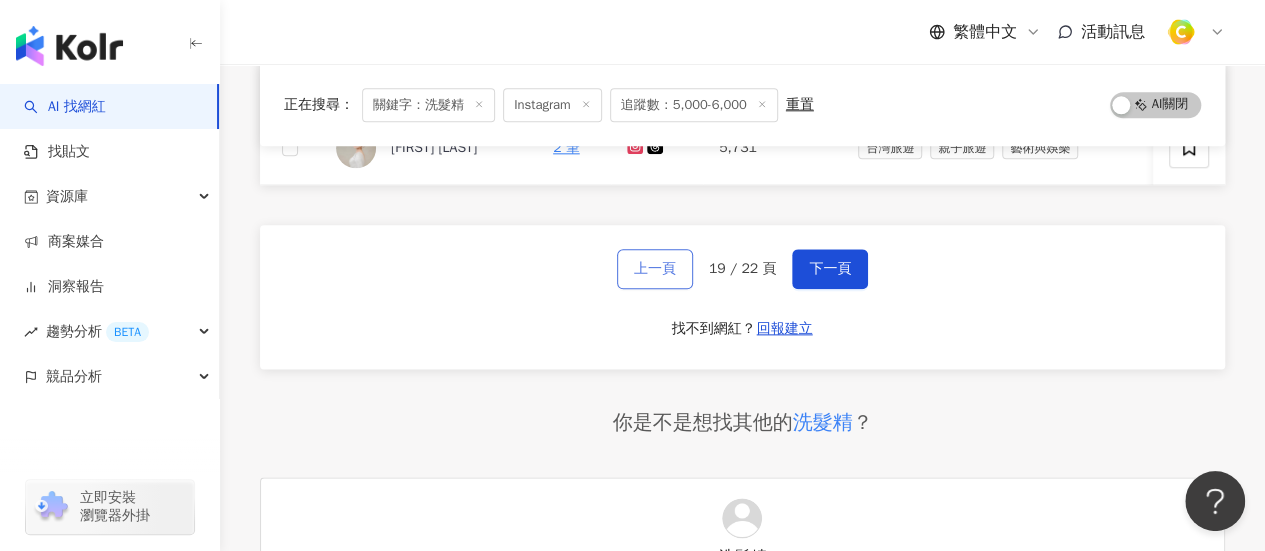 click on "上一頁" at bounding box center [655, 269] 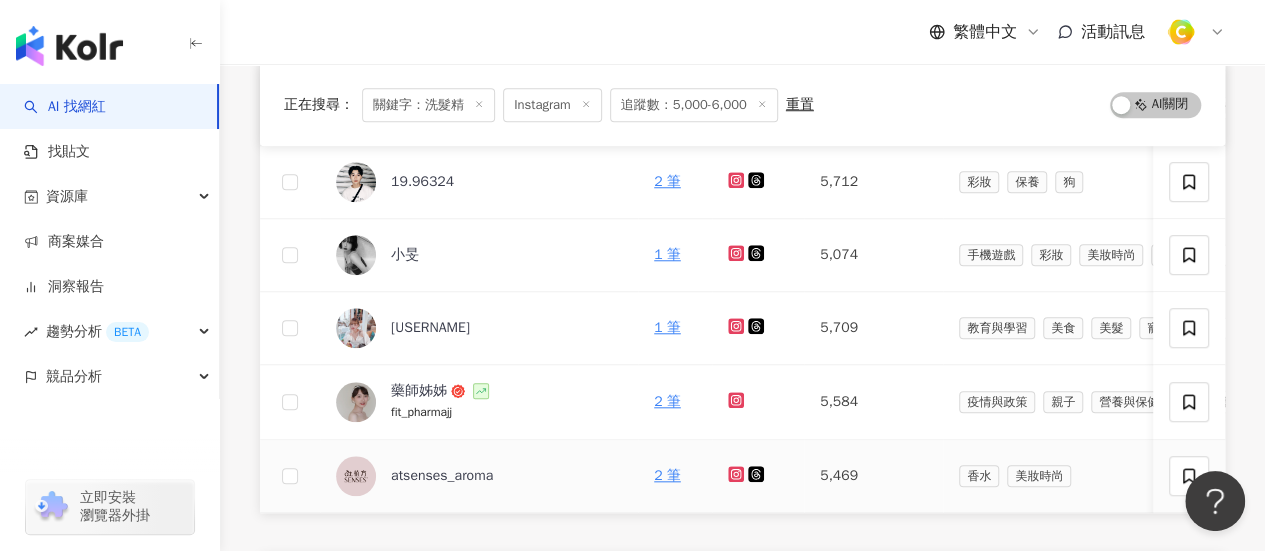 scroll, scrollTop: 686, scrollLeft: 0, axis: vertical 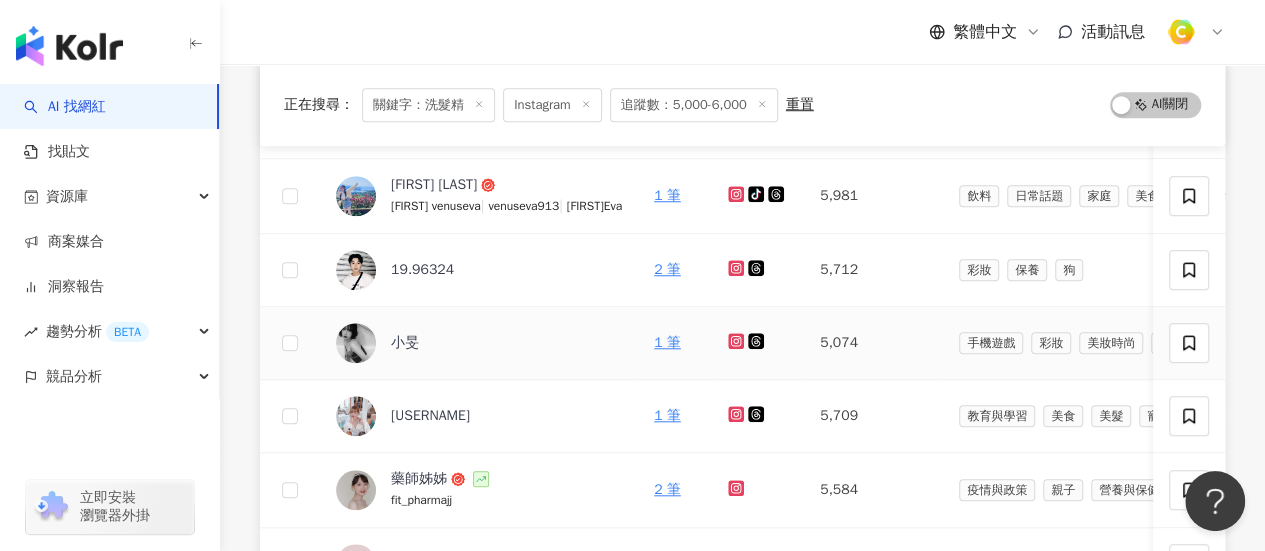 click 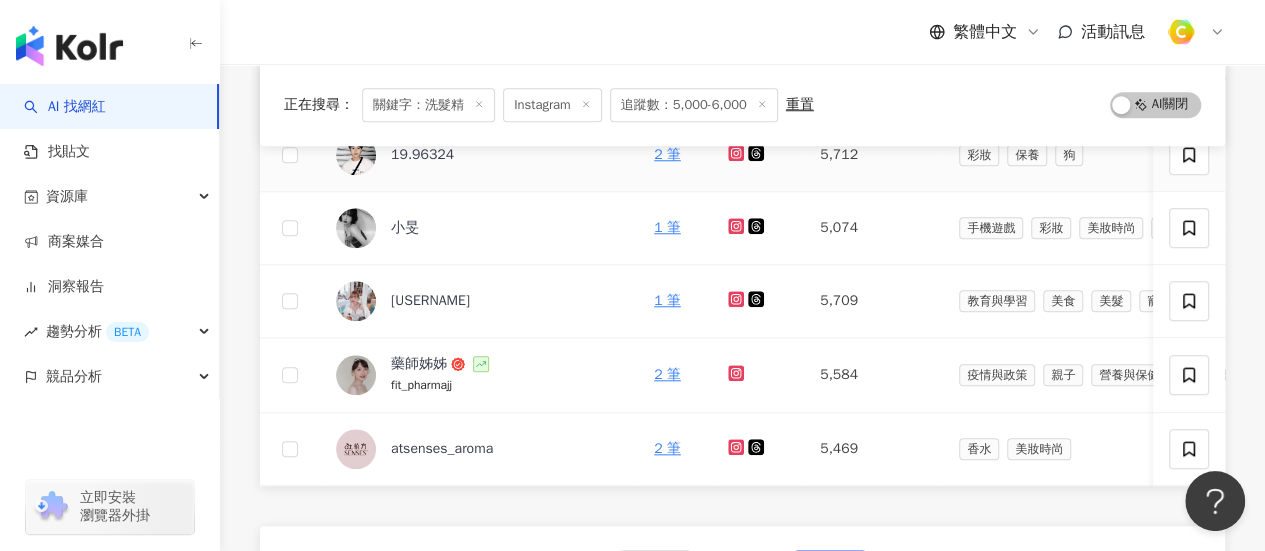 scroll, scrollTop: 886, scrollLeft: 0, axis: vertical 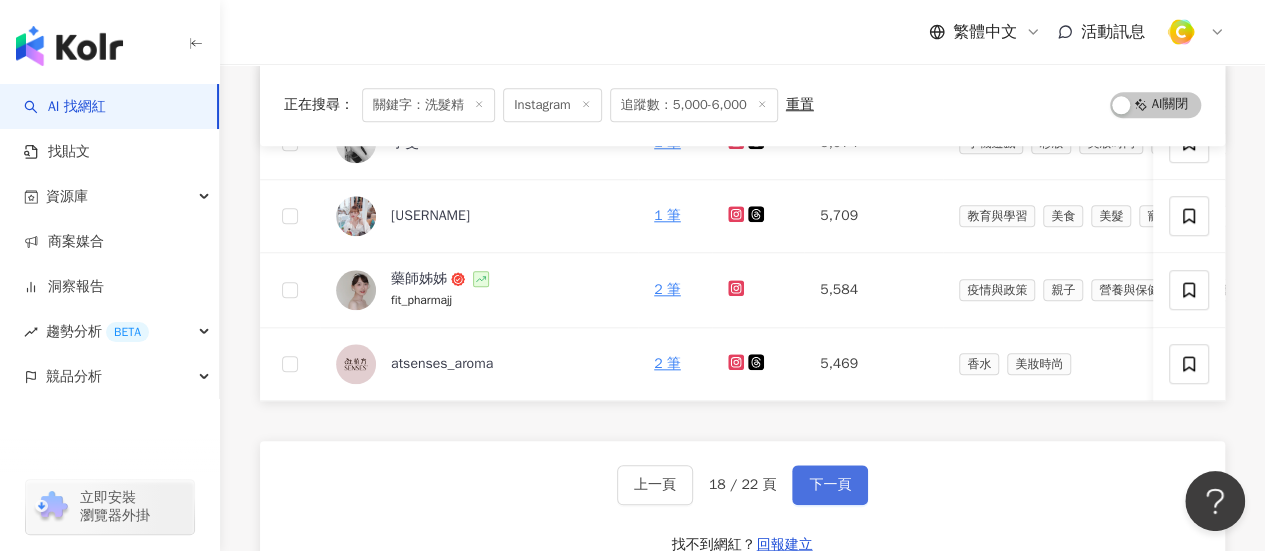 click on "下一頁" at bounding box center (830, 485) 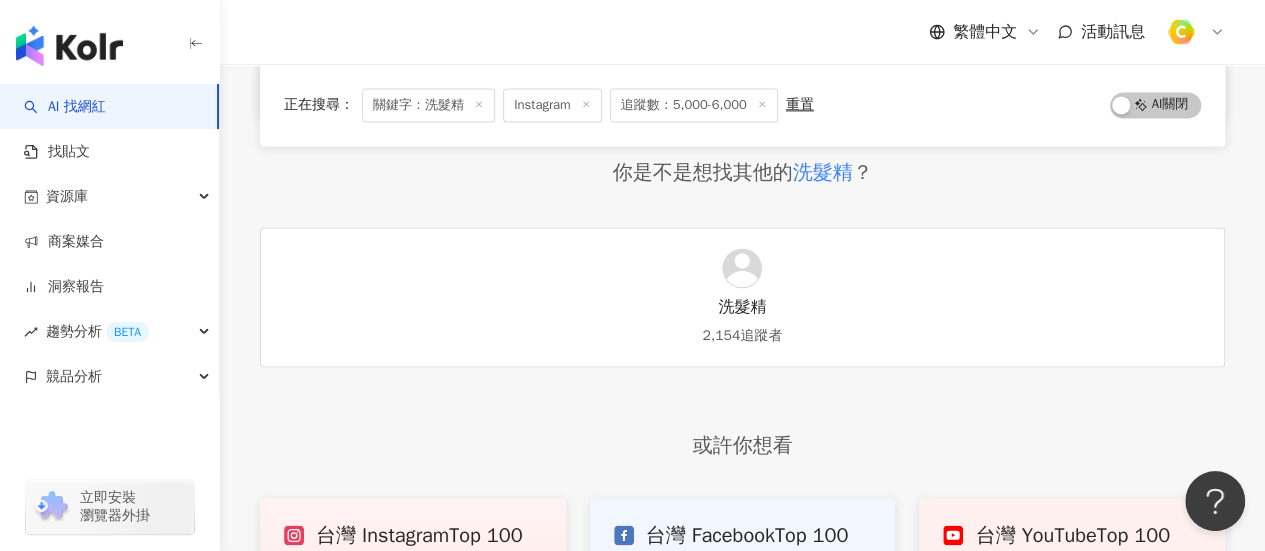 scroll, scrollTop: 1084, scrollLeft: 0, axis: vertical 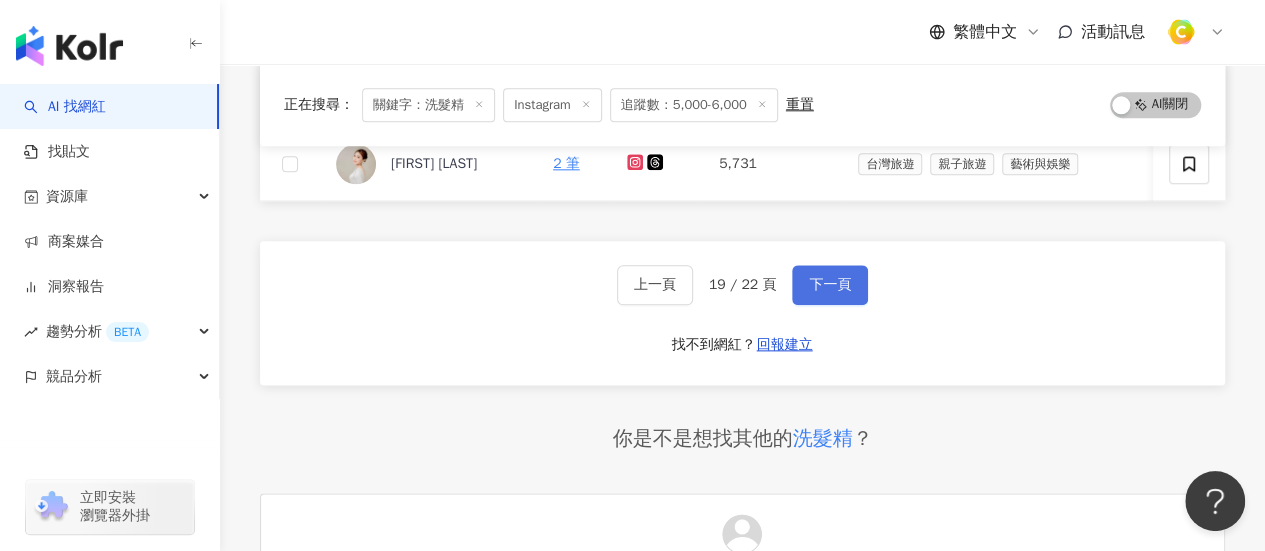 click on "下一頁" at bounding box center (830, 285) 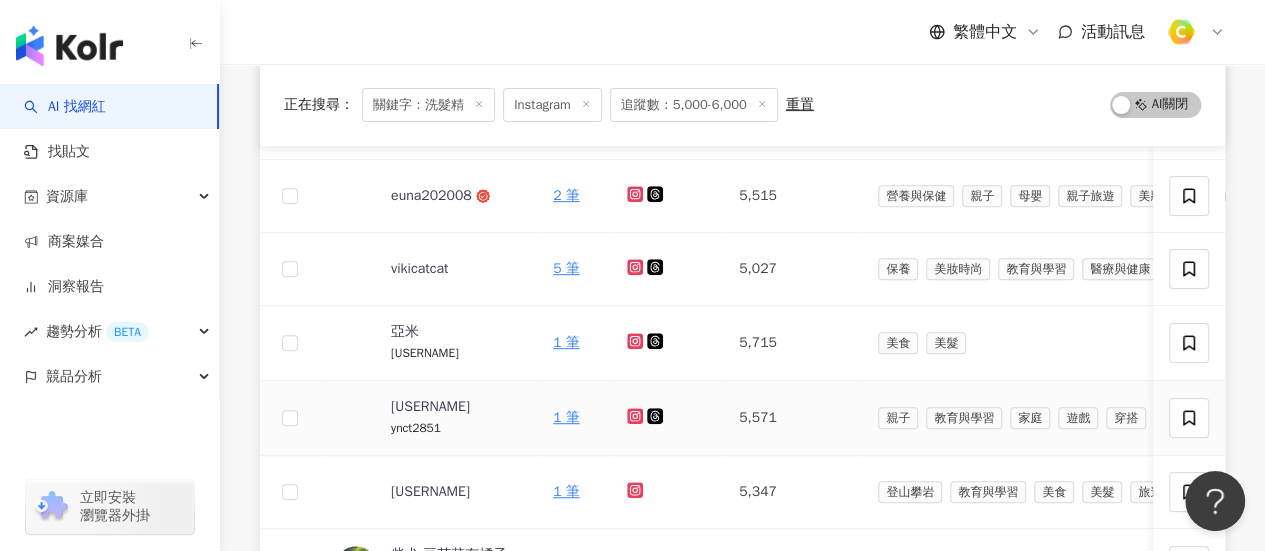 scroll, scrollTop: 284, scrollLeft: 0, axis: vertical 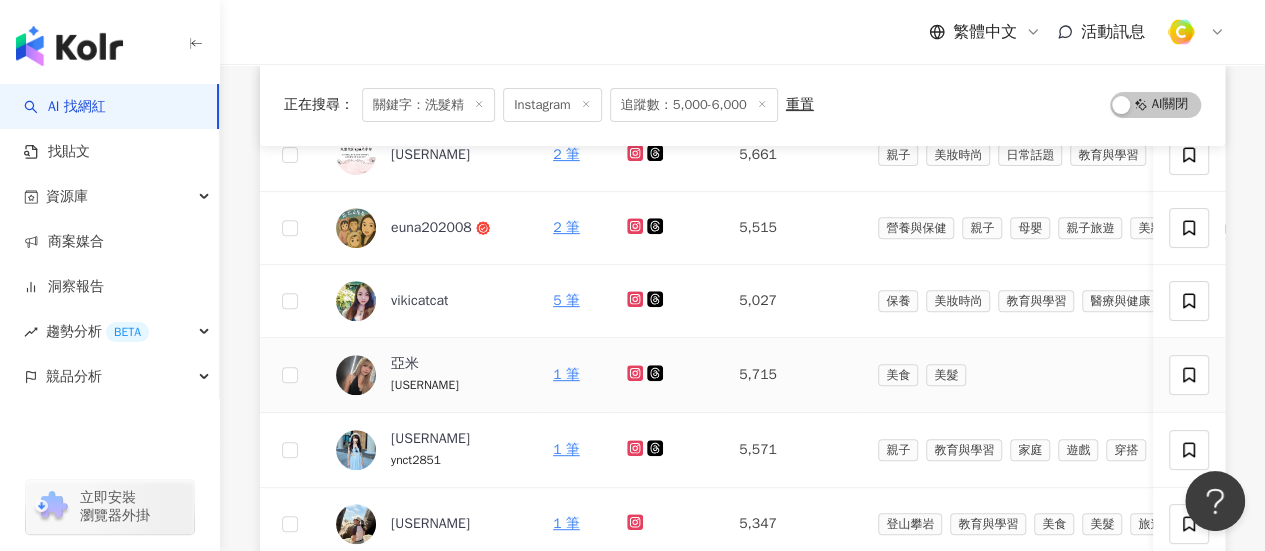 click 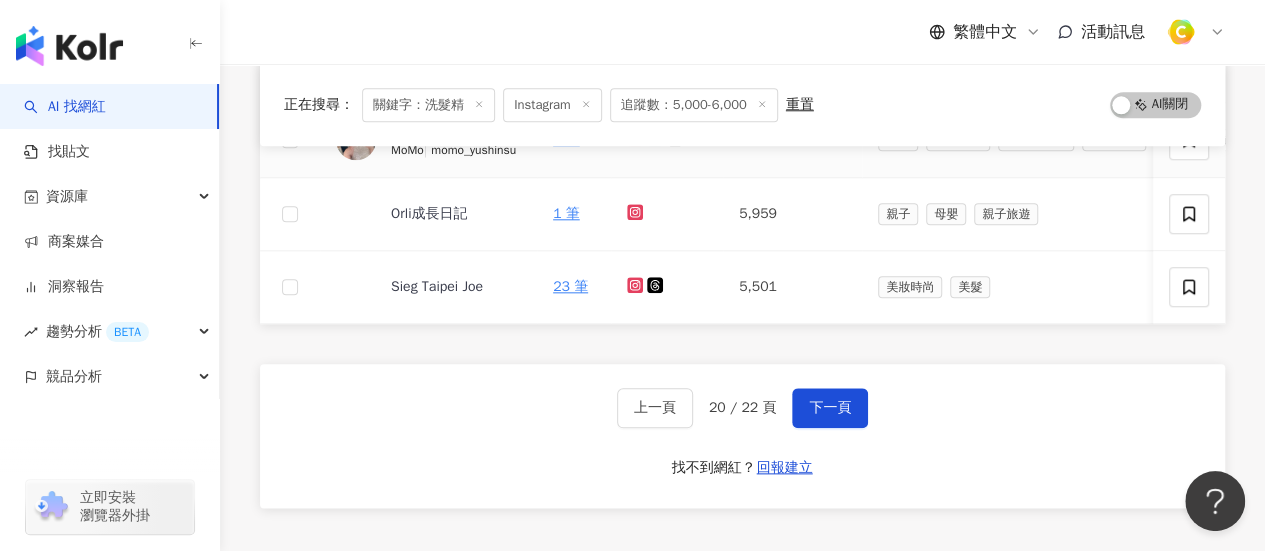 scroll, scrollTop: 1100, scrollLeft: 0, axis: vertical 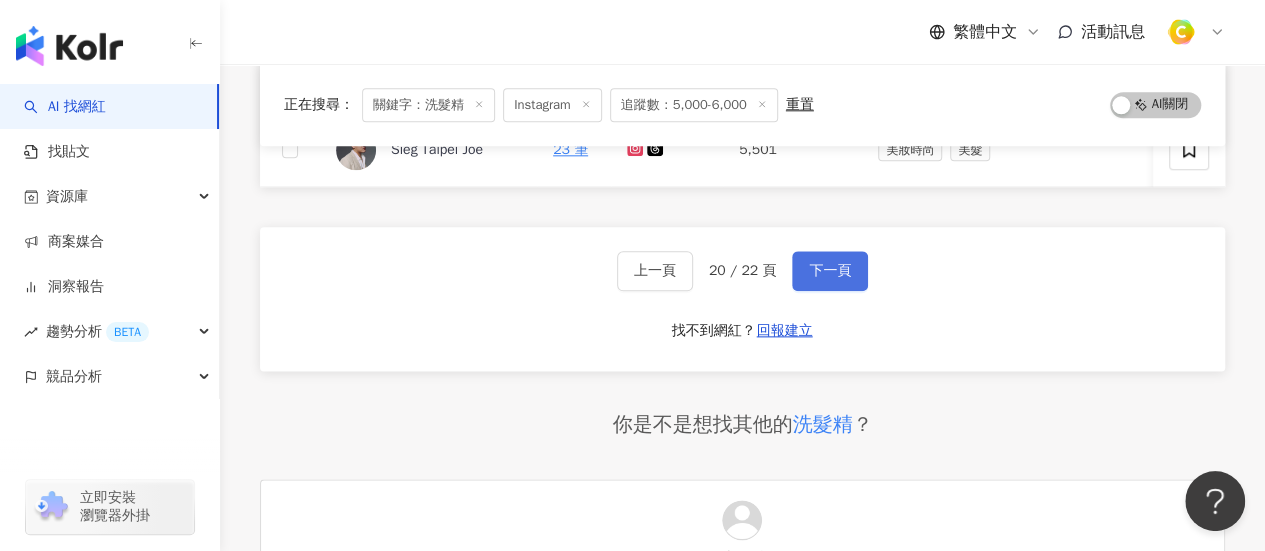 click on "下一頁" at bounding box center [830, 271] 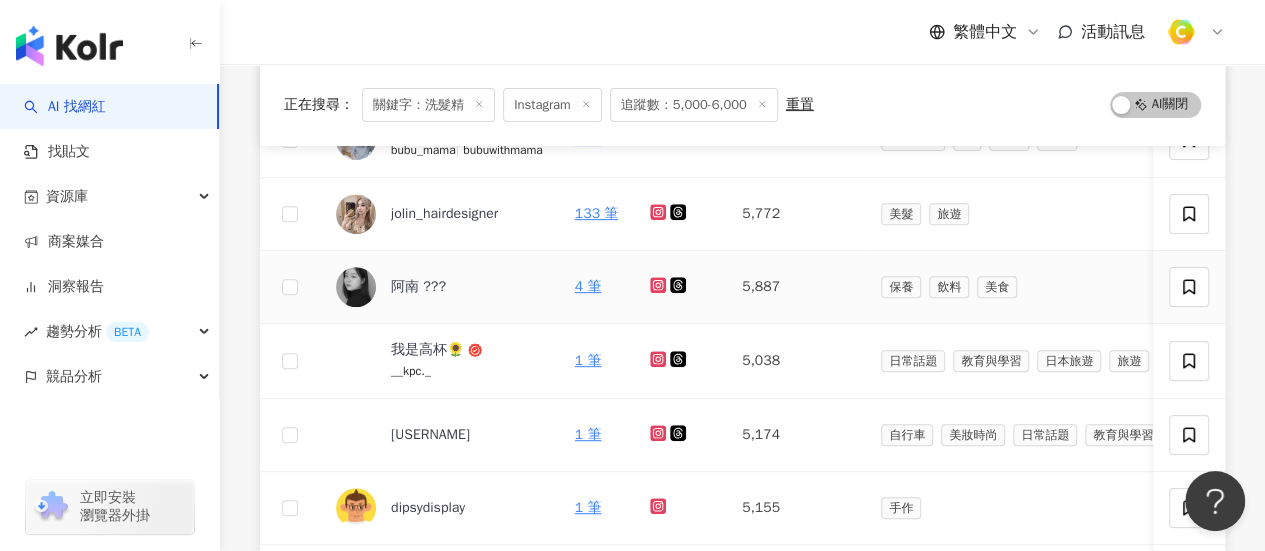 scroll, scrollTop: 200, scrollLeft: 0, axis: vertical 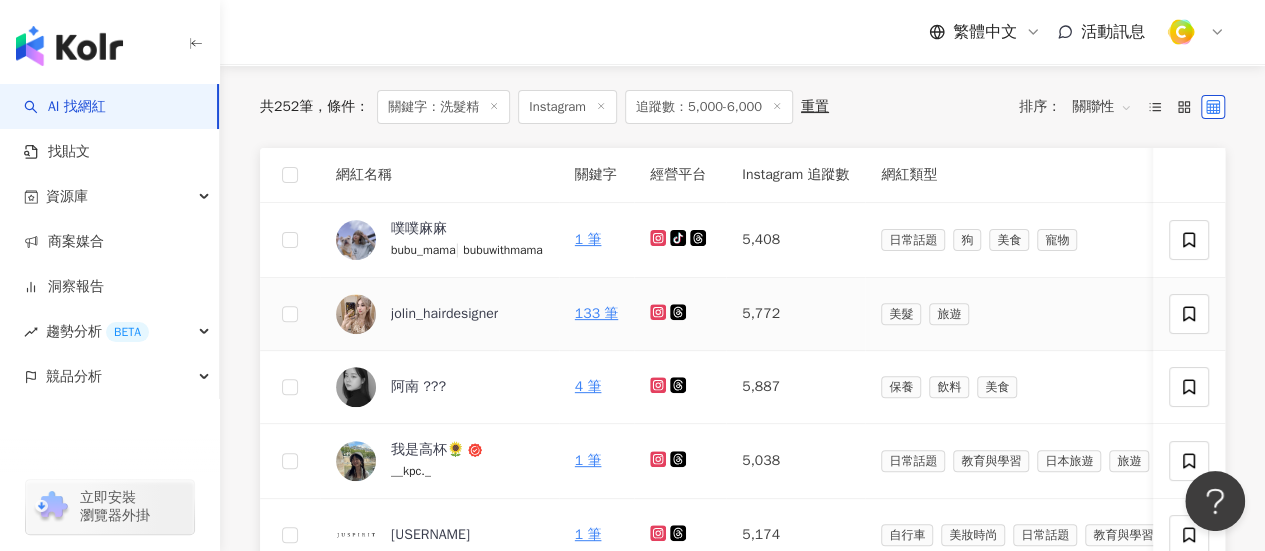 click 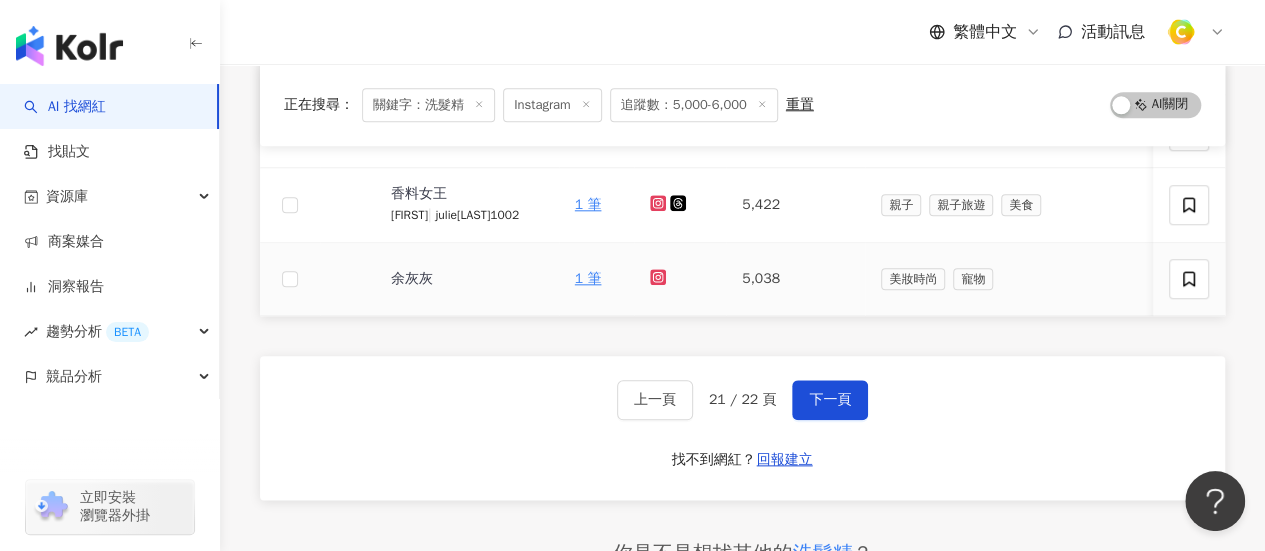 scroll, scrollTop: 1100, scrollLeft: 0, axis: vertical 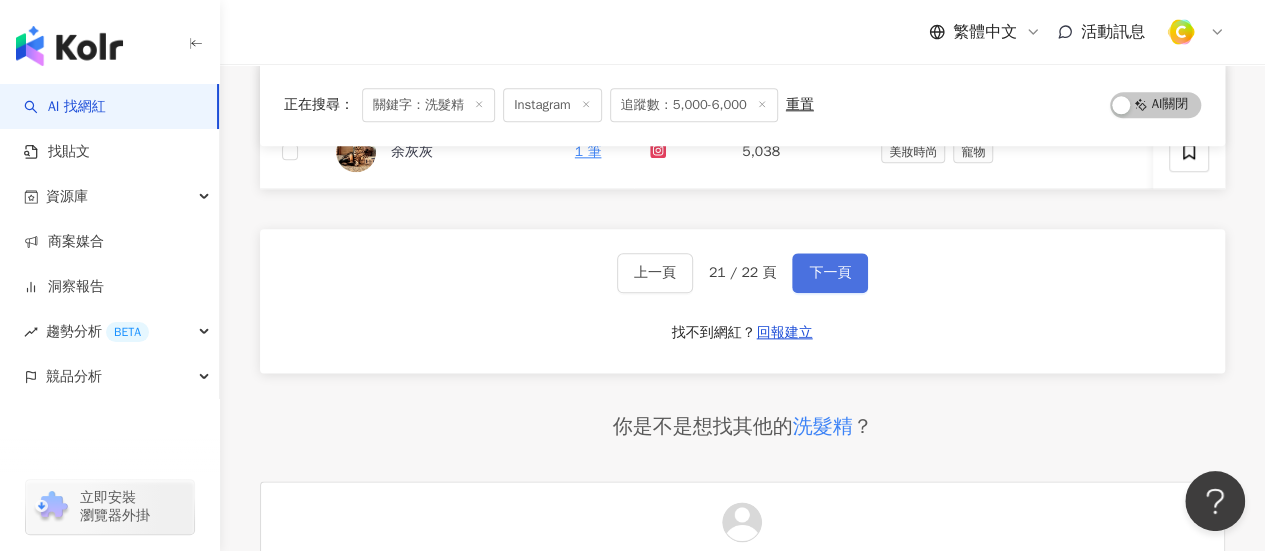 click on "下一頁" at bounding box center [830, 273] 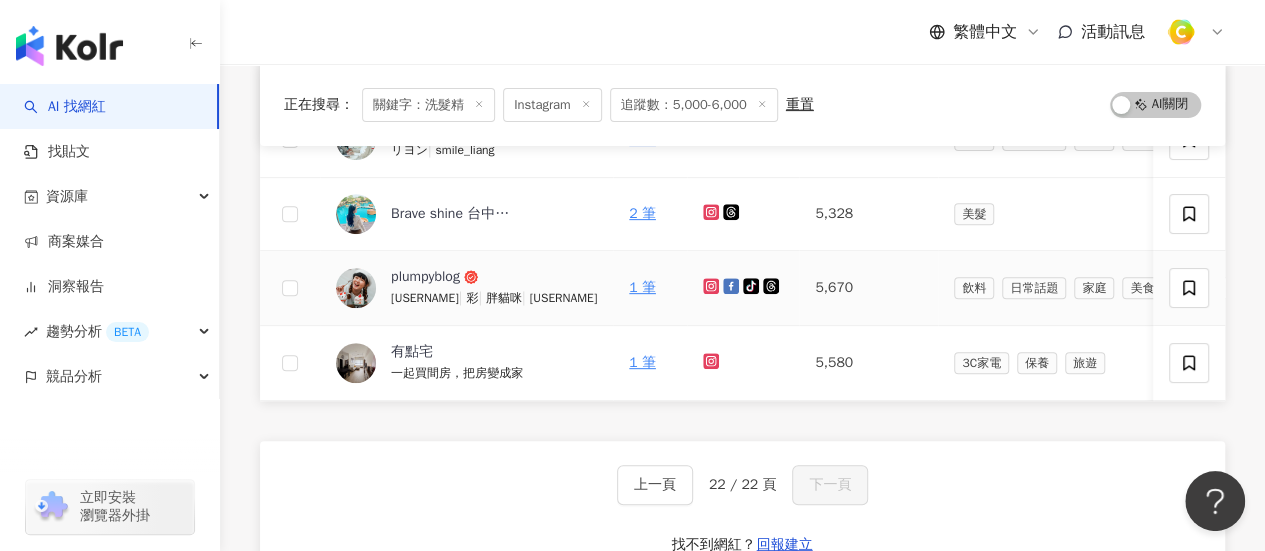 scroll, scrollTop: 200, scrollLeft: 0, axis: vertical 